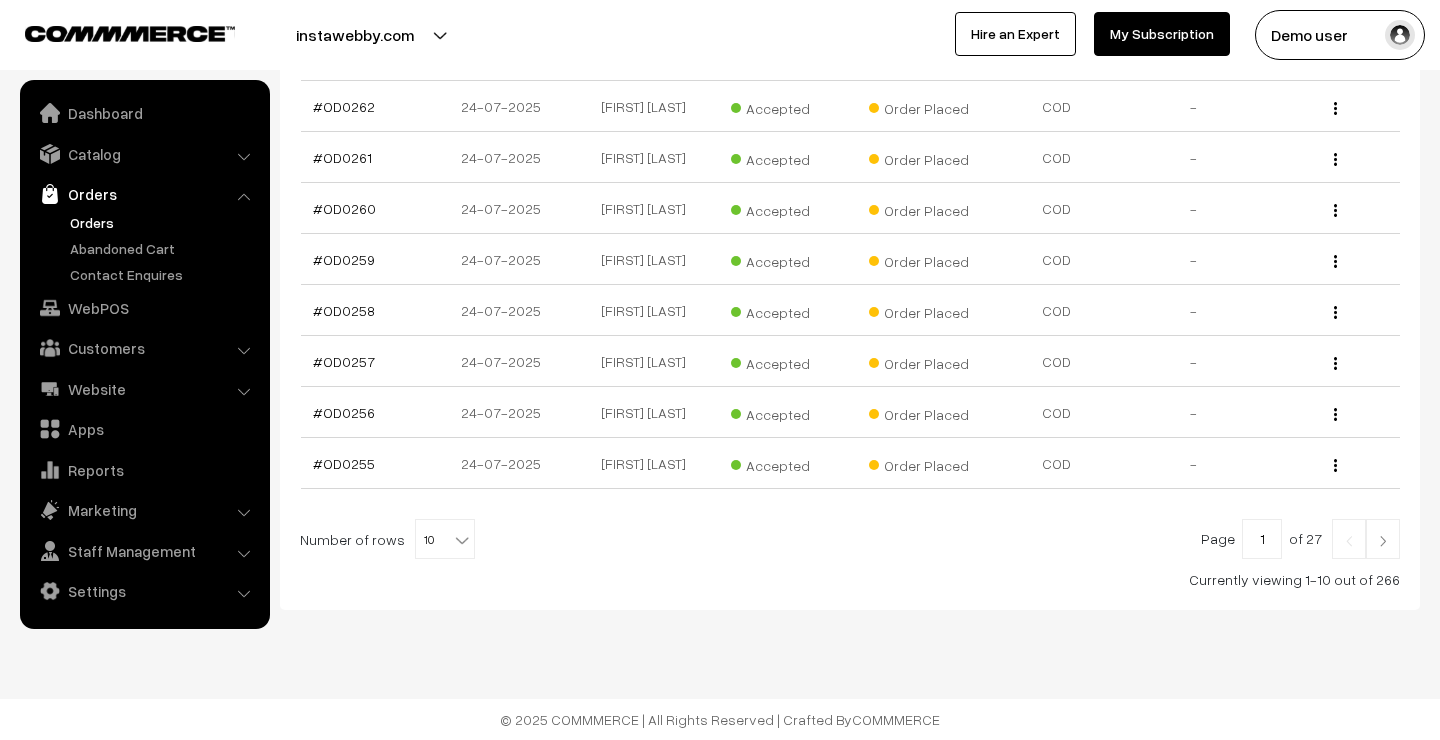 scroll, scrollTop: 491, scrollLeft: 0, axis: vertical 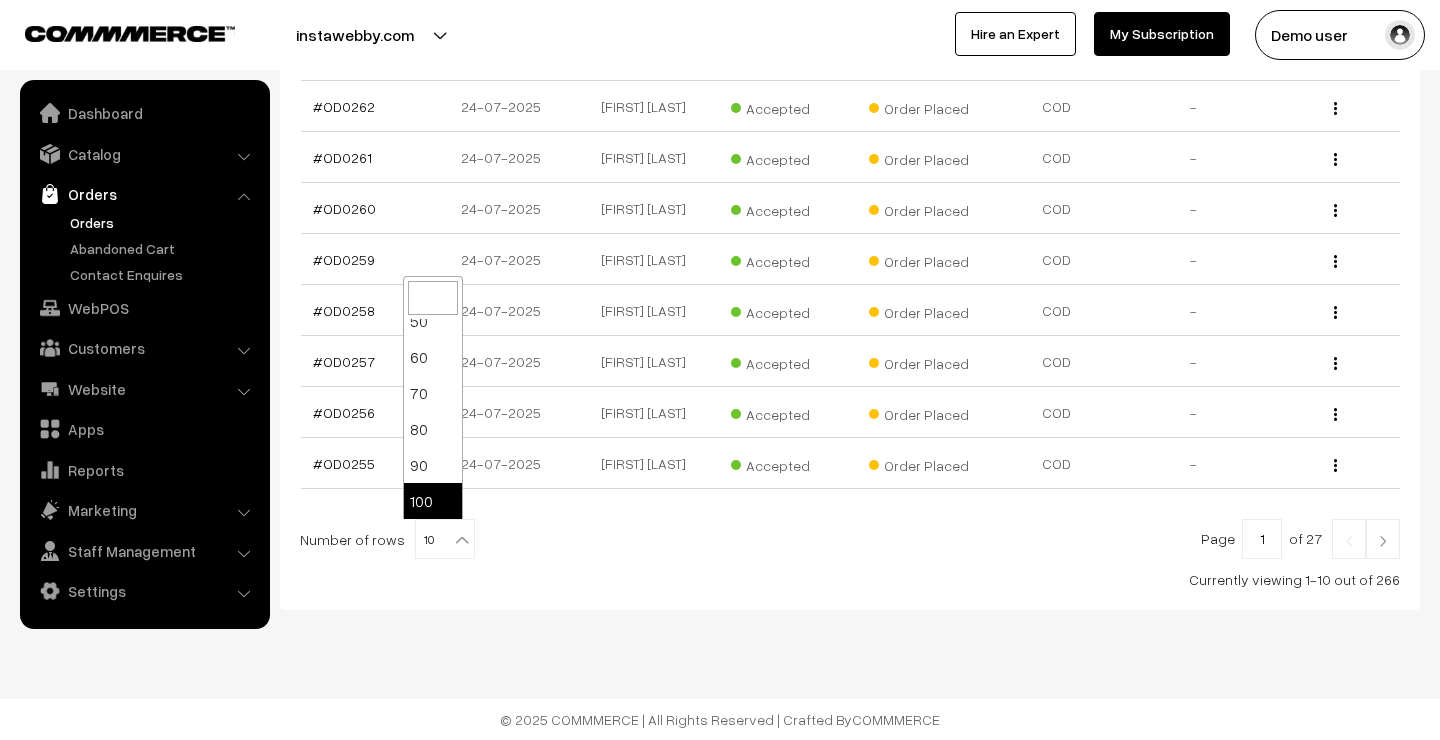 select on "100" 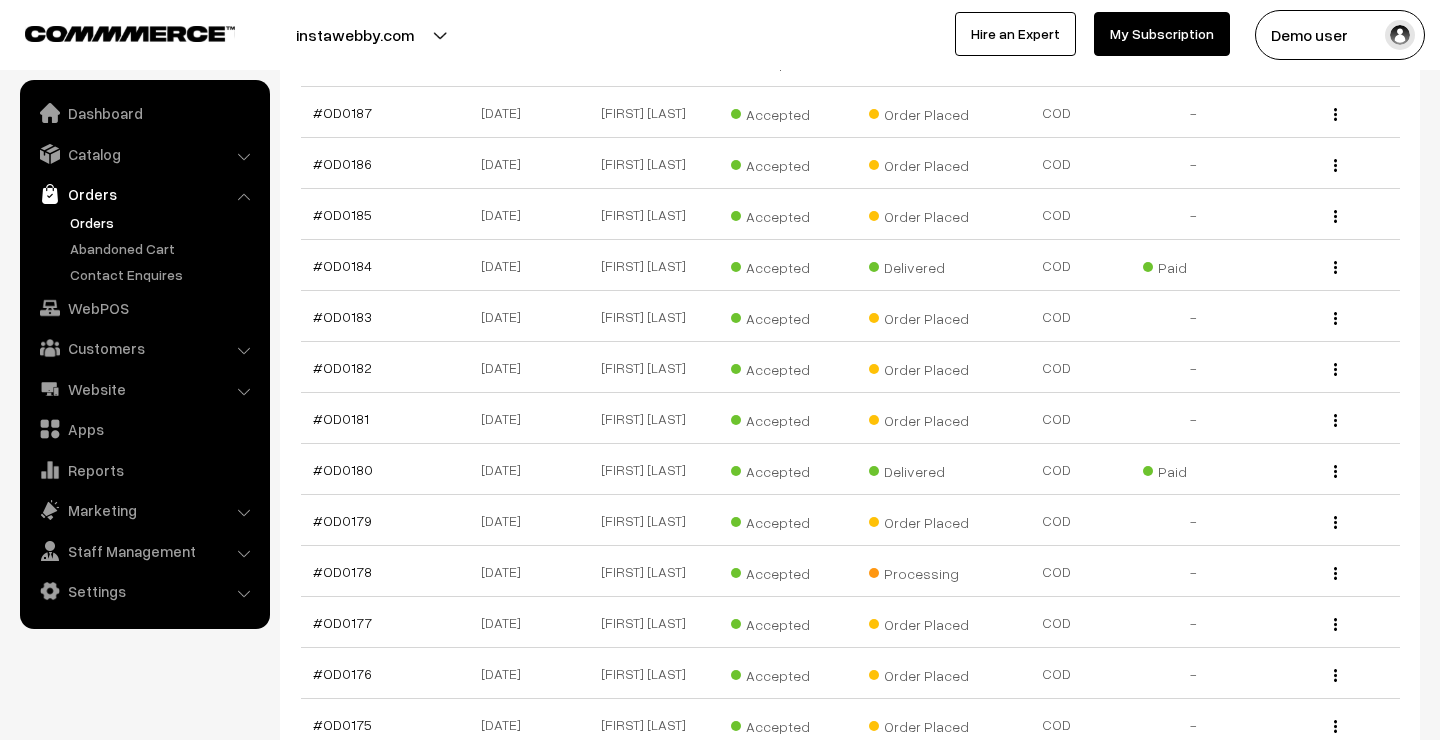 scroll, scrollTop: 4227, scrollLeft: 0, axis: vertical 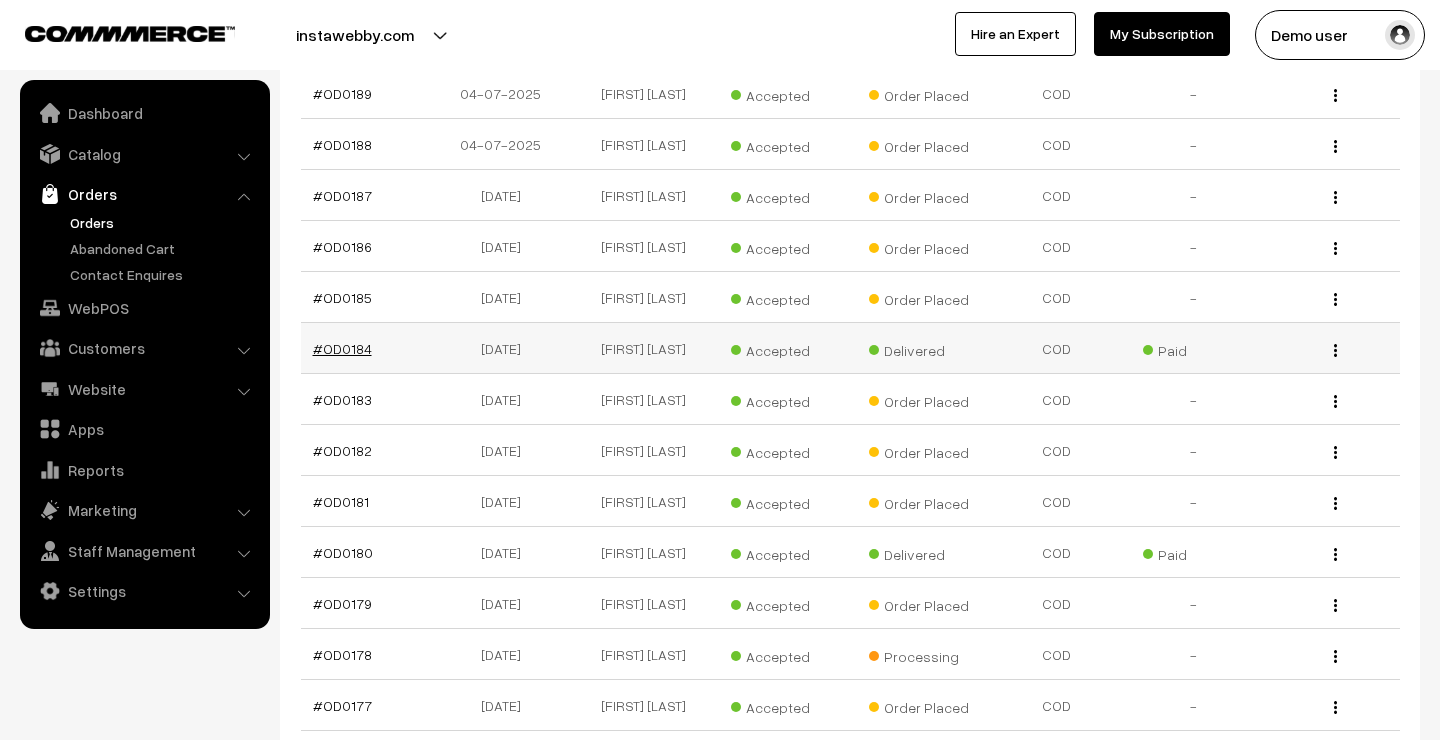 click on "#OD0184" at bounding box center (342, 348) 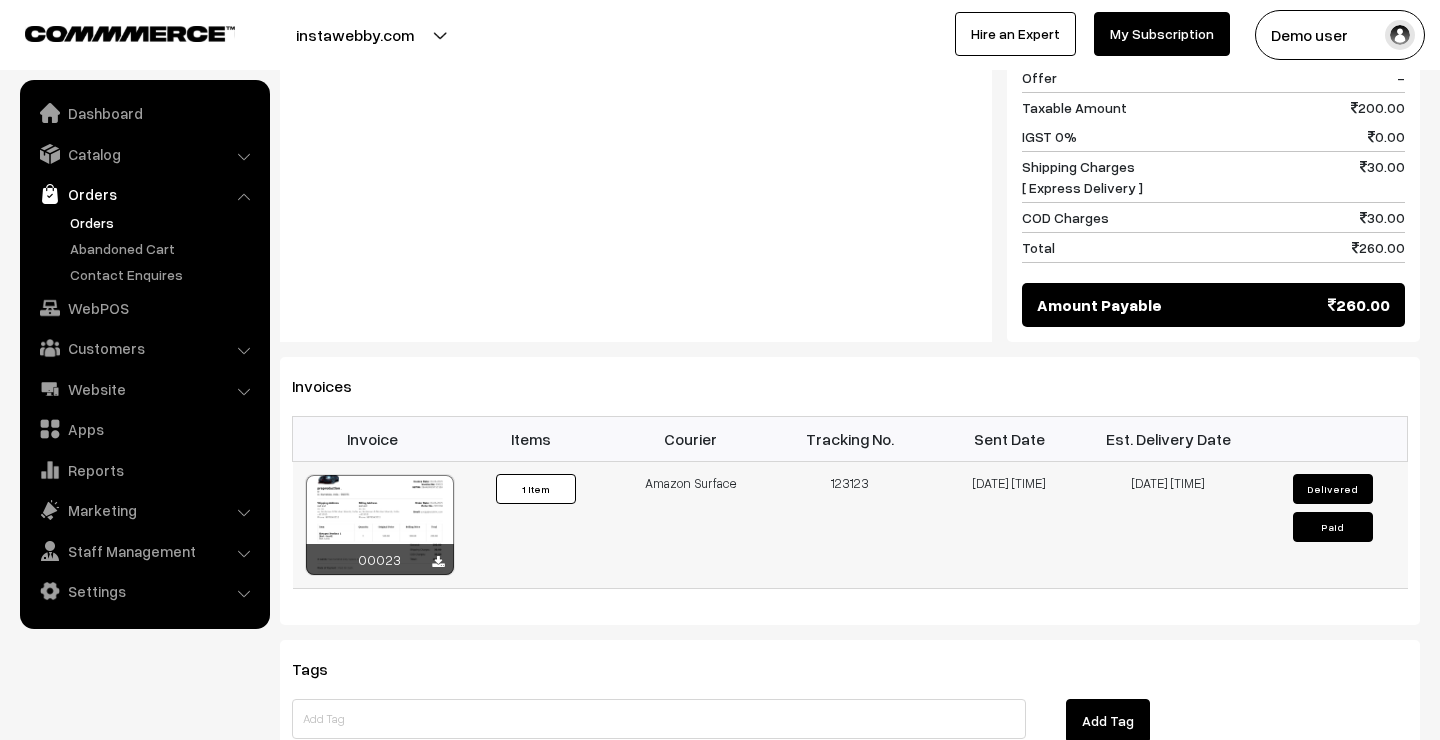 scroll, scrollTop: 910, scrollLeft: 0, axis: vertical 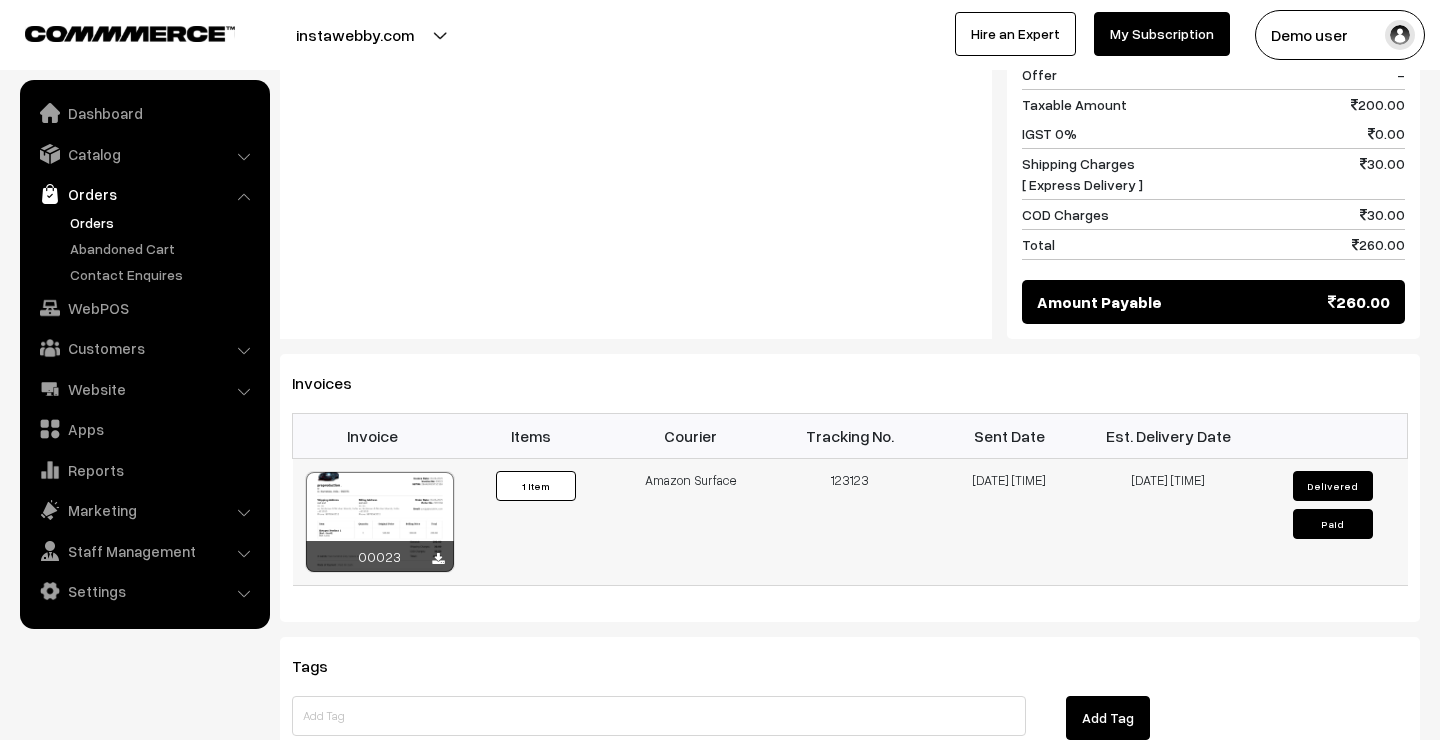 drag, startPoint x: 640, startPoint y: 475, endPoint x: 1221, endPoint y: 507, distance: 581.88055 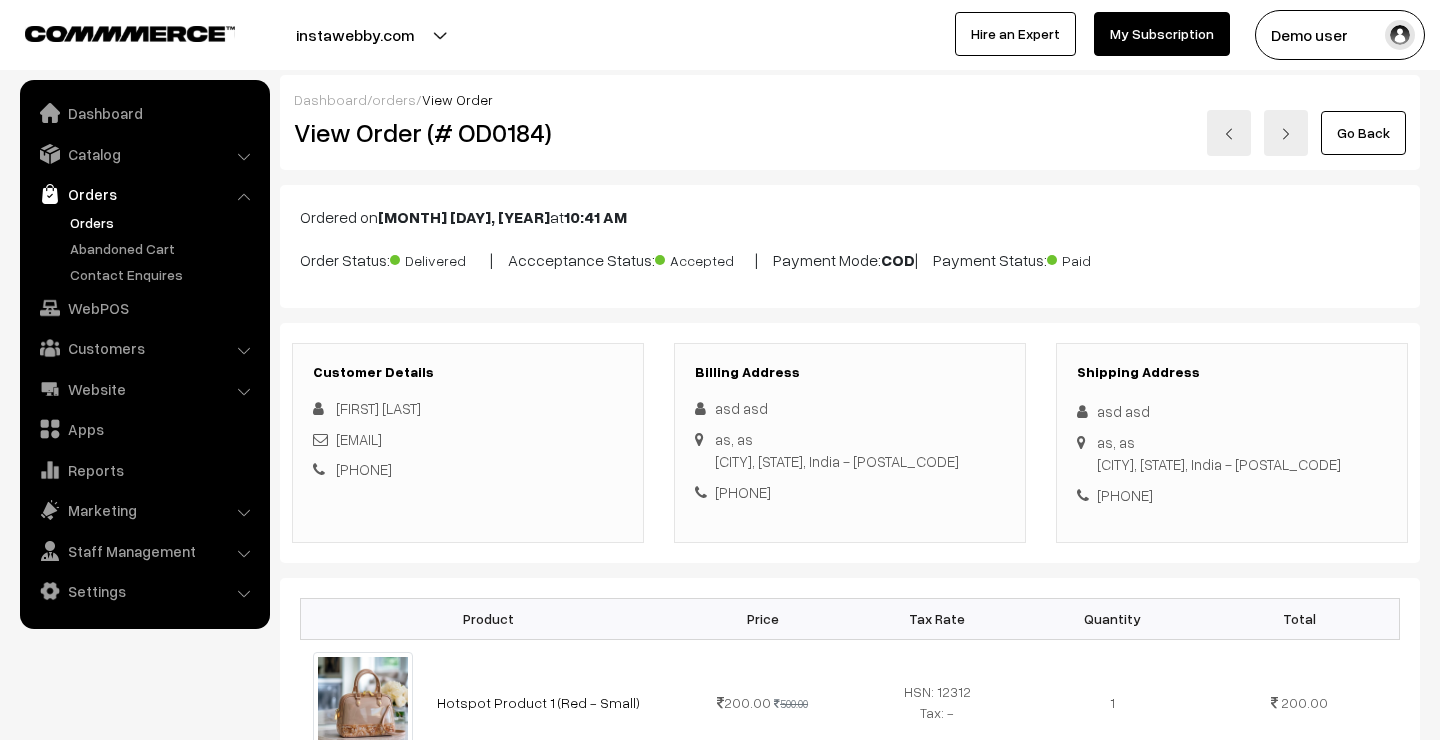 scroll, scrollTop: 0, scrollLeft: 0, axis: both 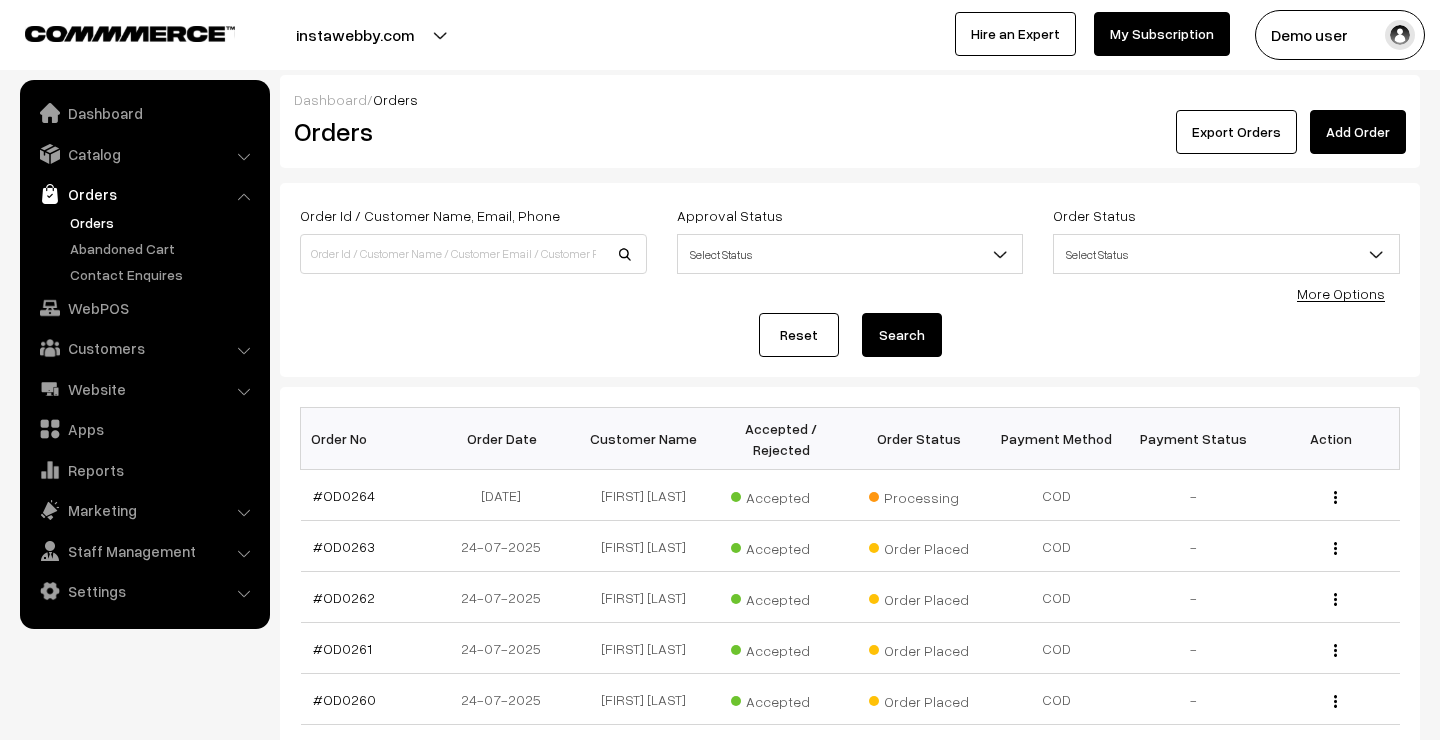 click on "Add Order" at bounding box center [1358, 132] 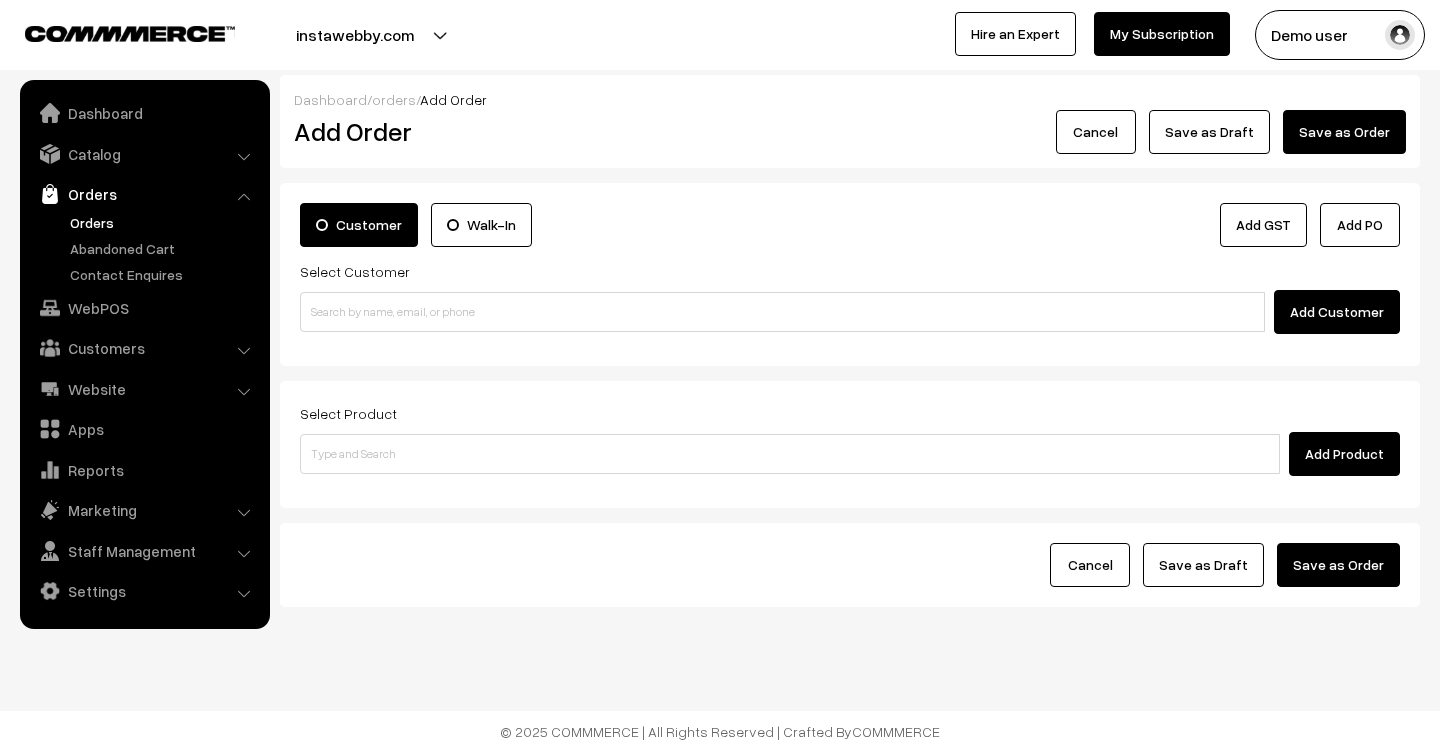 scroll, scrollTop: 0, scrollLeft: 0, axis: both 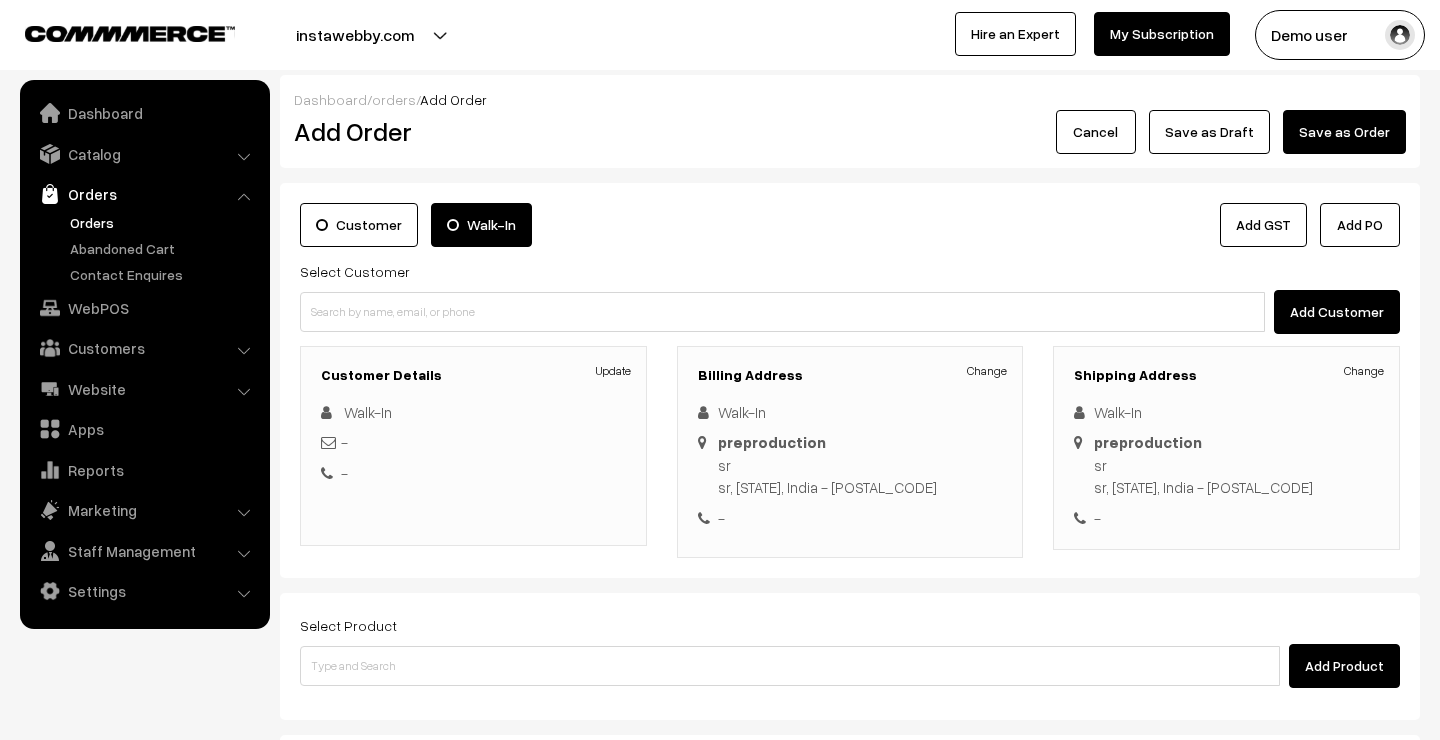 click on "Customer" at bounding box center [359, 225] 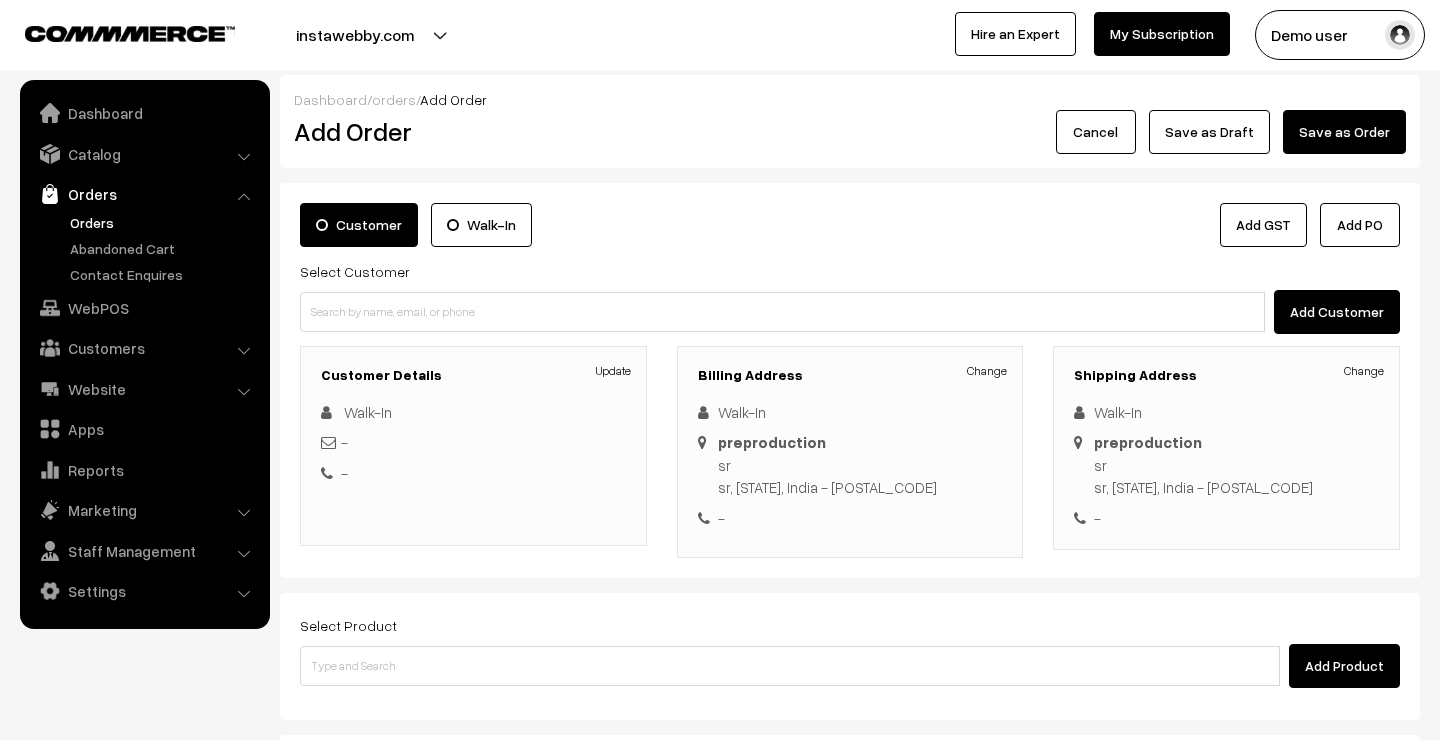 click on "Walk-In" at bounding box center [481, 225] 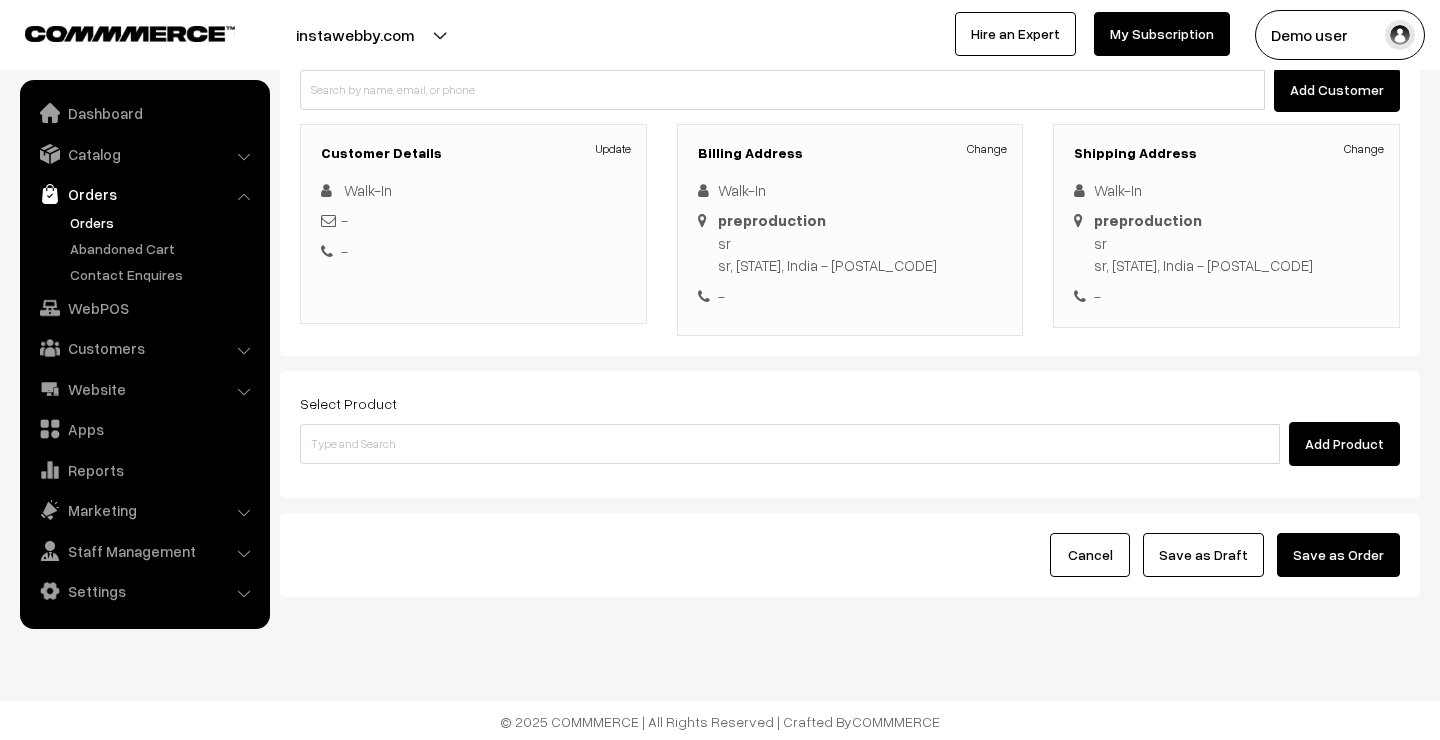 scroll, scrollTop: 221, scrollLeft: 0, axis: vertical 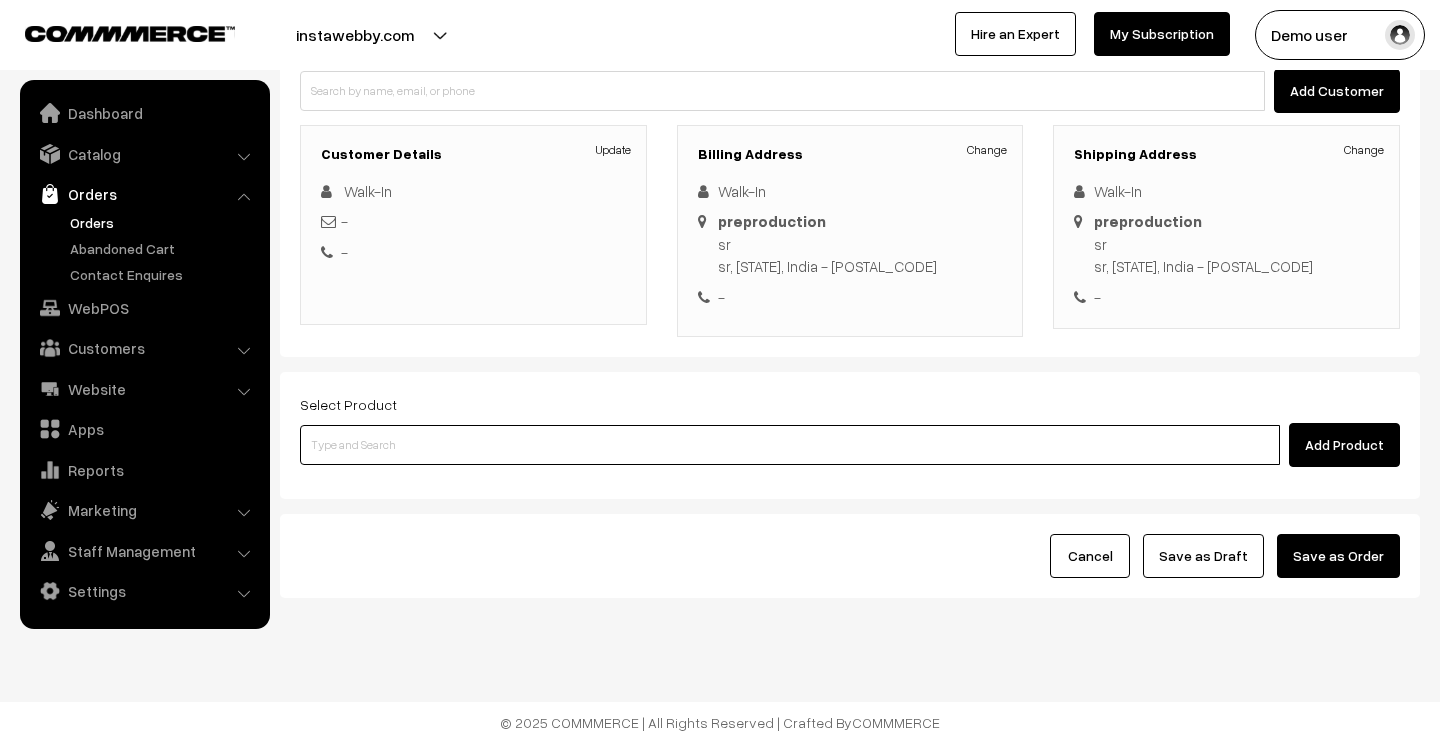 click at bounding box center (790, 445) 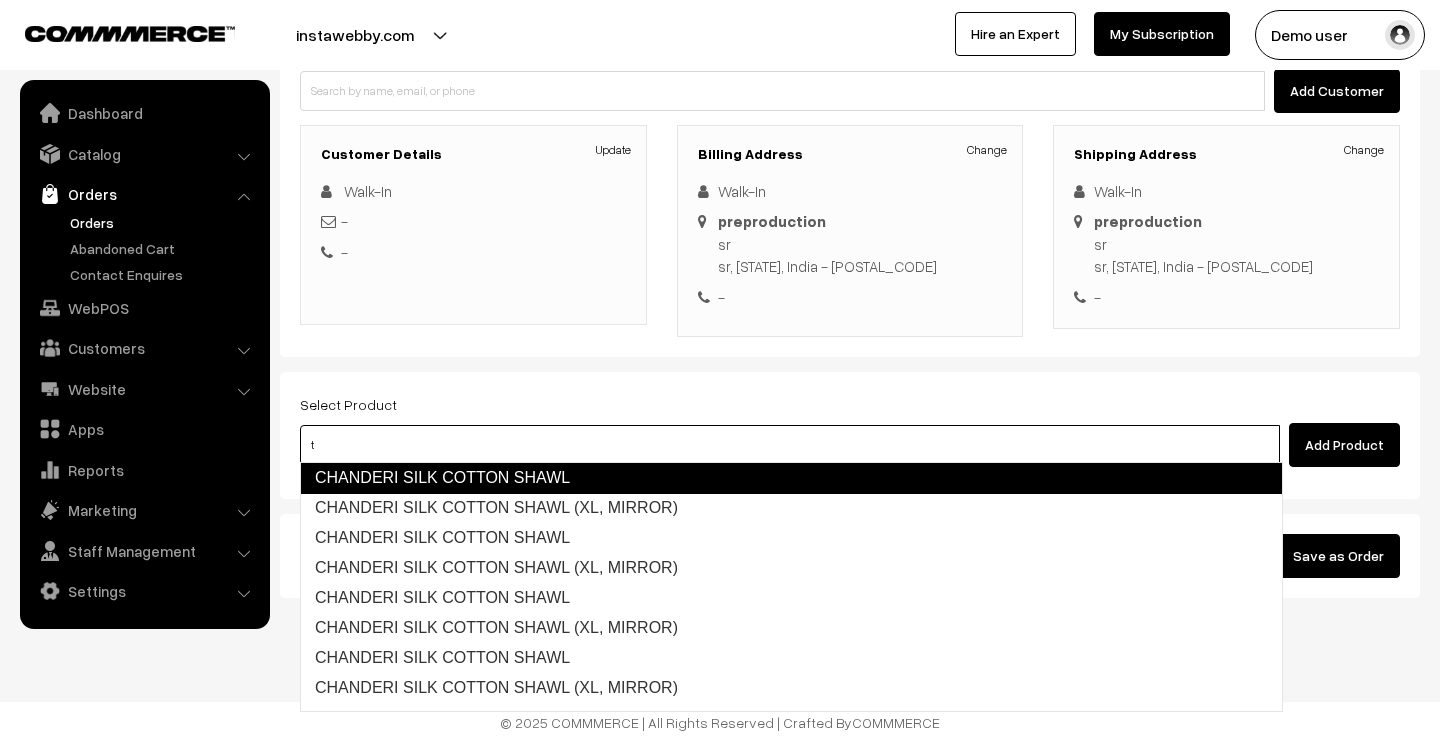 click on "CHANDERI SILK COTTON SHAWL" at bounding box center (791, 478) 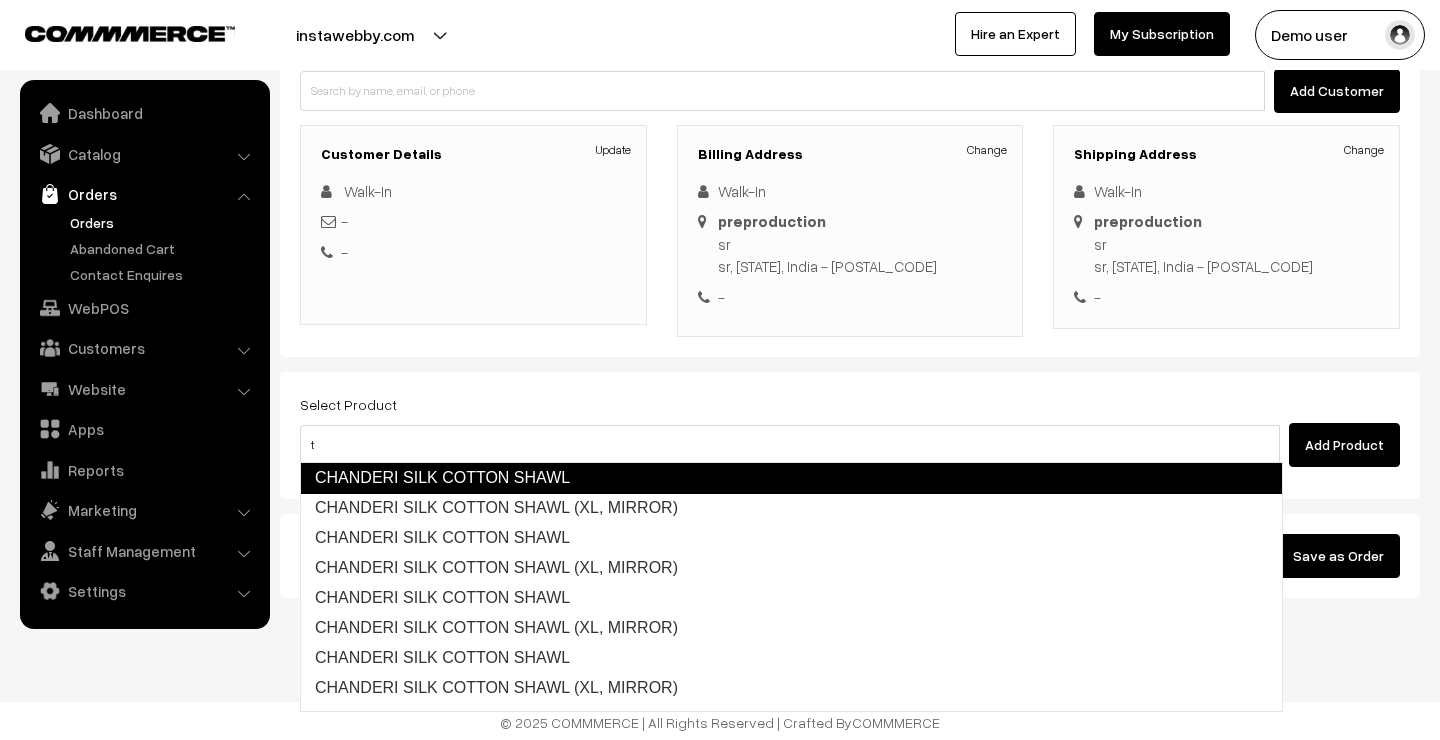 type 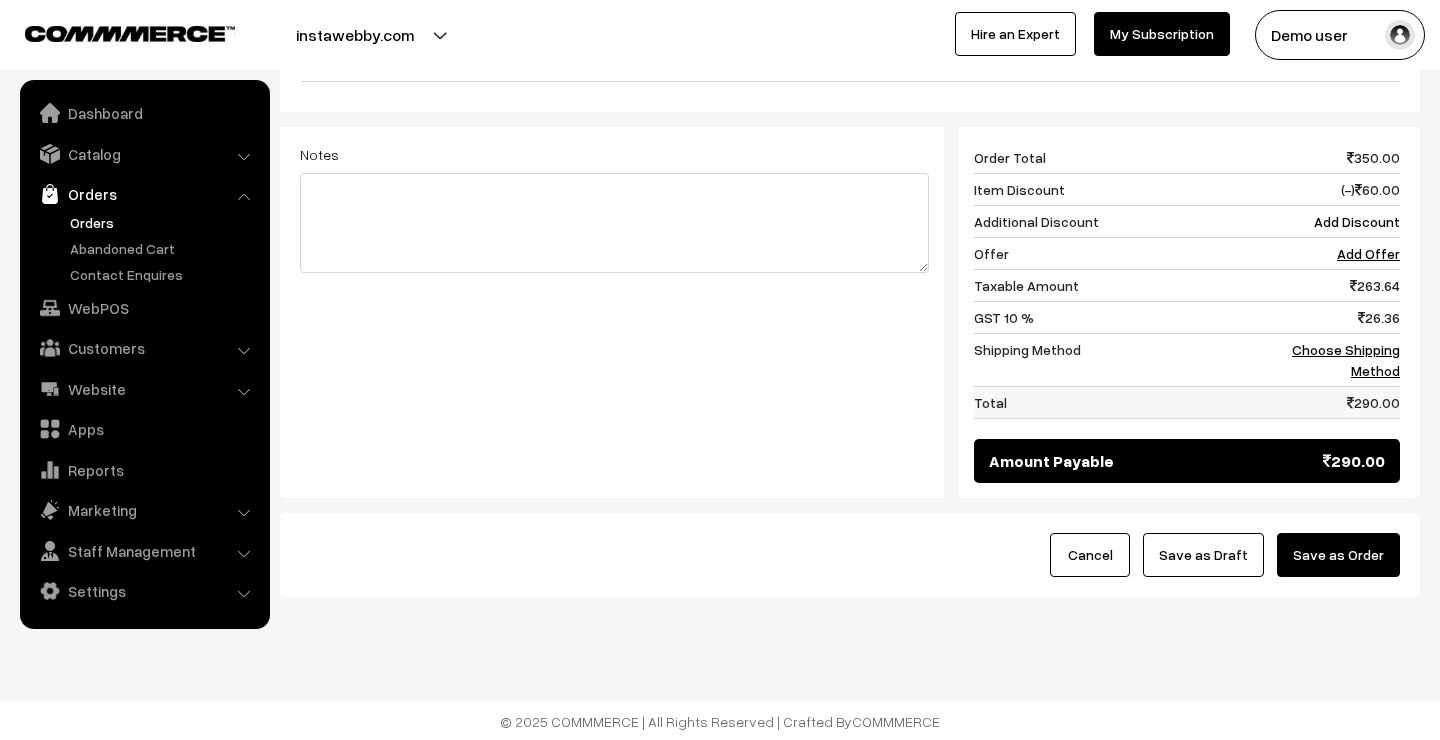 scroll, scrollTop: 754, scrollLeft: 0, axis: vertical 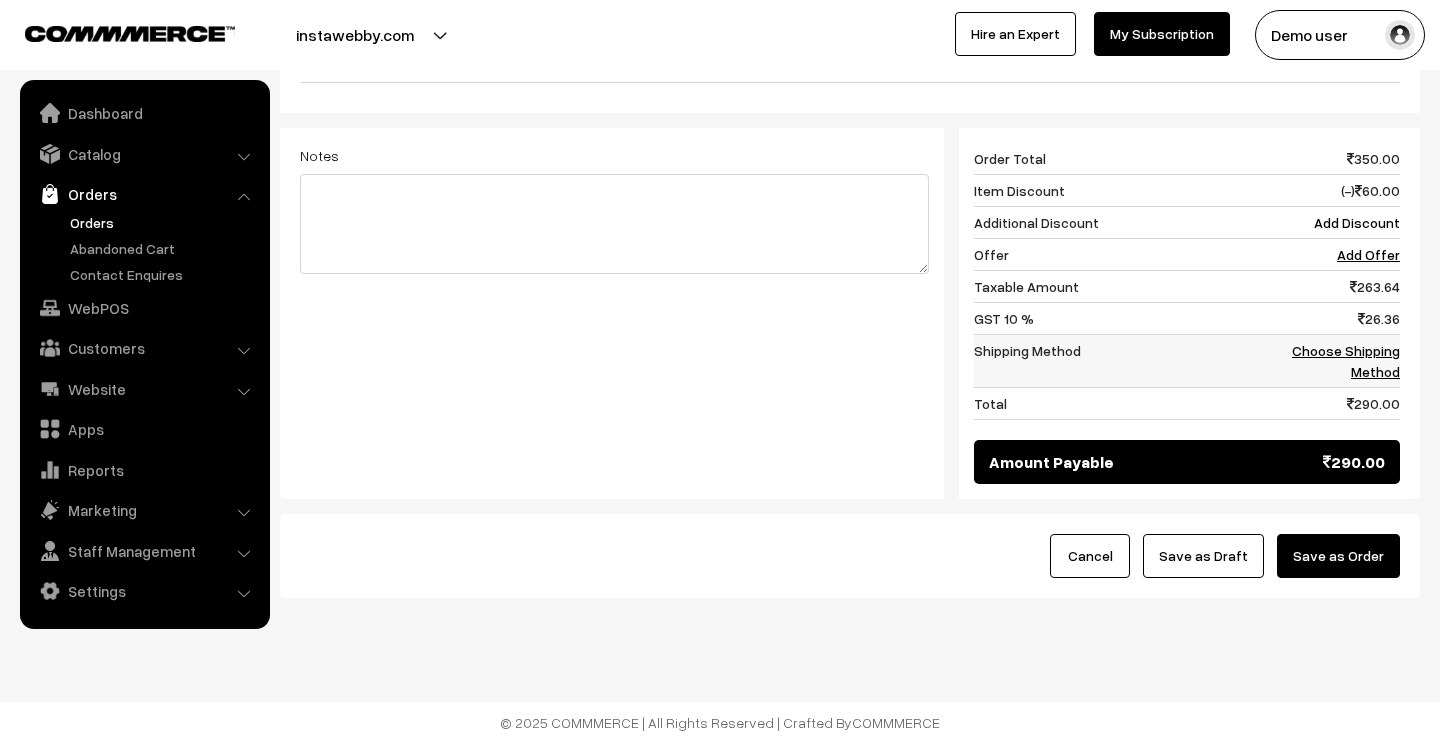 click on "Choose Shipping Method" at bounding box center [1346, 361] 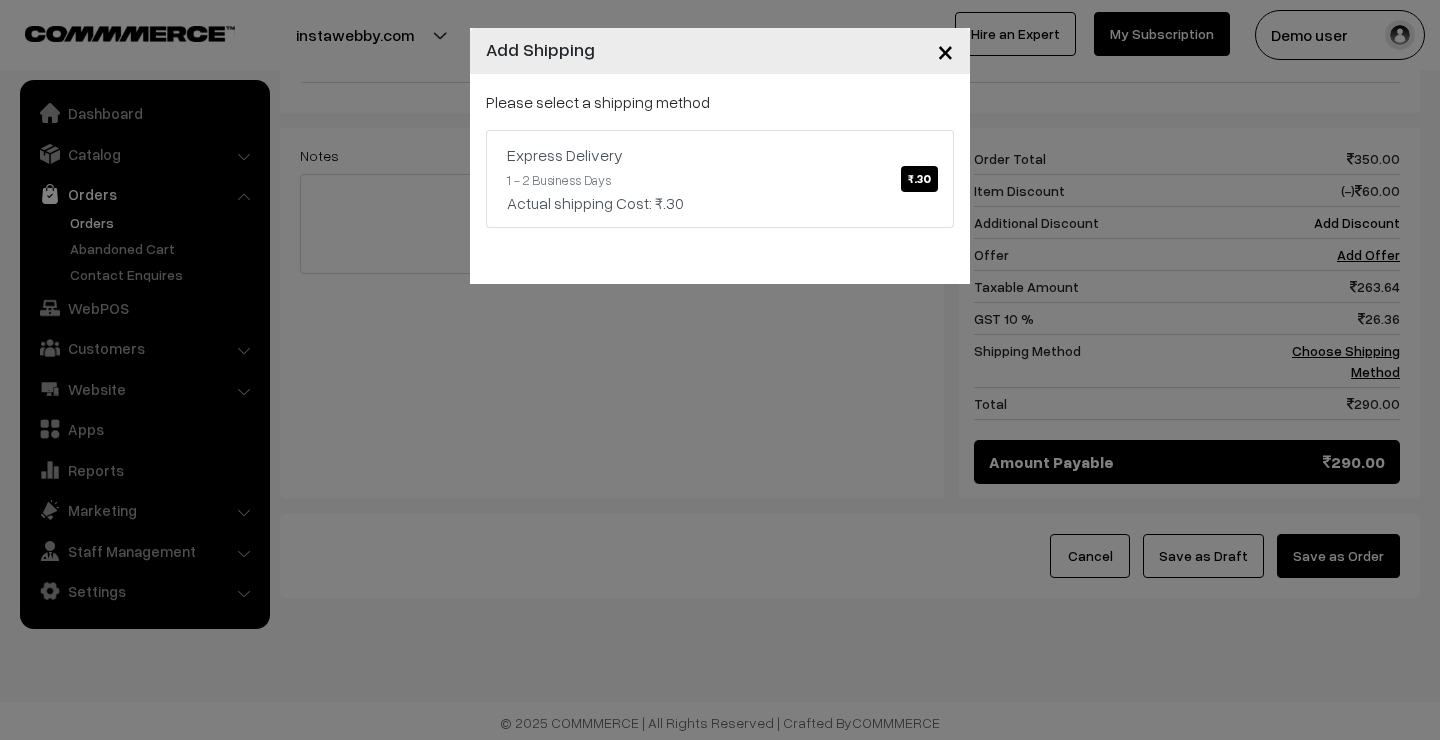 click on "×" at bounding box center (945, 50) 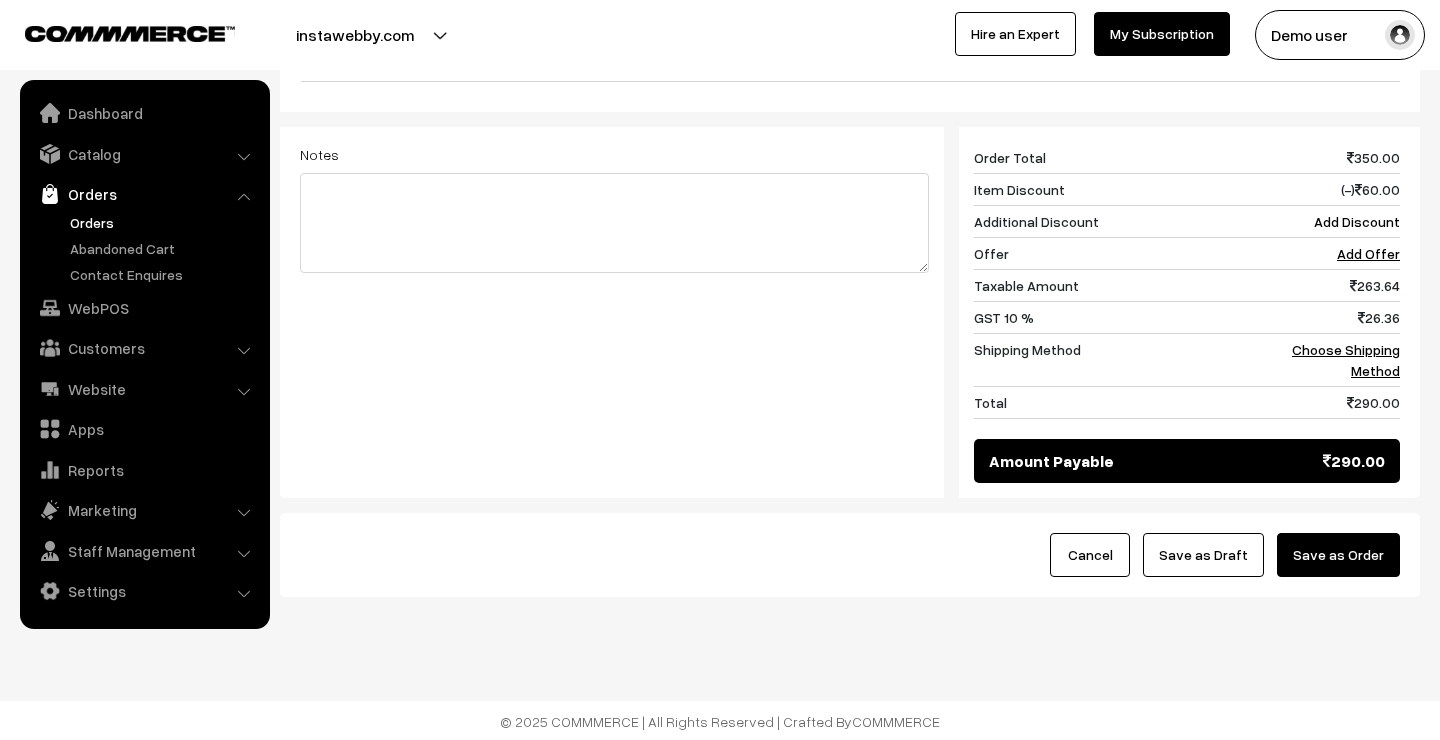 scroll, scrollTop: 754, scrollLeft: 0, axis: vertical 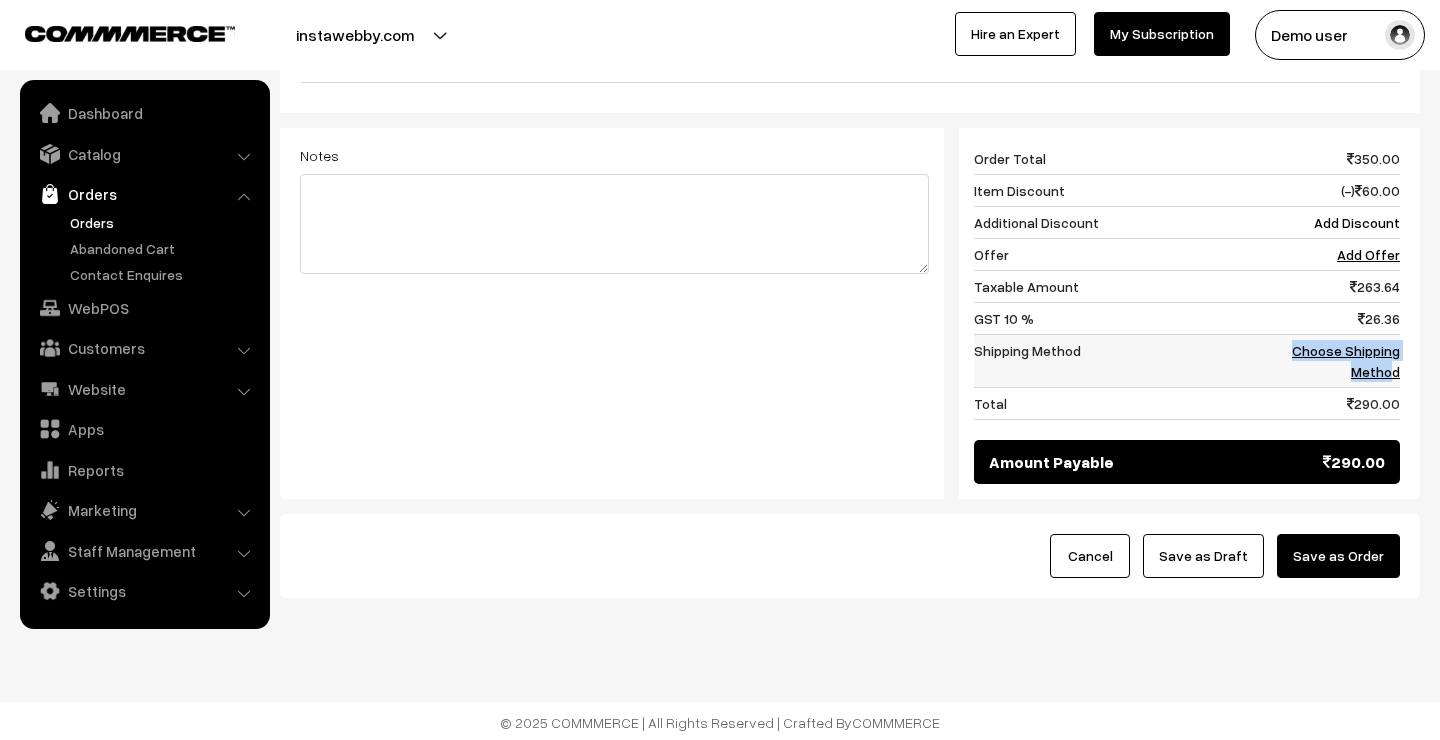 drag, startPoint x: 1286, startPoint y: 341, endPoint x: 1395, endPoint y: 363, distance: 111.19802 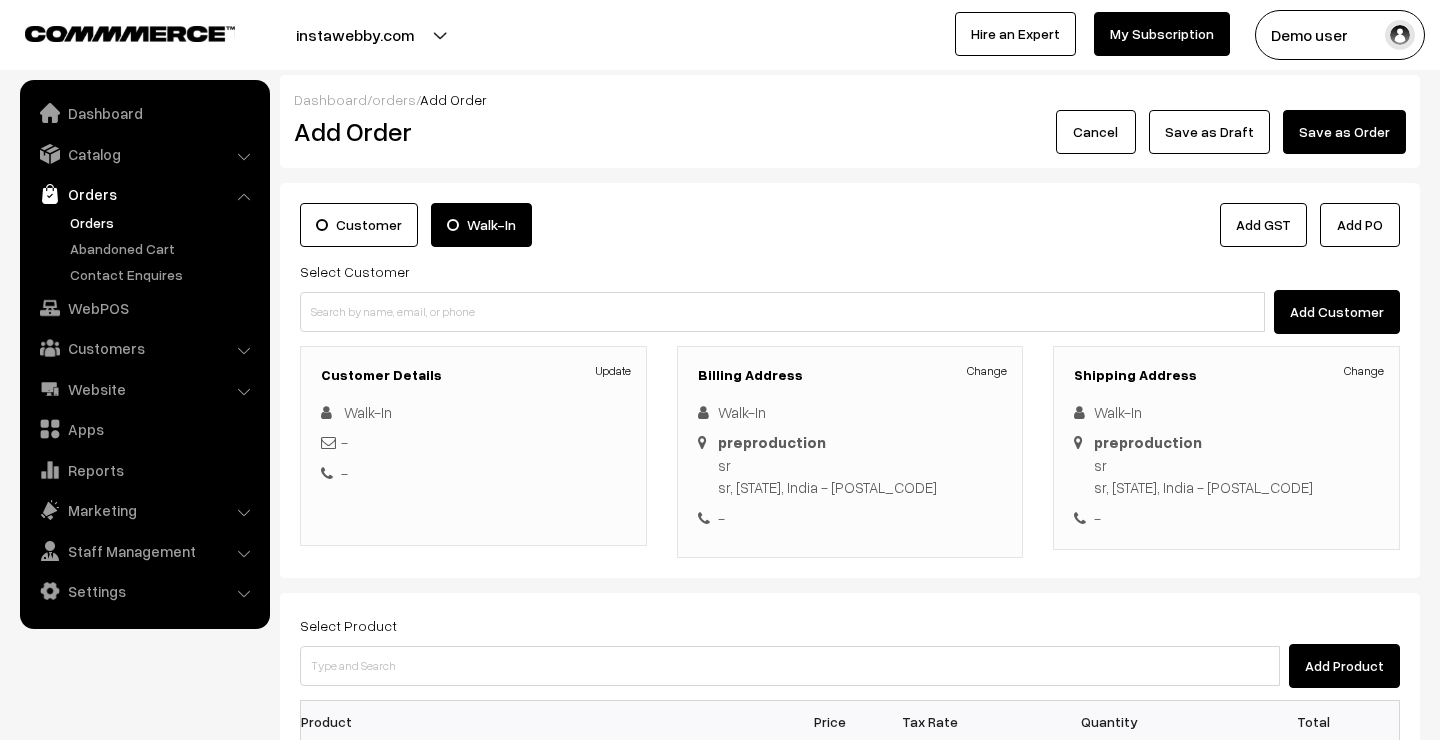 scroll, scrollTop: 0, scrollLeft: 0, axis: both 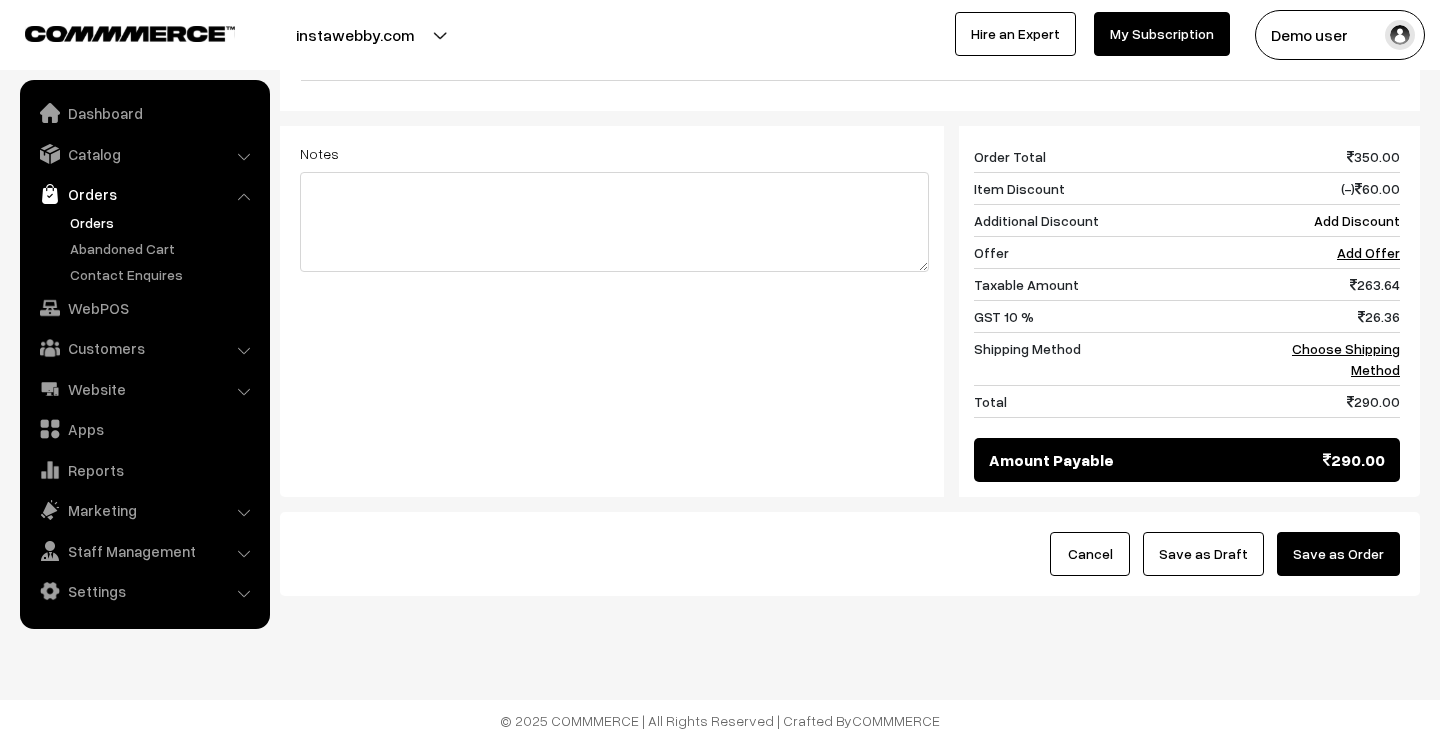 click on "Cancel
Save as Draft
Save as Order" at bounding box center [850, 554] 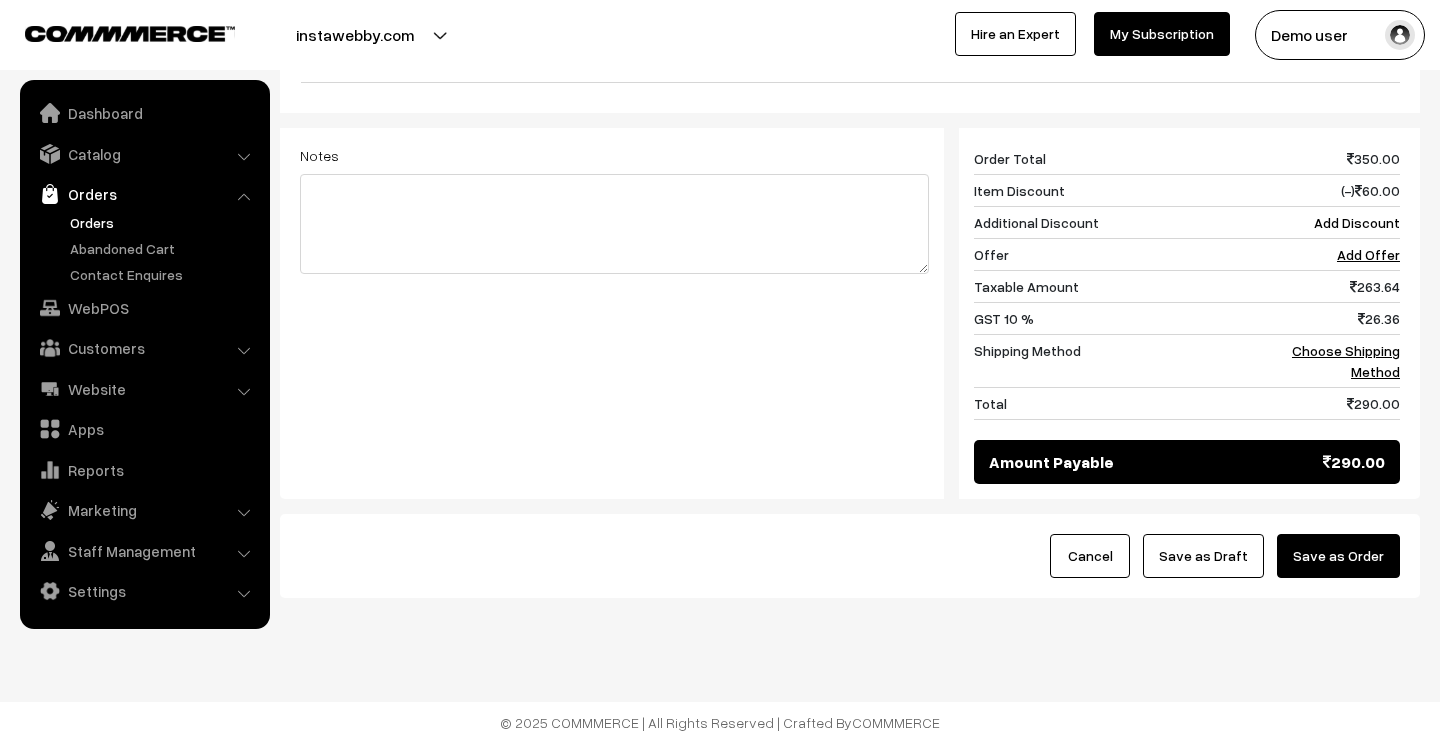 click on "Save as Order" at bounding box center [1338, 556] 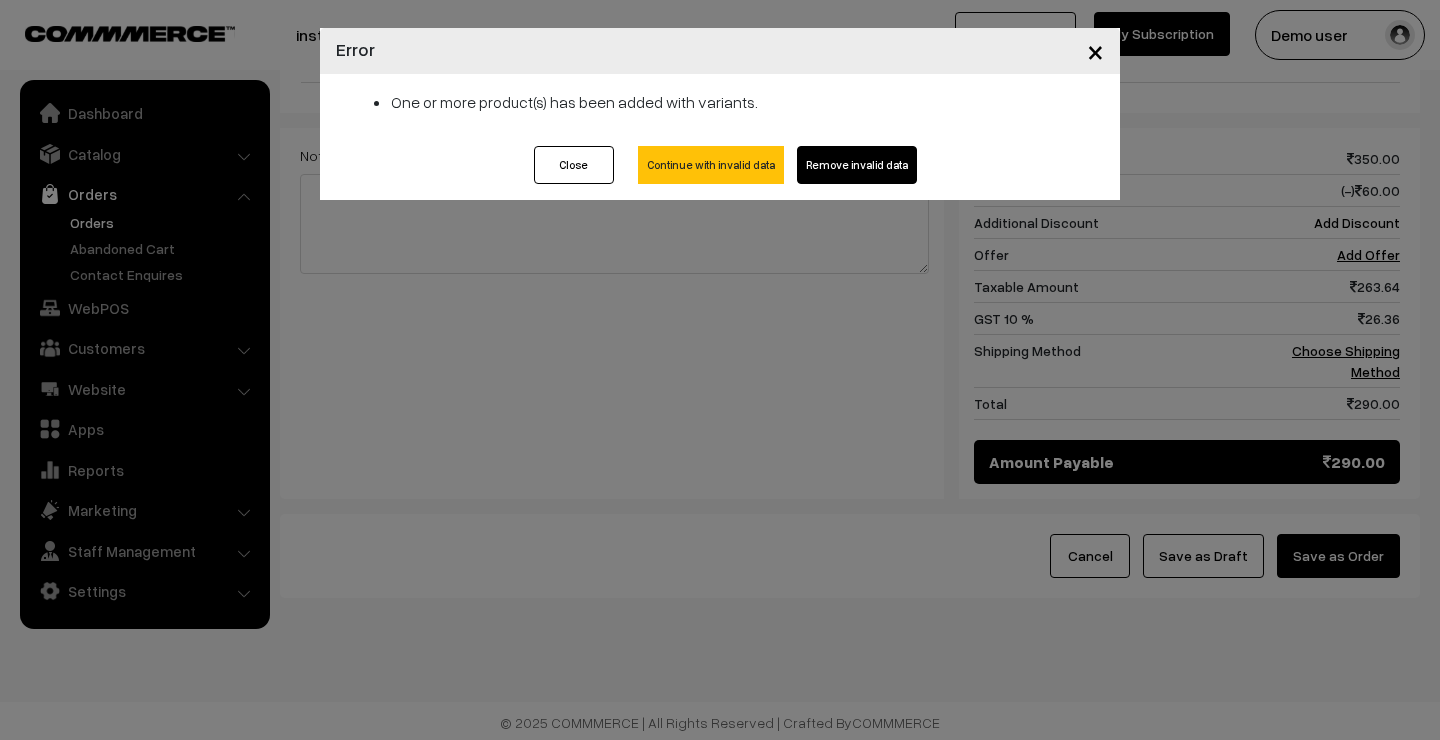 click on "×" at bounding box center (1095, 50) 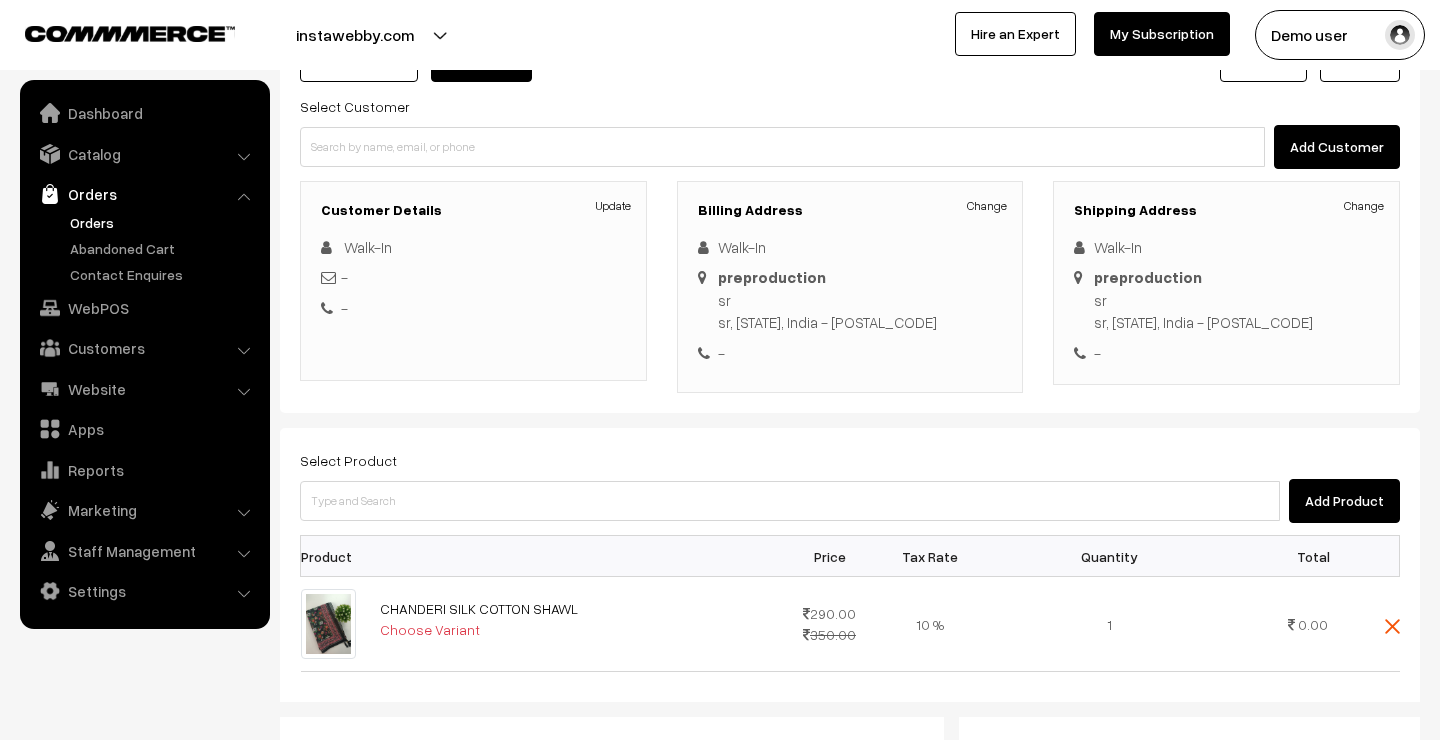 scroll, scrollTop: 321, scrollLeft: 0, axis: vertical 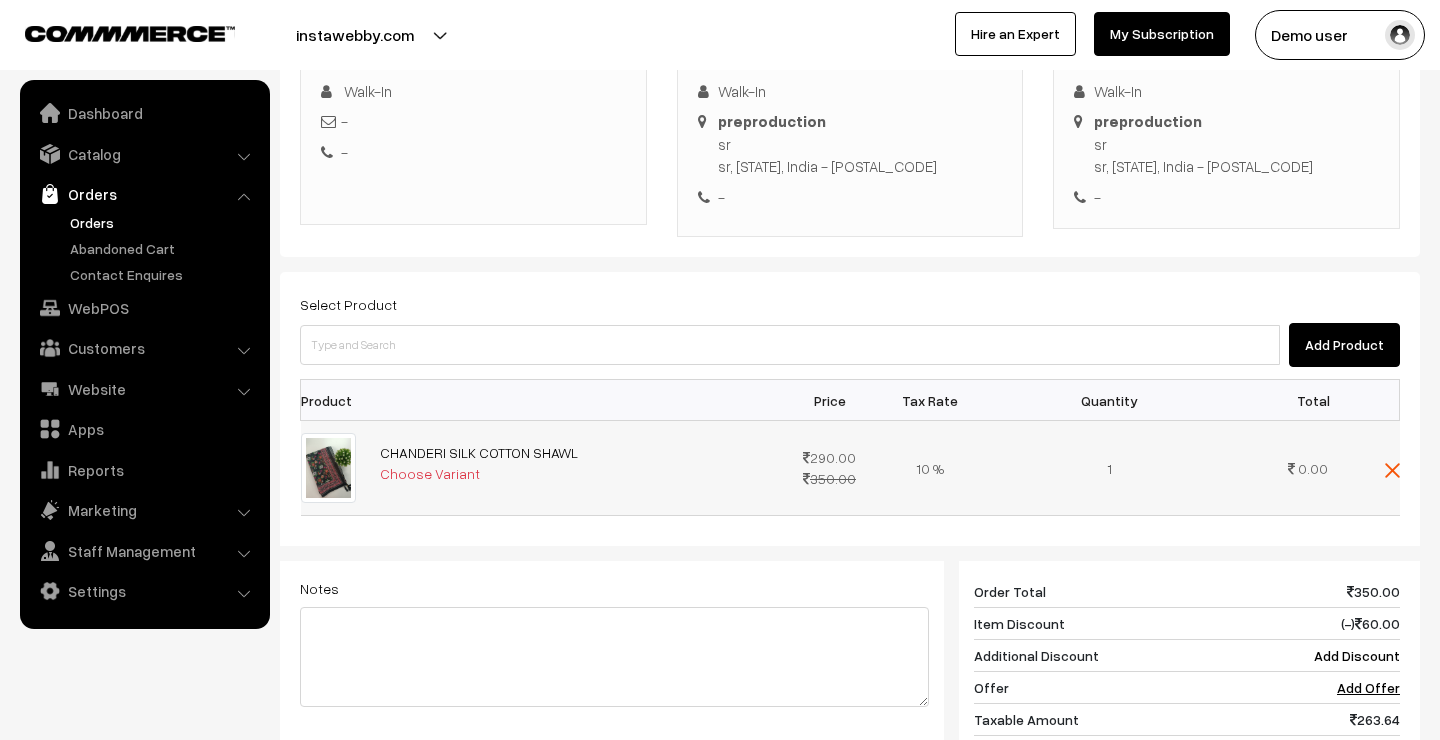 click on "Choose Variant" at bounding box center (479, 473) 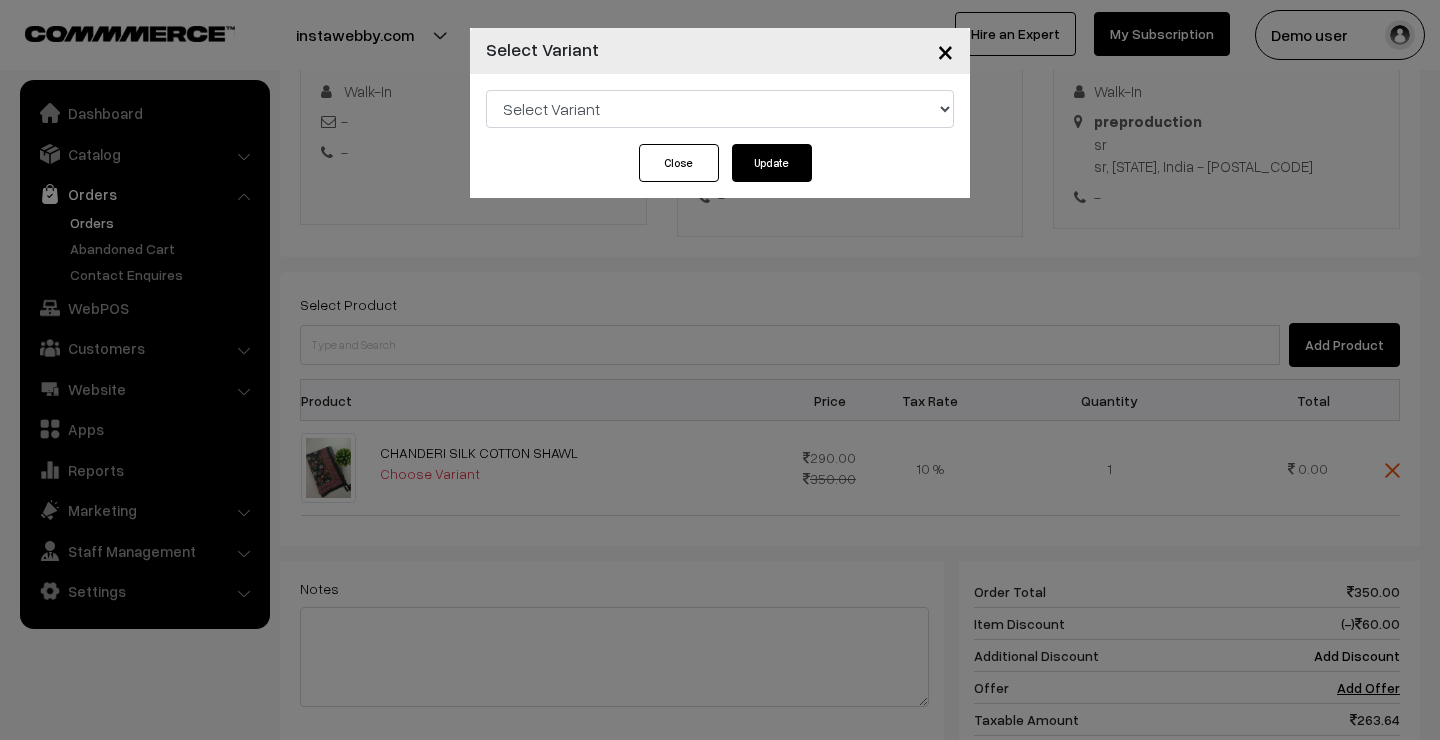 select on "11" 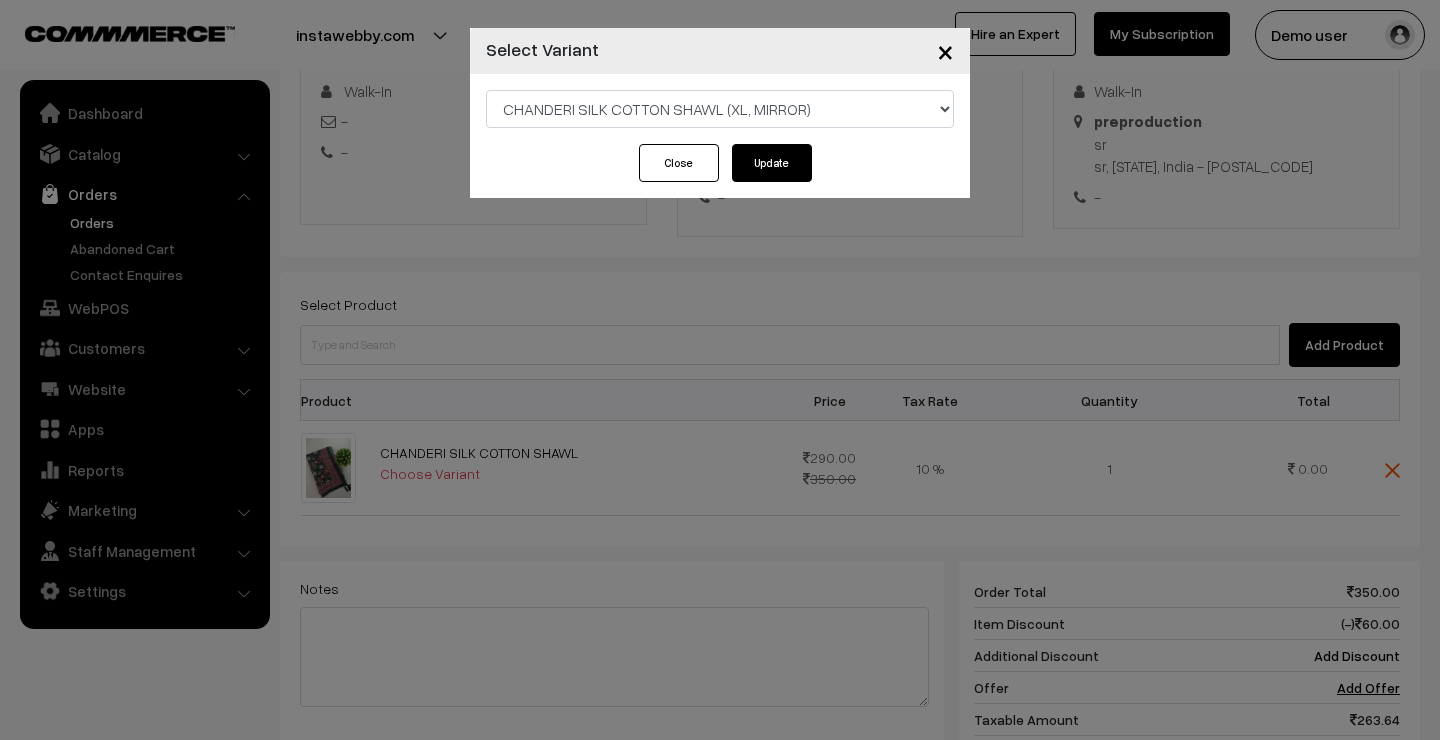 click on "Update" at bounding box center (772, 163) 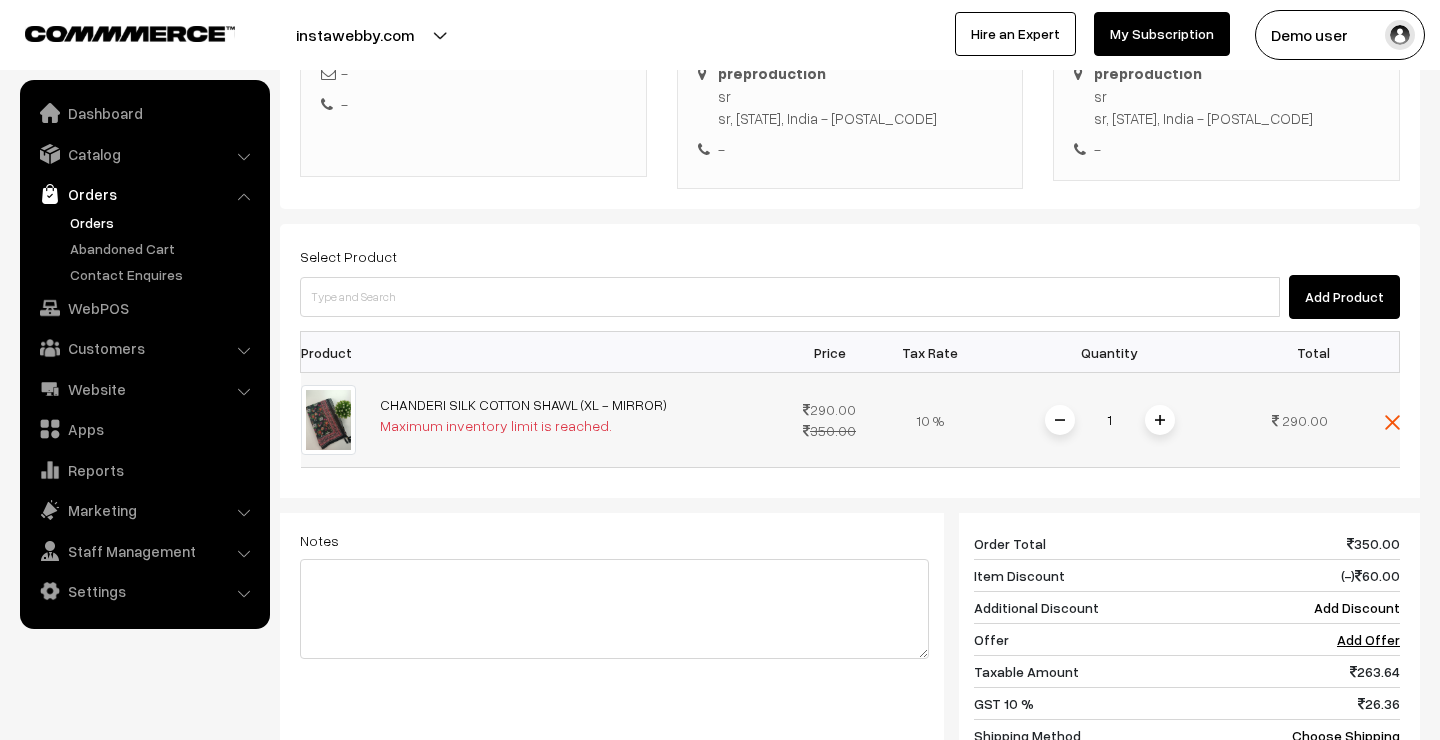 scroll, scrollTop: 369, scrollLeft: 0, axis: vertical 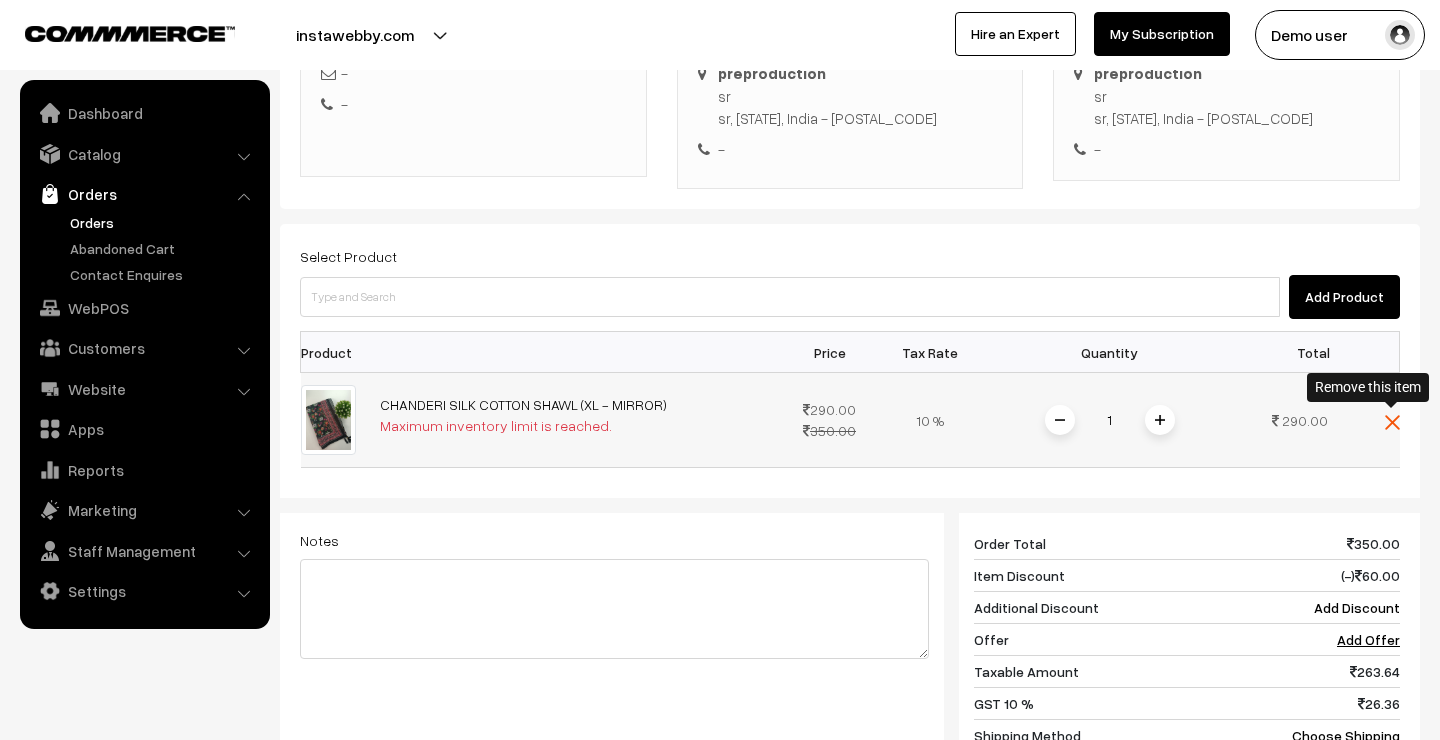 click at bounding box center [1392, 422] 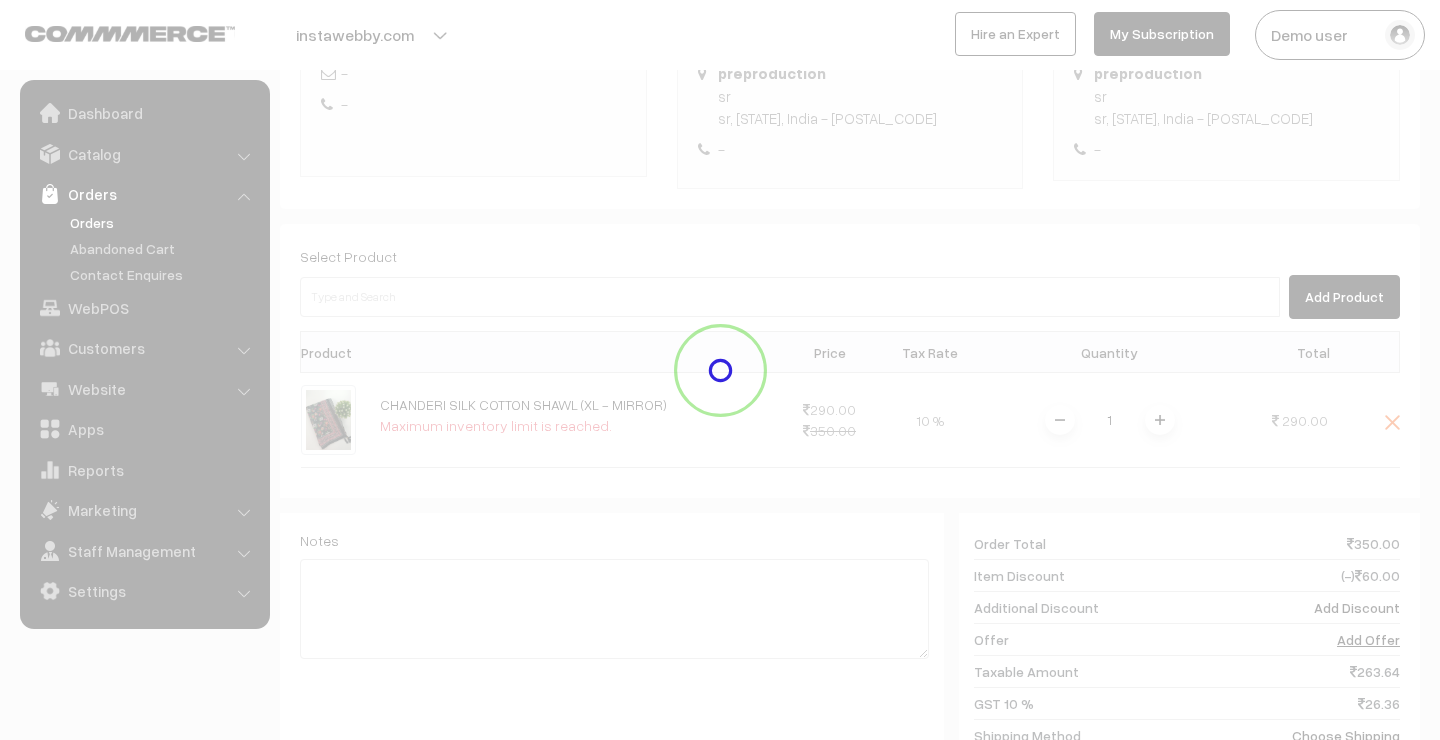 scroll, scrollTop: 221, scrollLeft: 0, axis: vertical 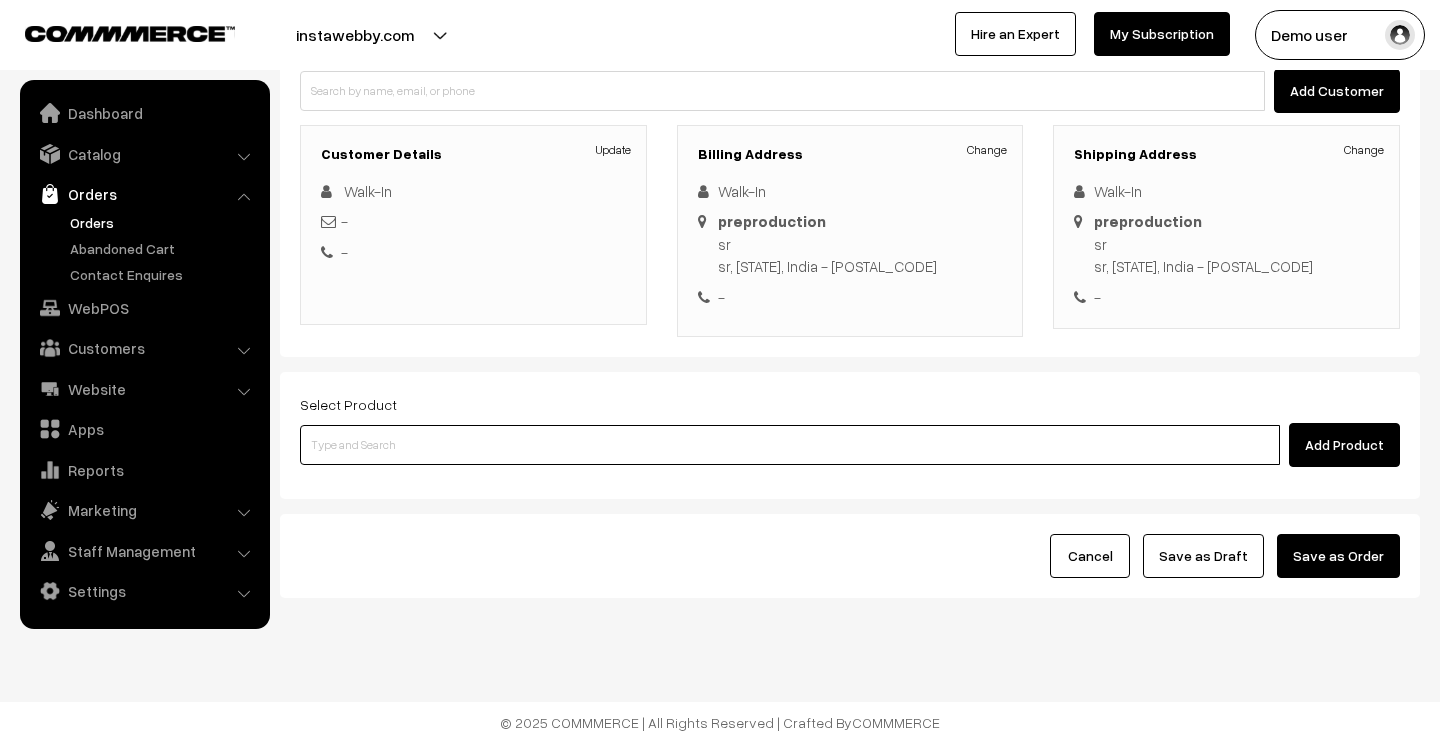 click at bounding box center [790, 445] 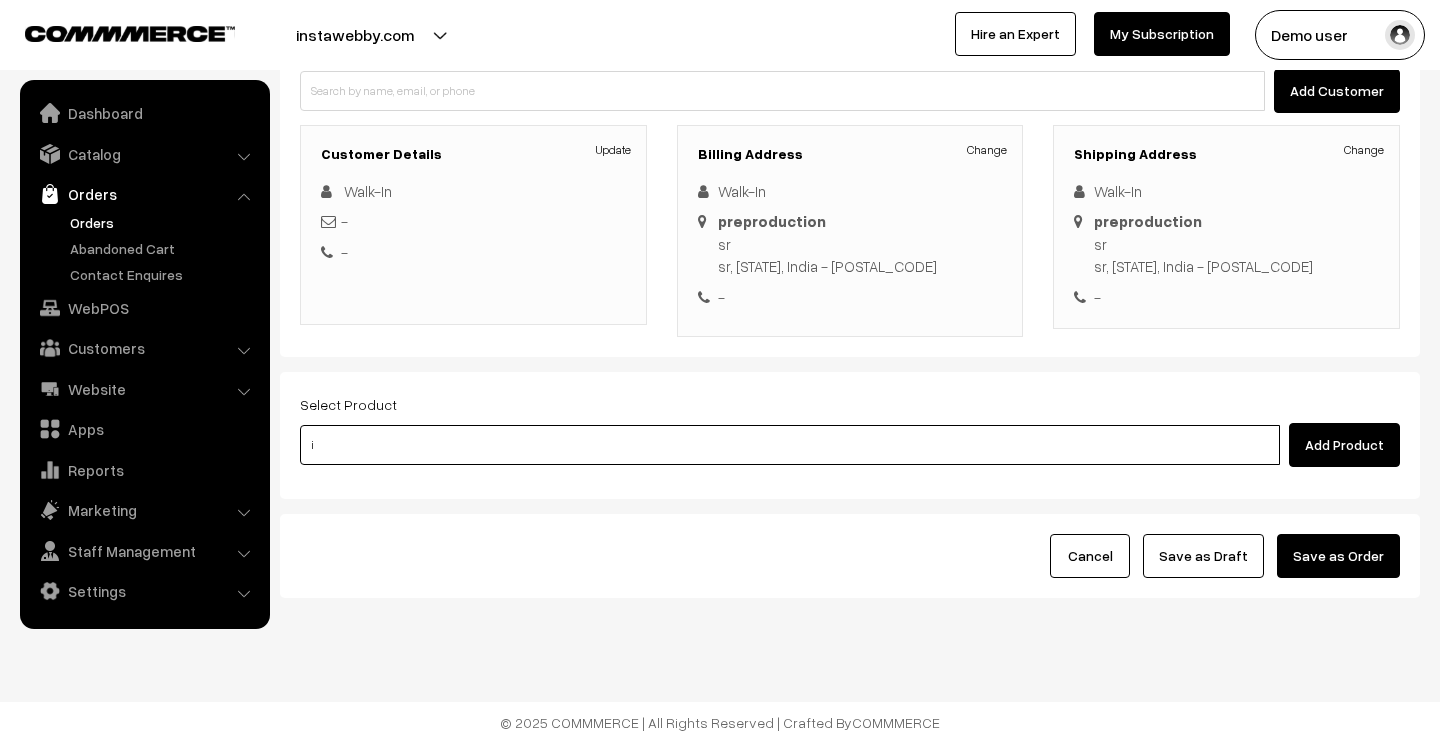 type on "io" 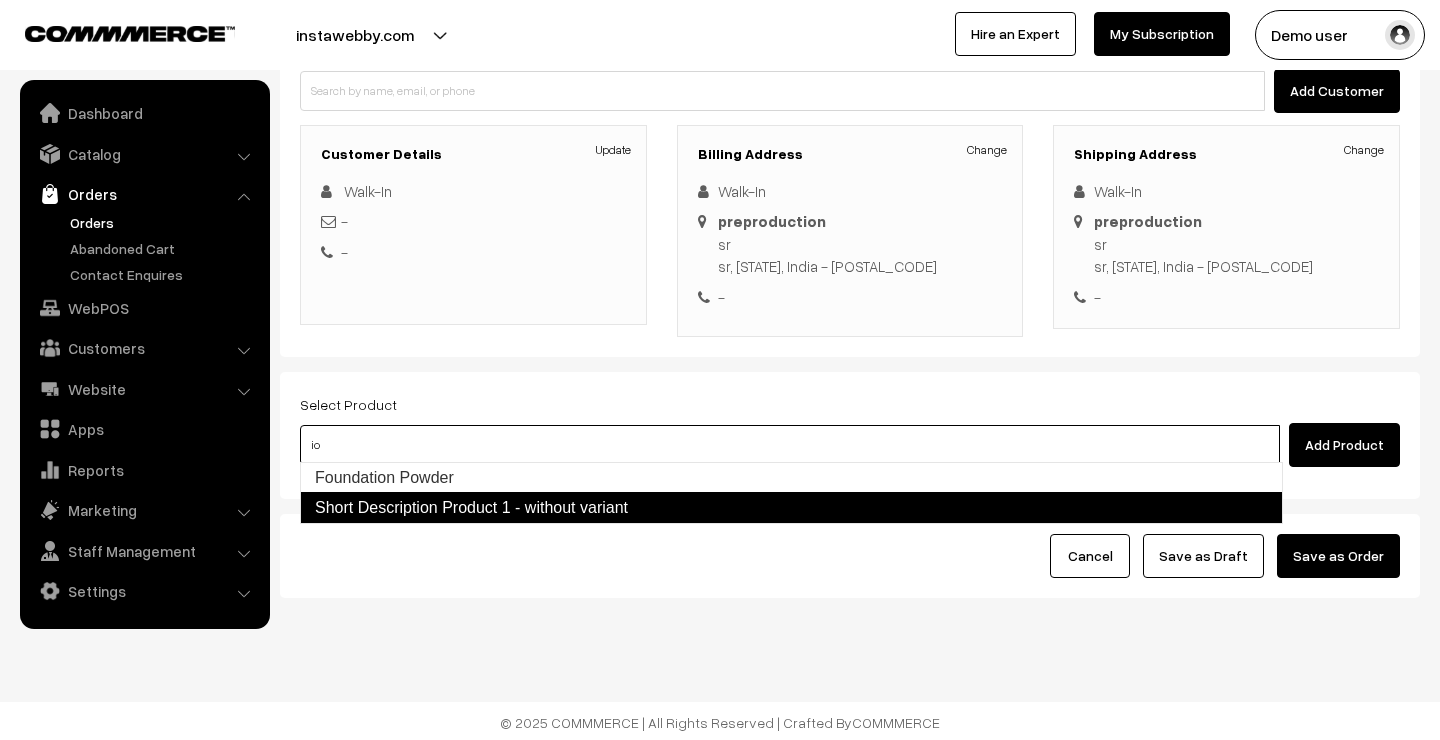 click on "Short Description Product 1 - without variant" at bounding box center (791, 508) 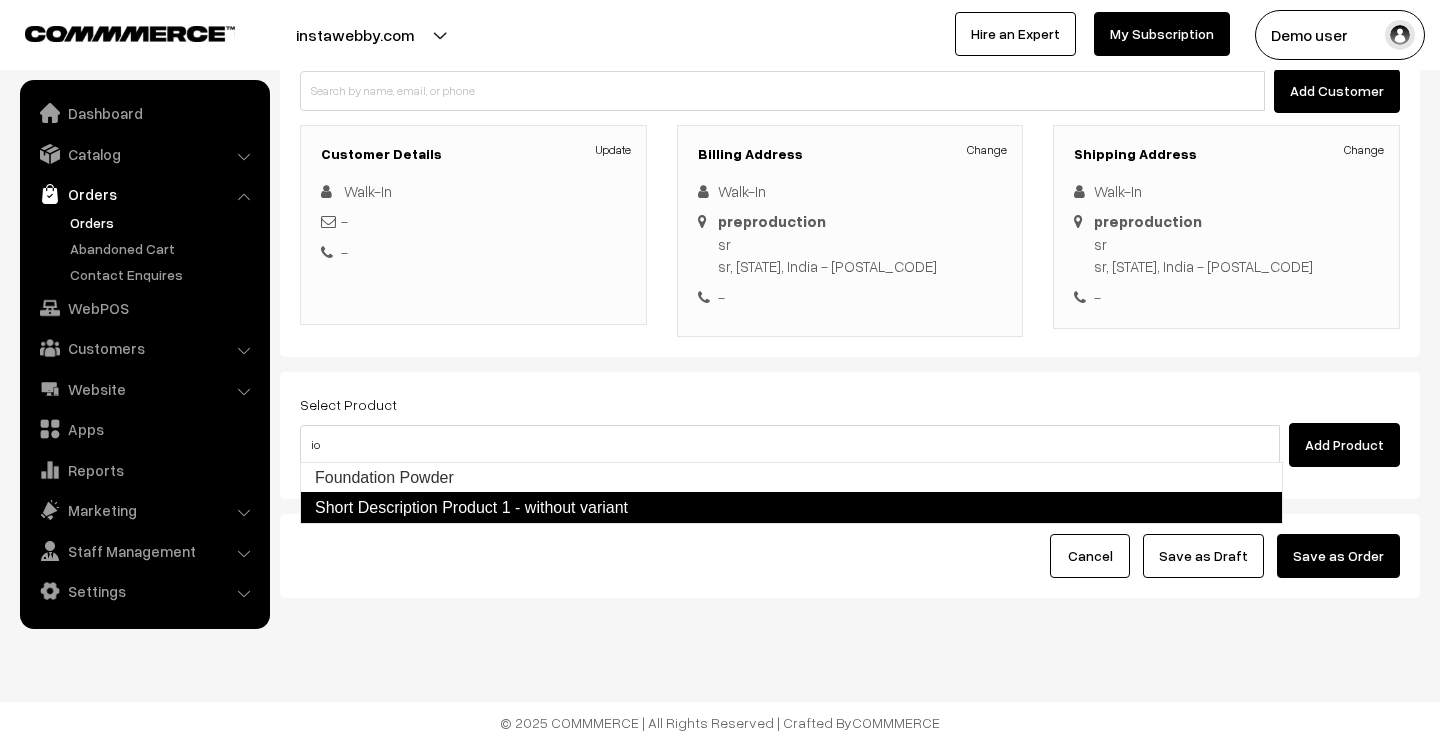 type 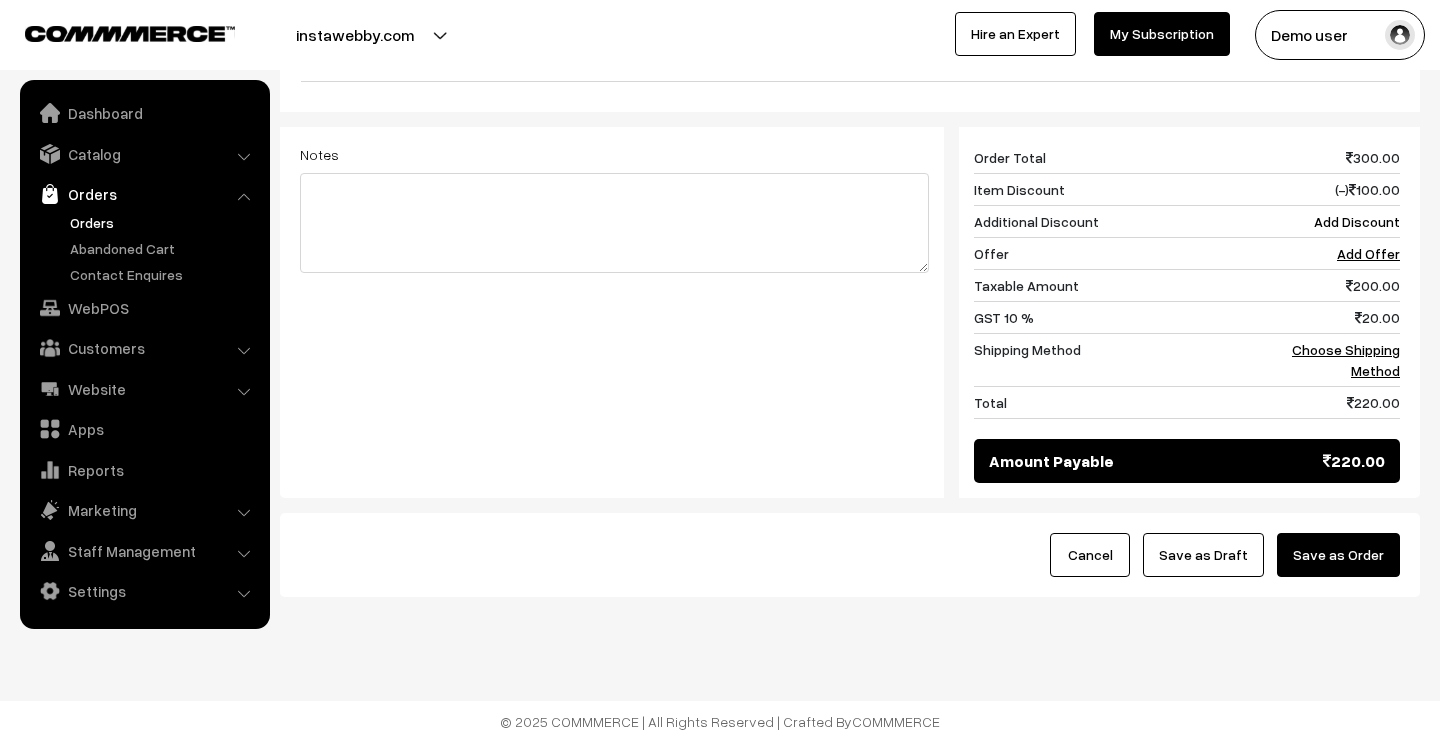scroll, scrollTop: 754, scrollLeft: 0, axis: vertical 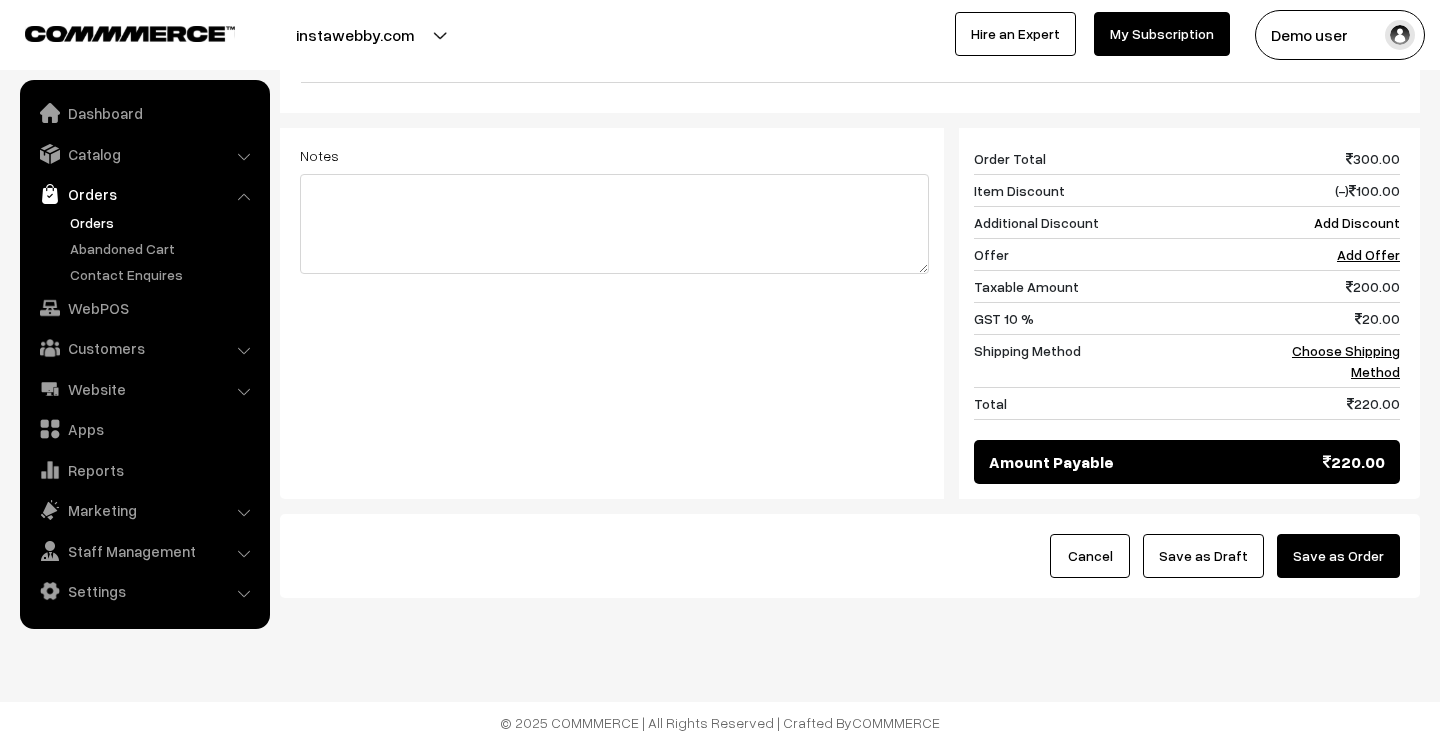 click on "Save as Order" at bounding box center (1338, 556) 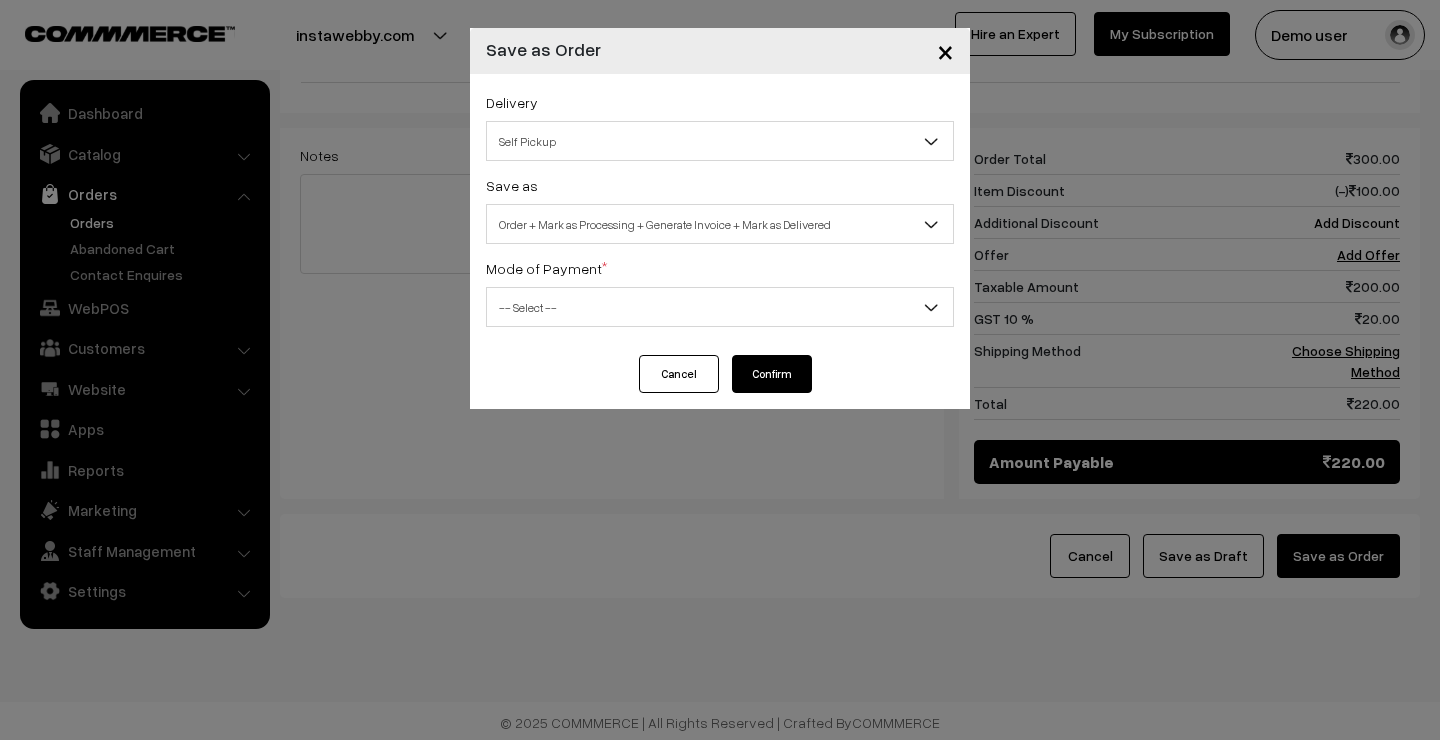 click on "-- Select --" at bounding box center (720, 307) 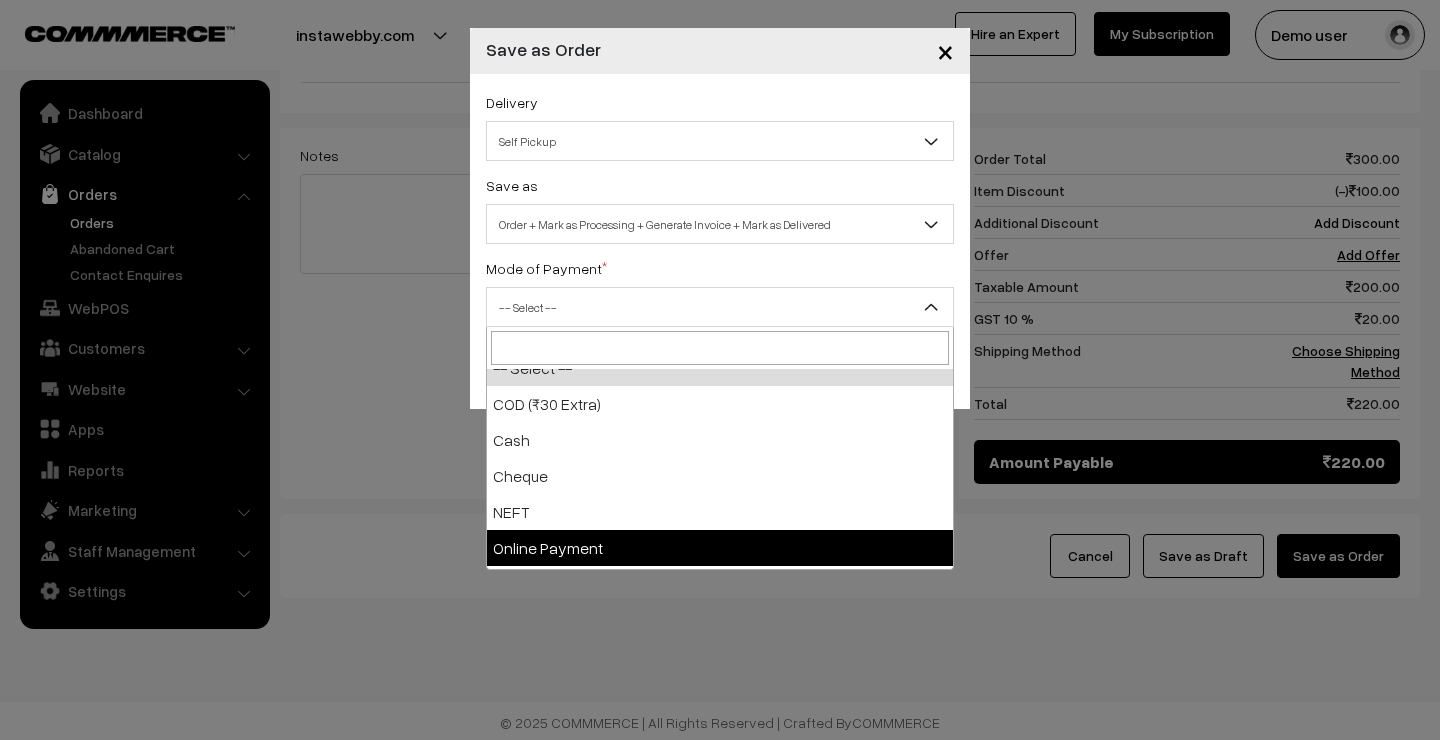 scroll, scrollTop: 0, scrollLeft: 0, axis: both 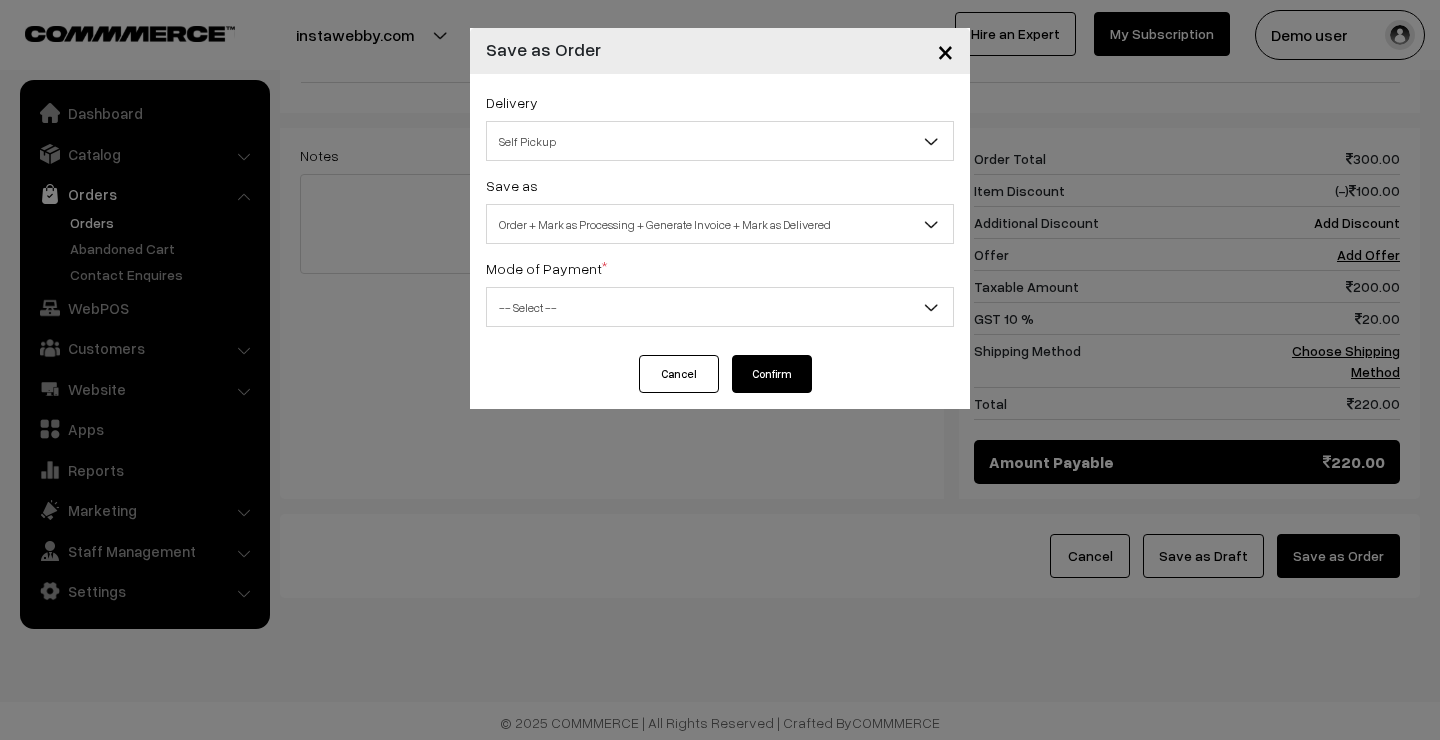 click on "Mode of Payment *
-- Select --
COD                                                                                    (₹30 Extra)
Cash
Cheque
NEFT
Online Payment
DD" at bounding box center (720, 291) 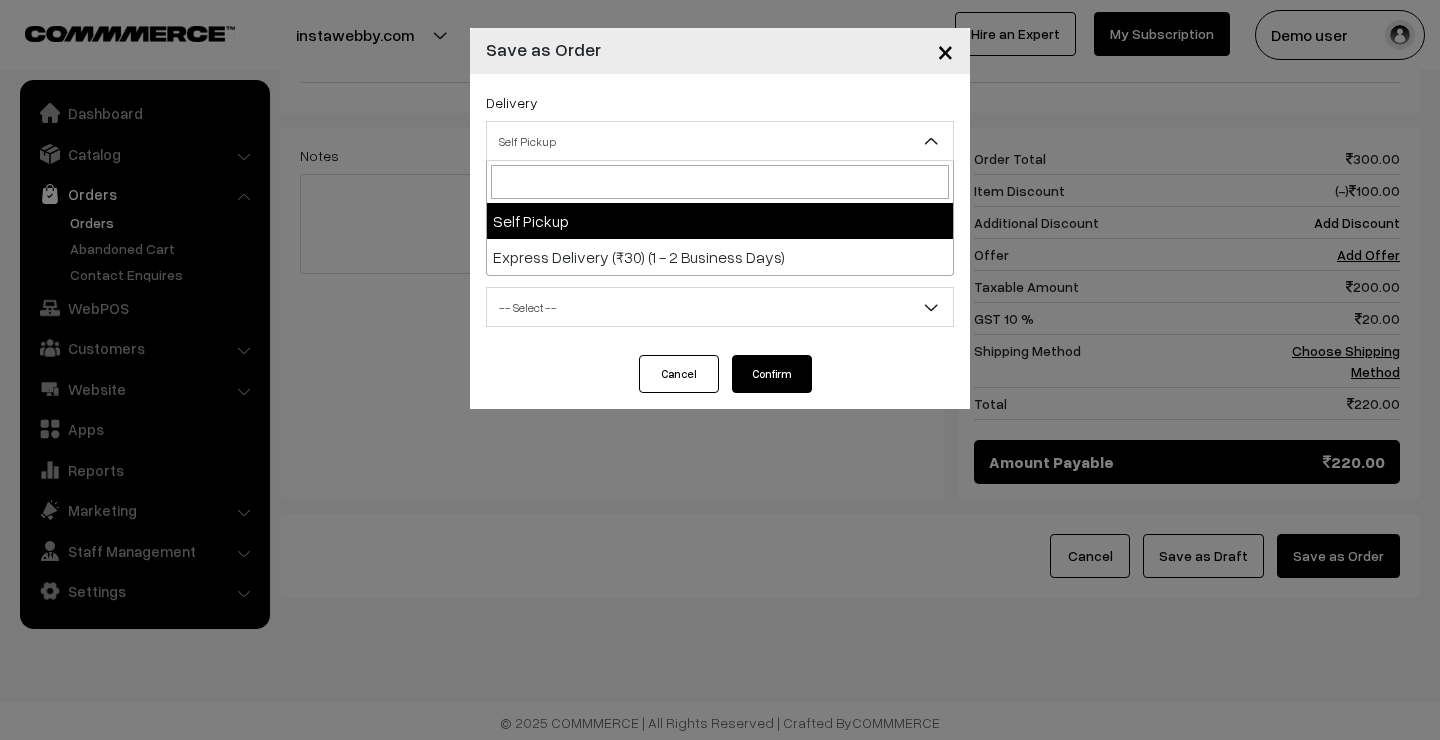 click on "Self Pickup" at bounding box center (720, 141) 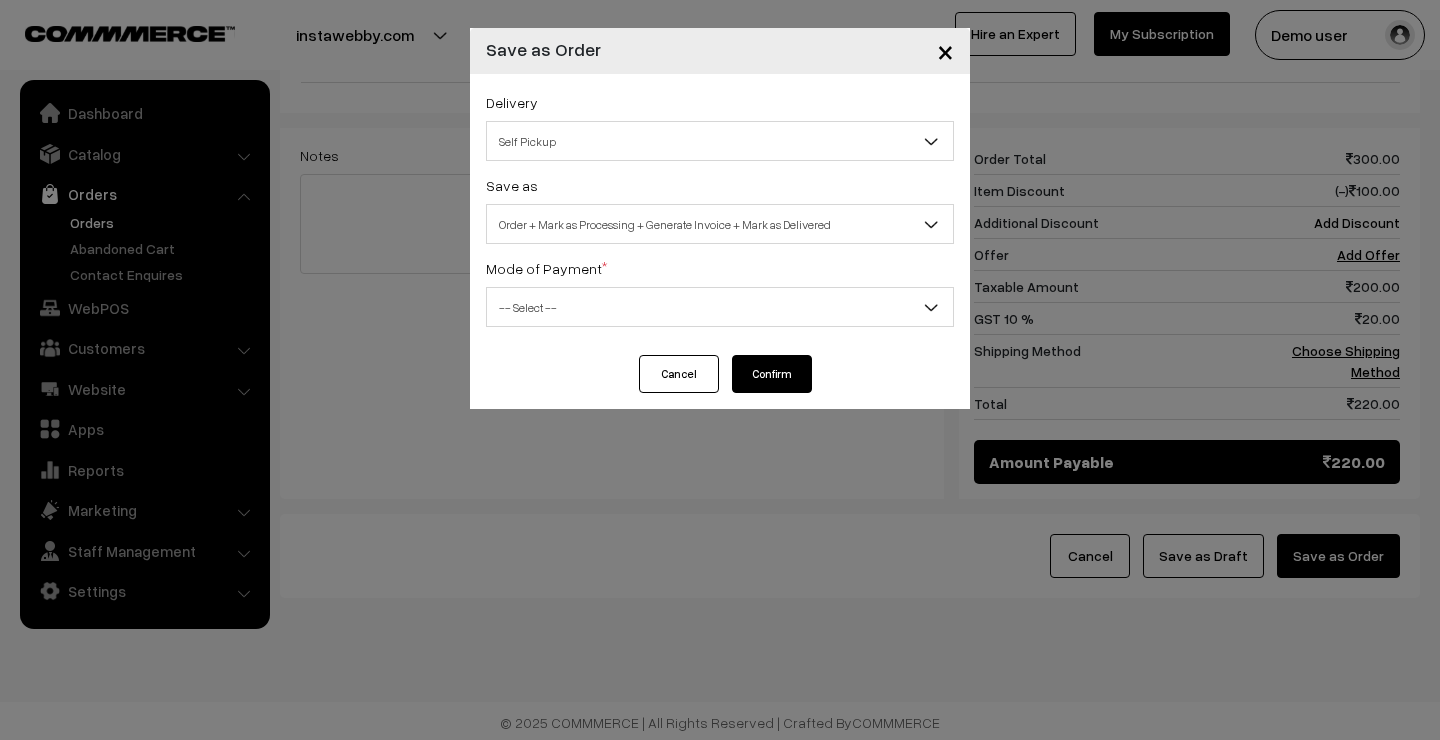 click on "Delivery
Self Pickup
Express Delivery
(₹30) (1 - 2 Business Days)
Self Pickup" at bounding box center (720, 125) 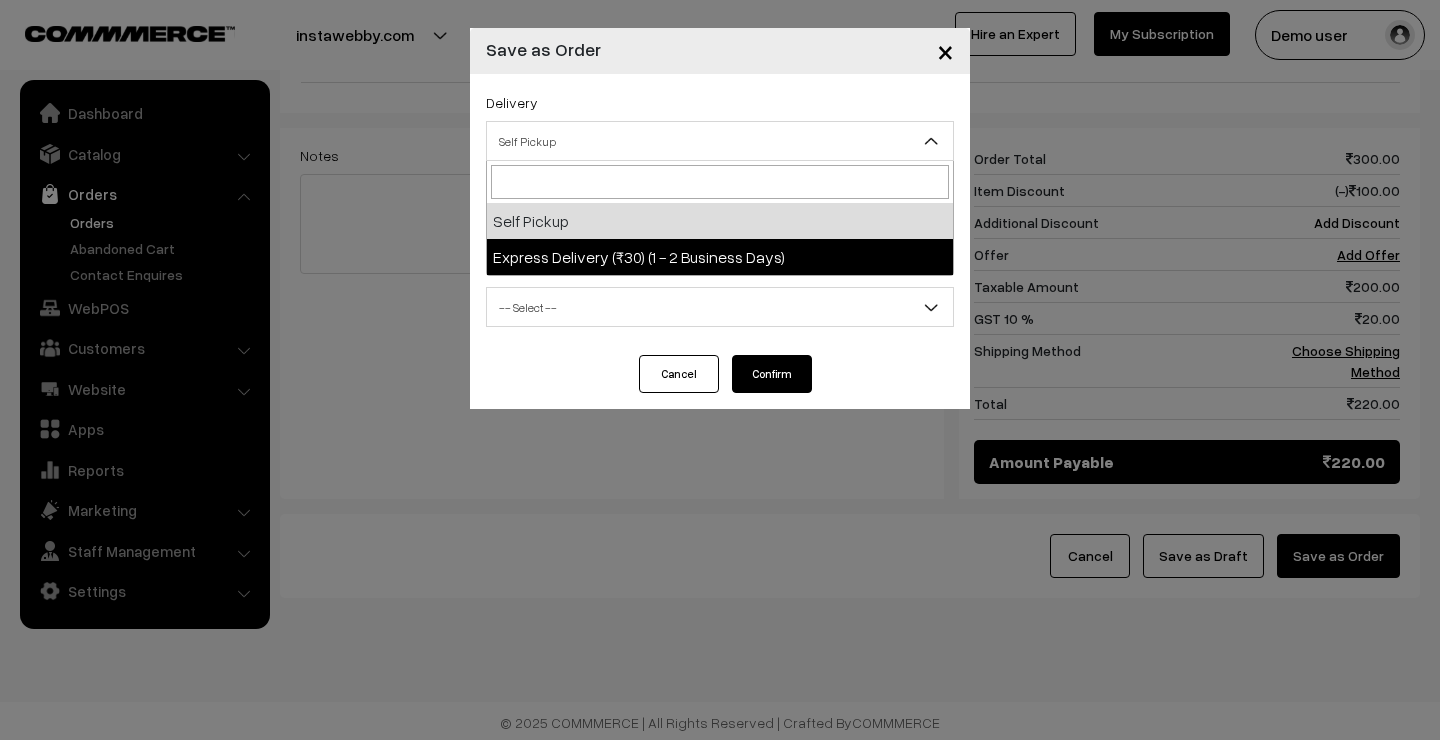 select on "ED1" 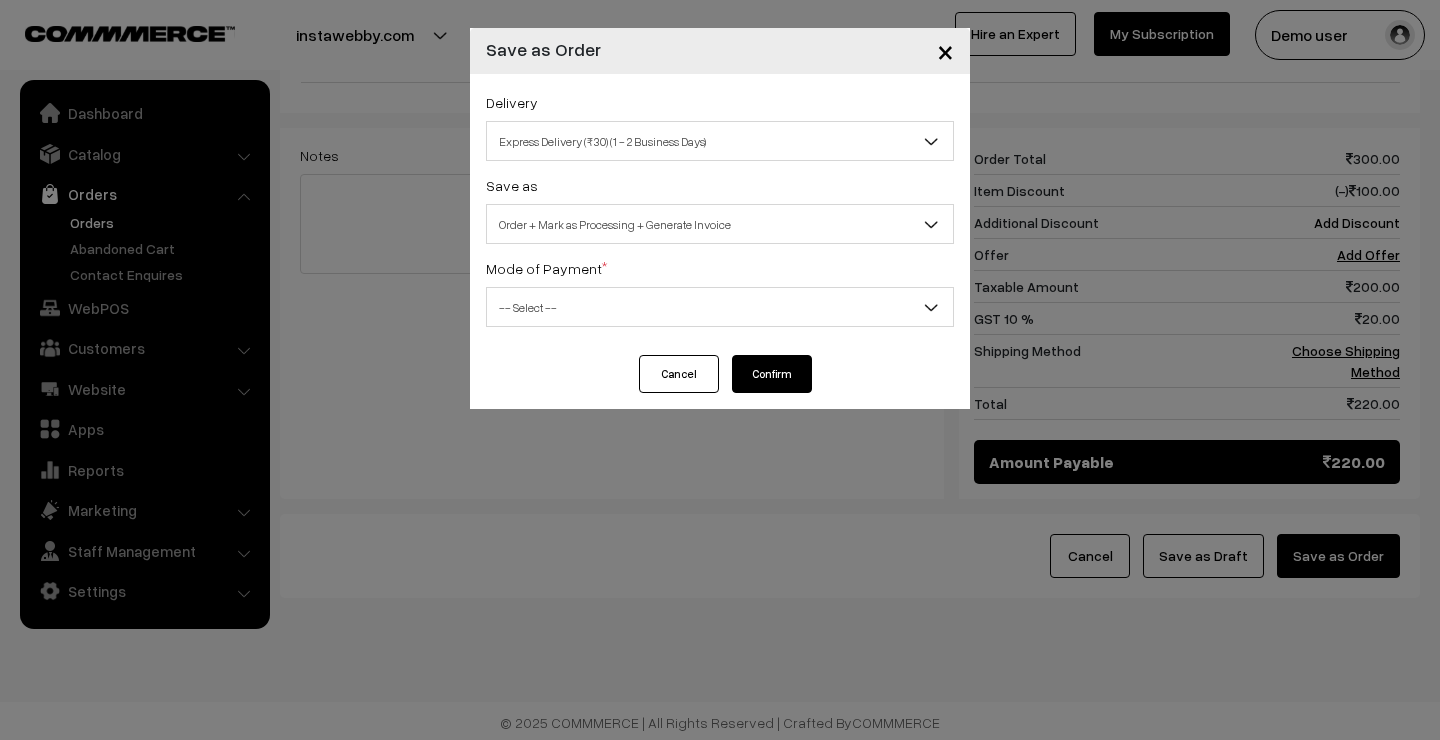 click on "Cancel" at bounding box center [679, 374] 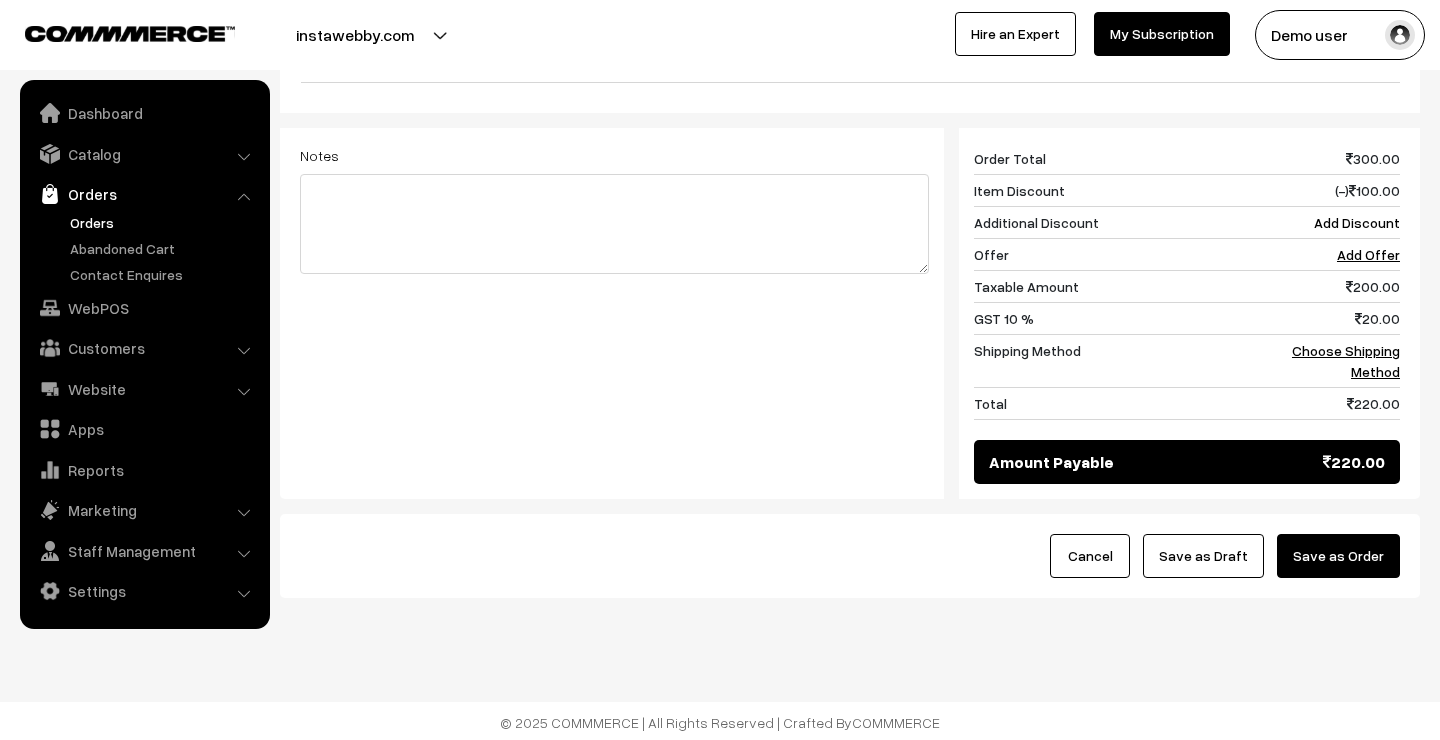 drag, startPoint x: 1314, startPoint y: 460, endPoint x: 1428, endPoint y: 463, distance: 114.03947 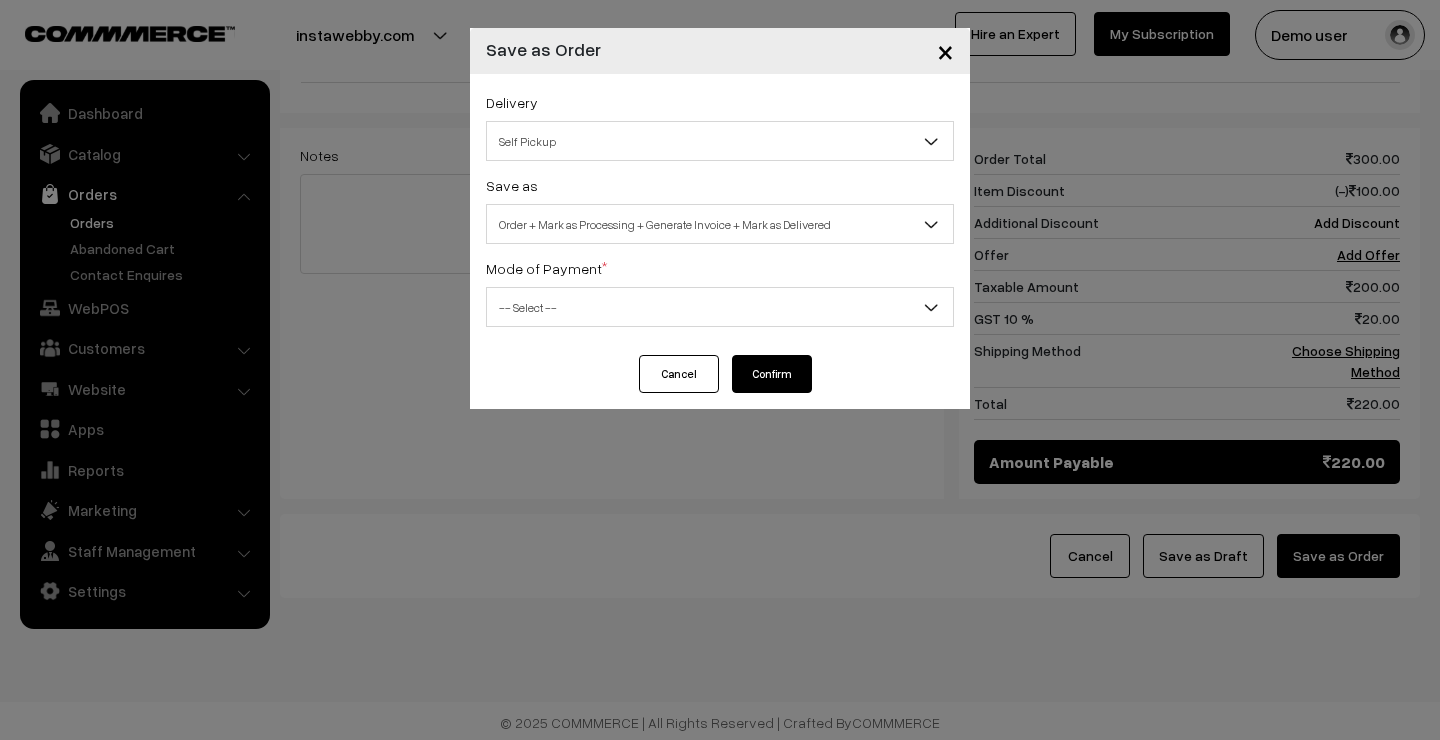 click on "Self Pickup" at bounding box center [720, 141] 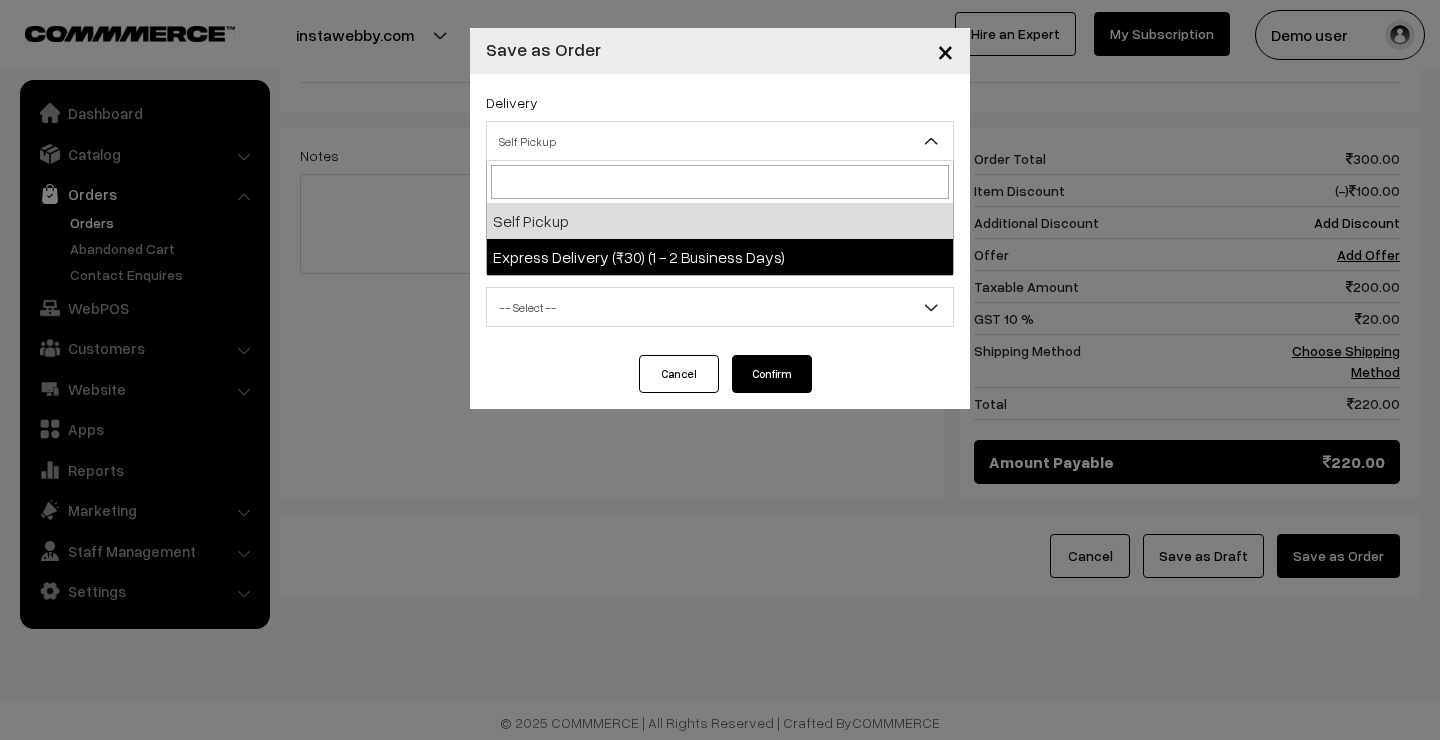 select on "ED1" 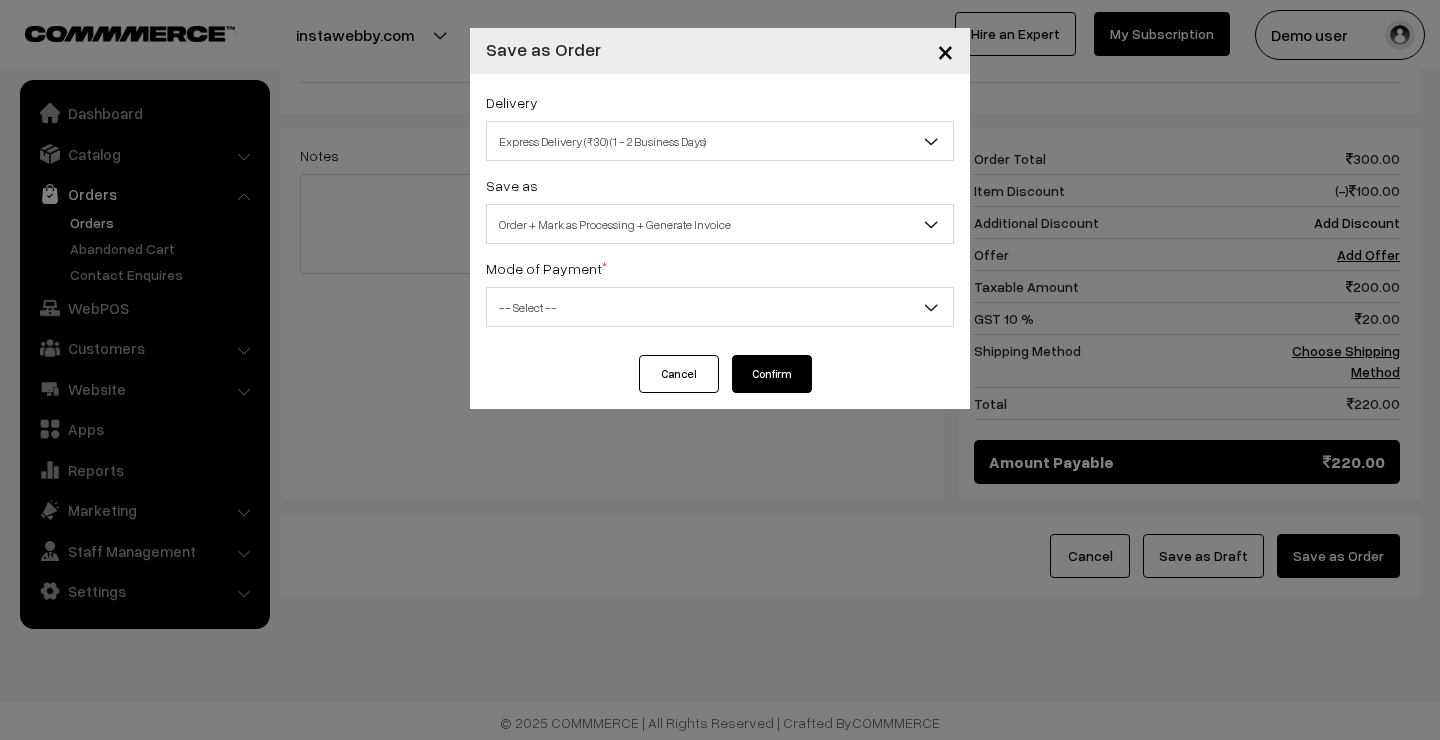 click on "×" at bounding box center (945, 50) 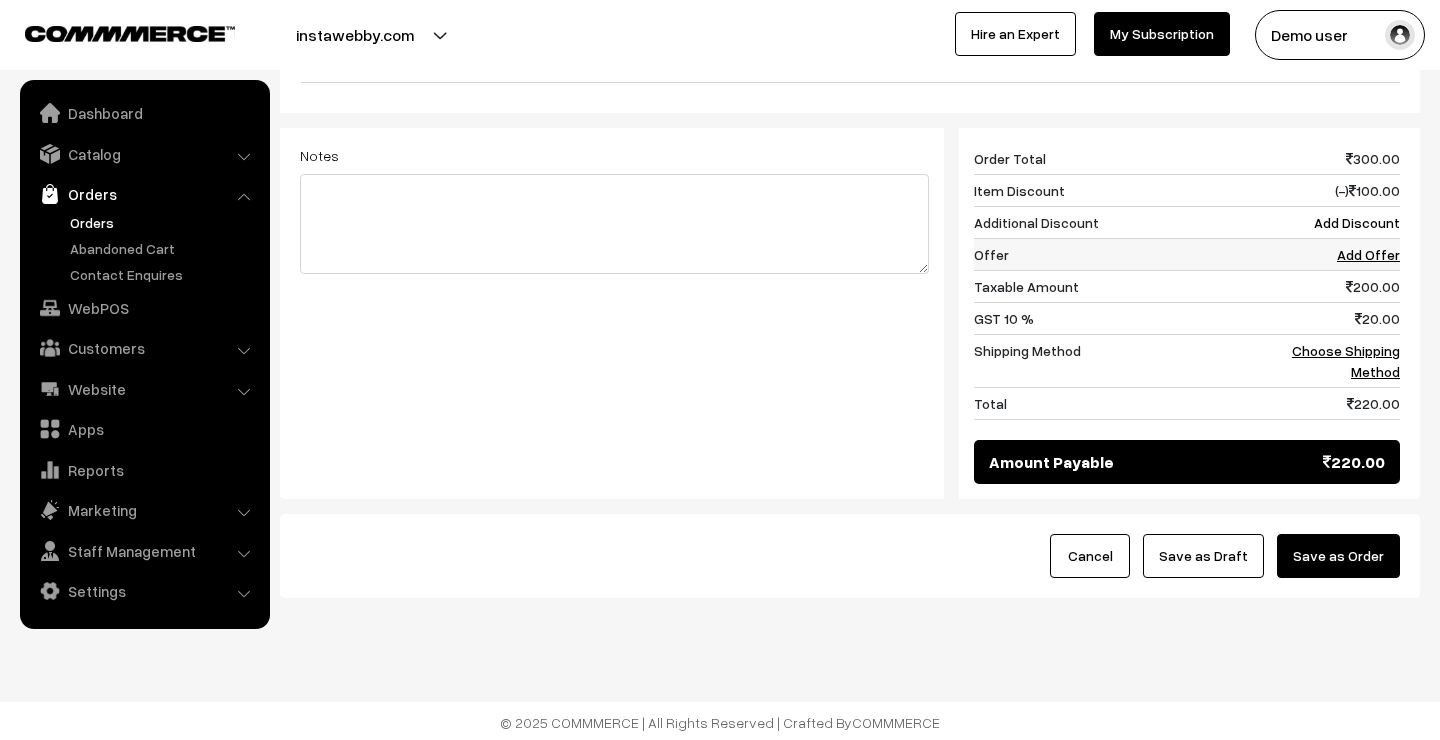 click on "Add Offer" at bounding box center [1368, 254] 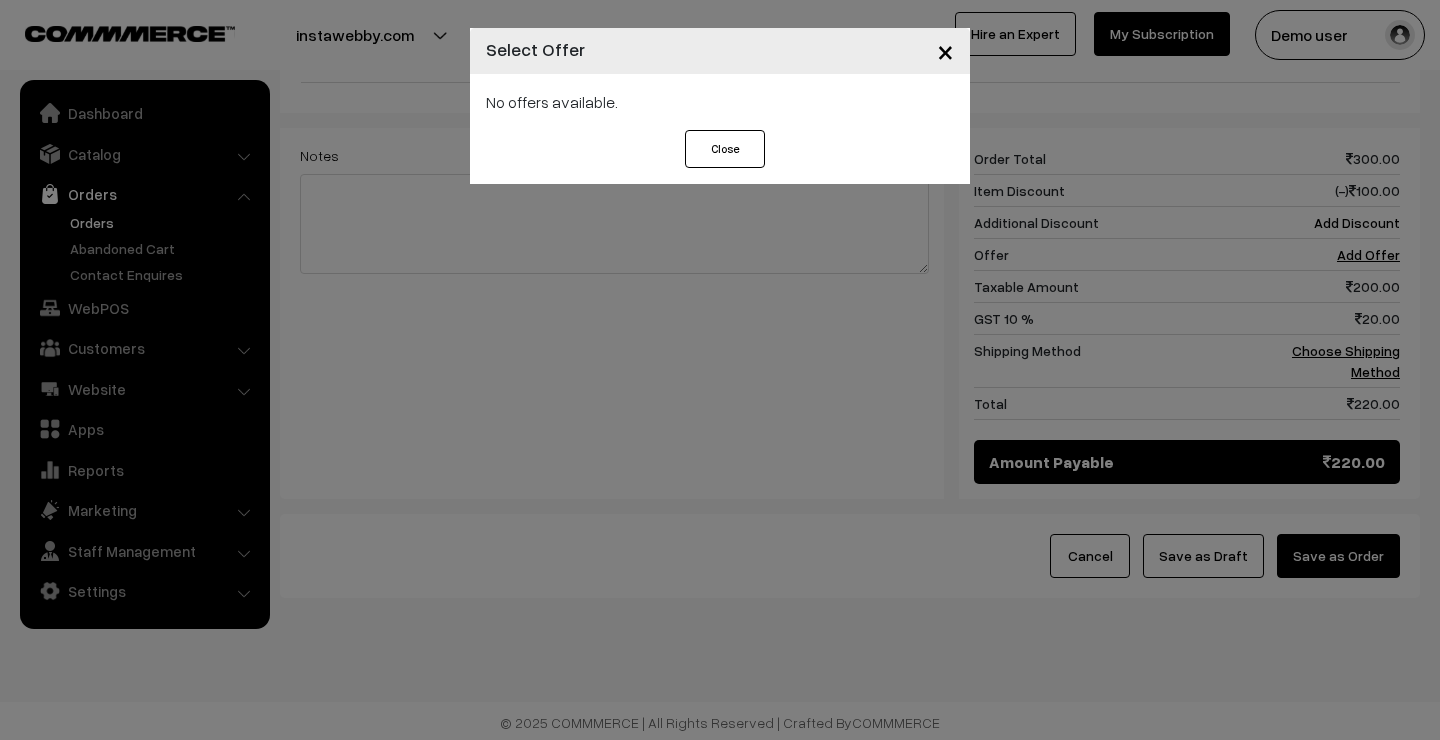 click on "Close" at bounding box center [725, 149] 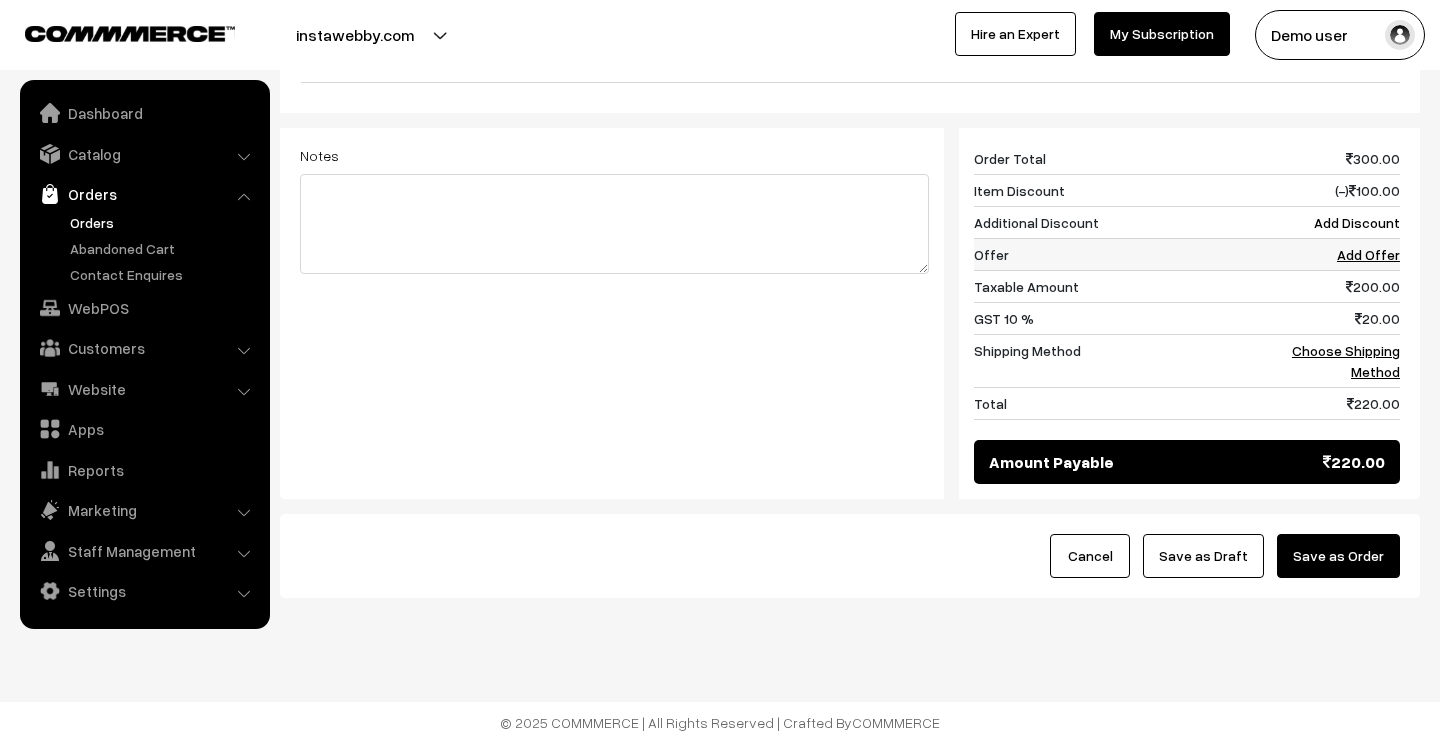 click on "Add Offer" at bounding box center [1368, 254] 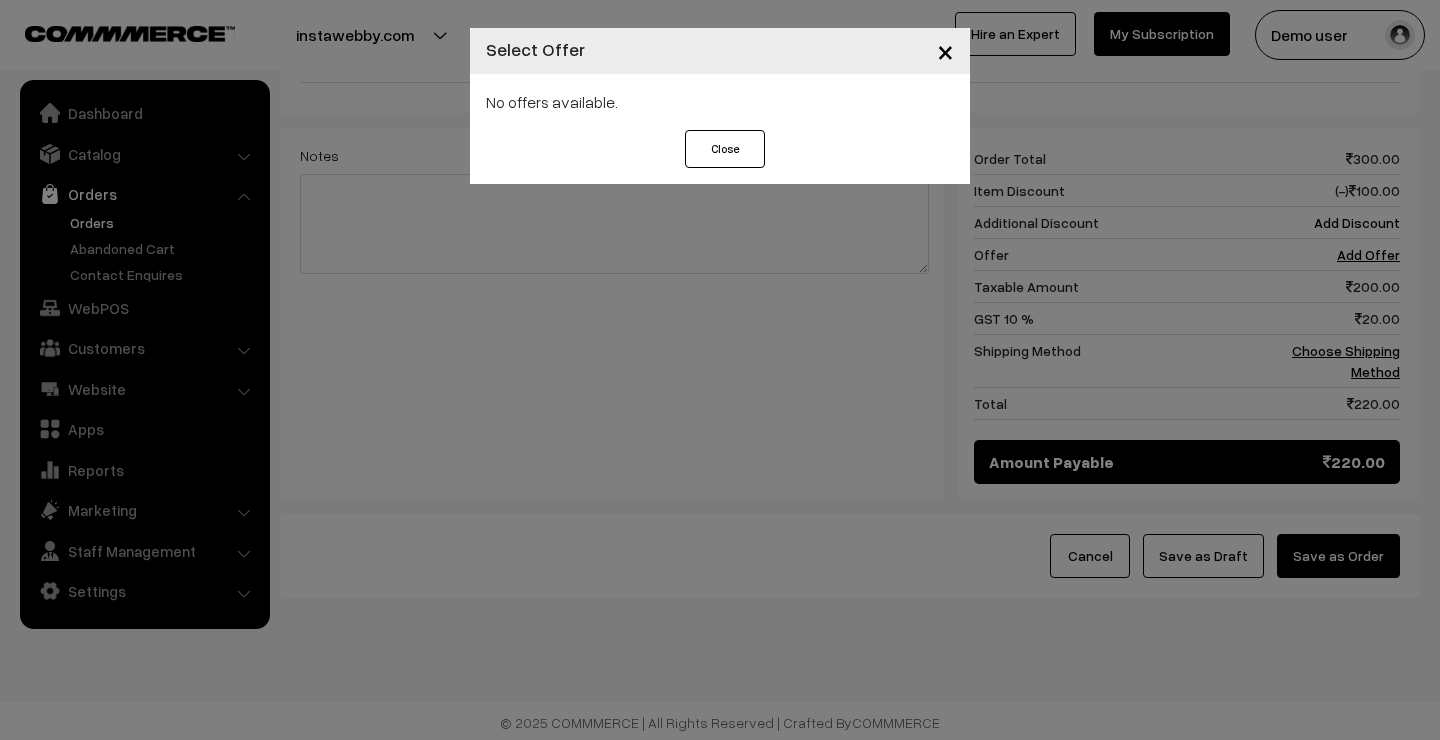 click on "Close" at bounding box center [725, 149] 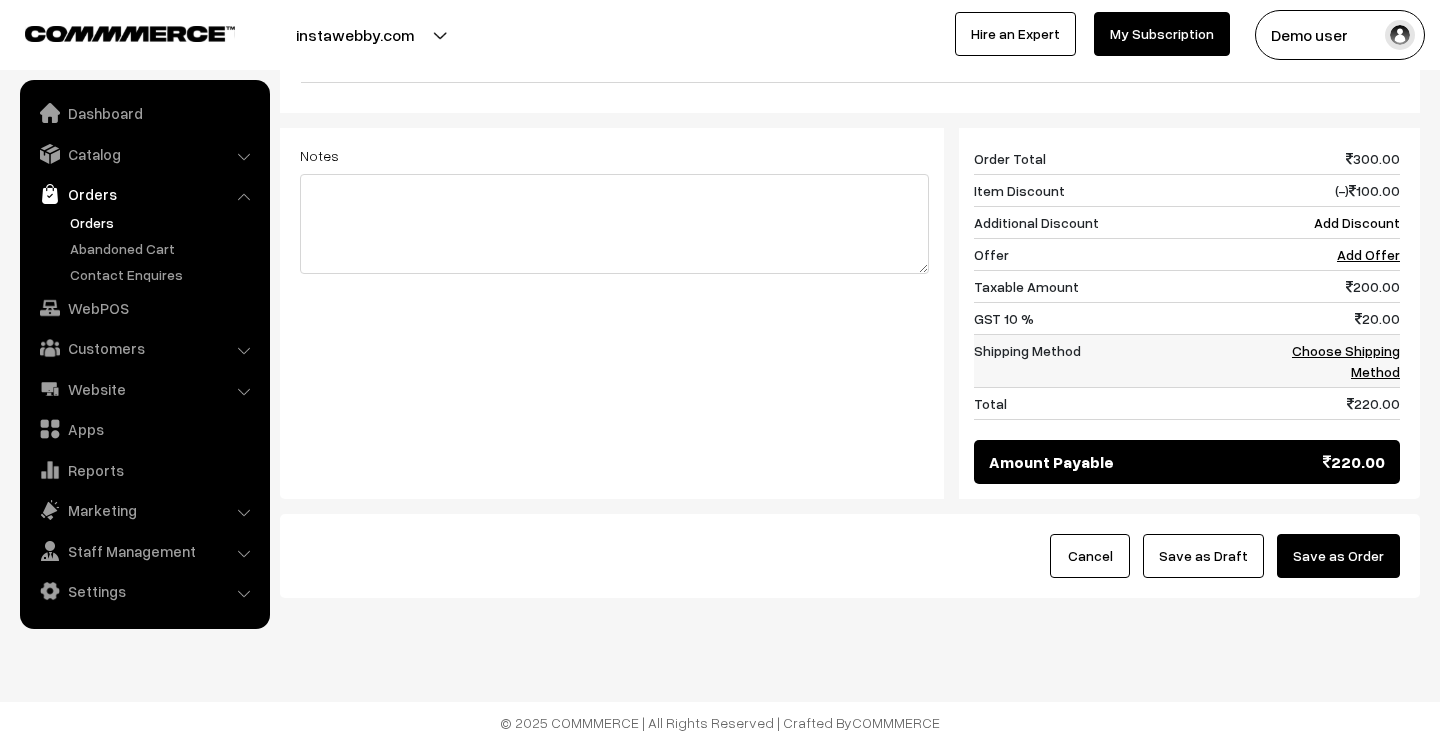 click on "Choose Shipping Method" at bounding box center [1346, 361] 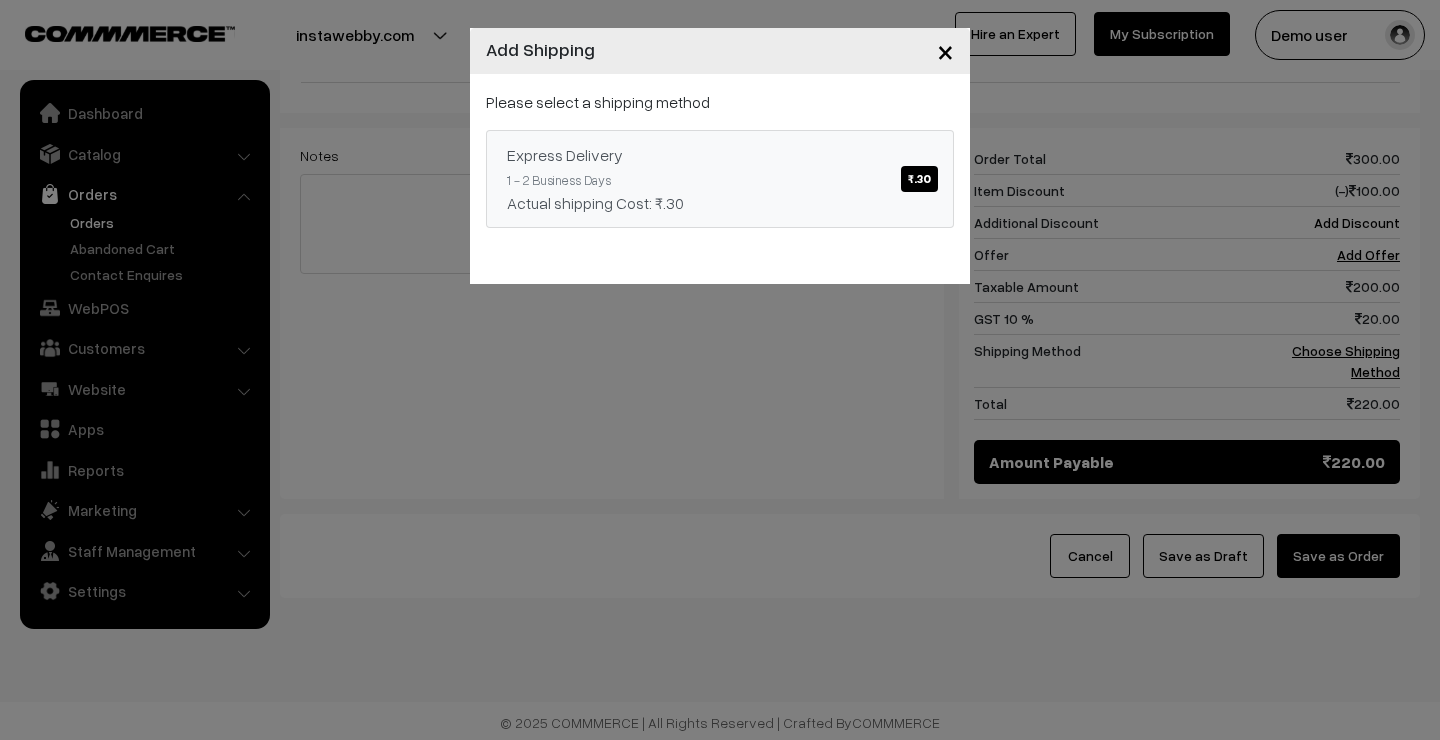 click on "Actual shipping Cost: ₹.30" at bounding box center (720, 203) 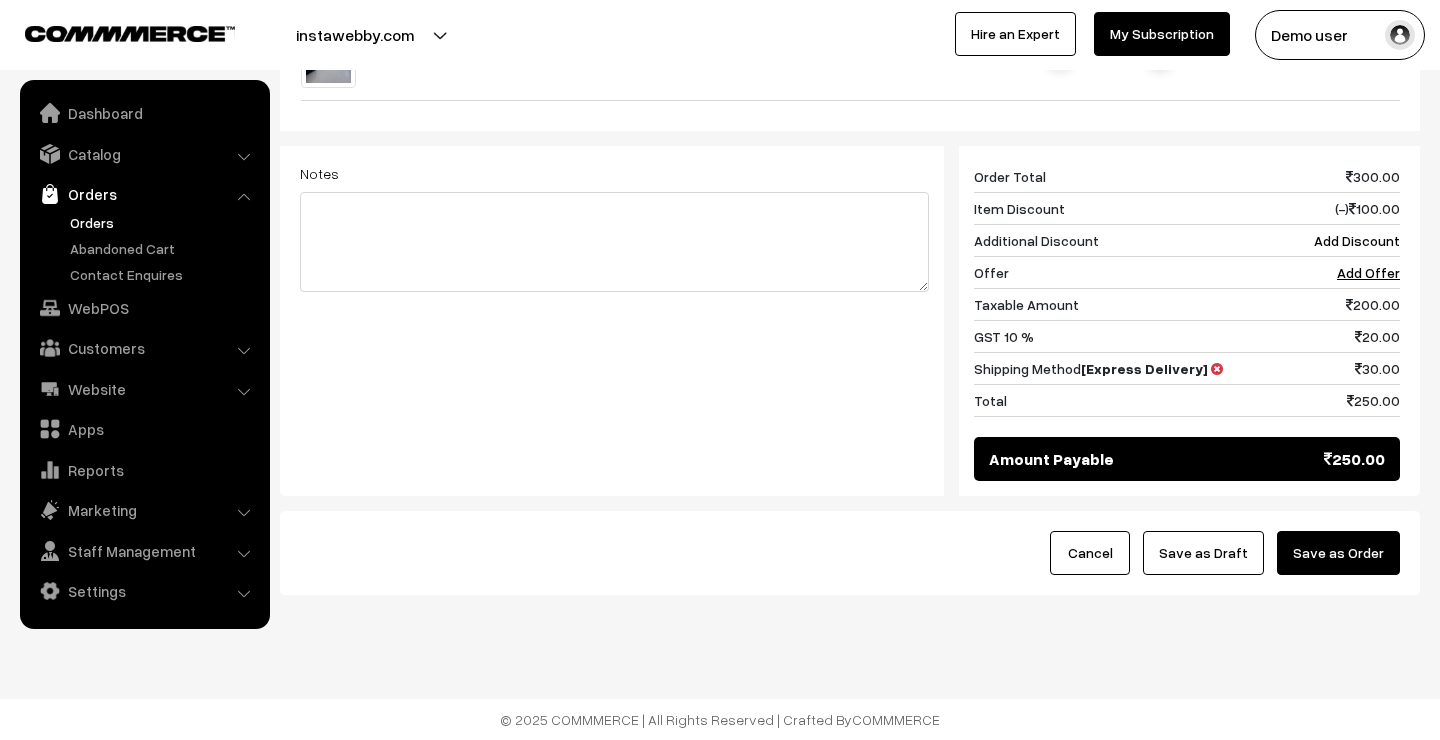 scroll, scrollTop: 733, scrollLeft: 0, axis: vertical 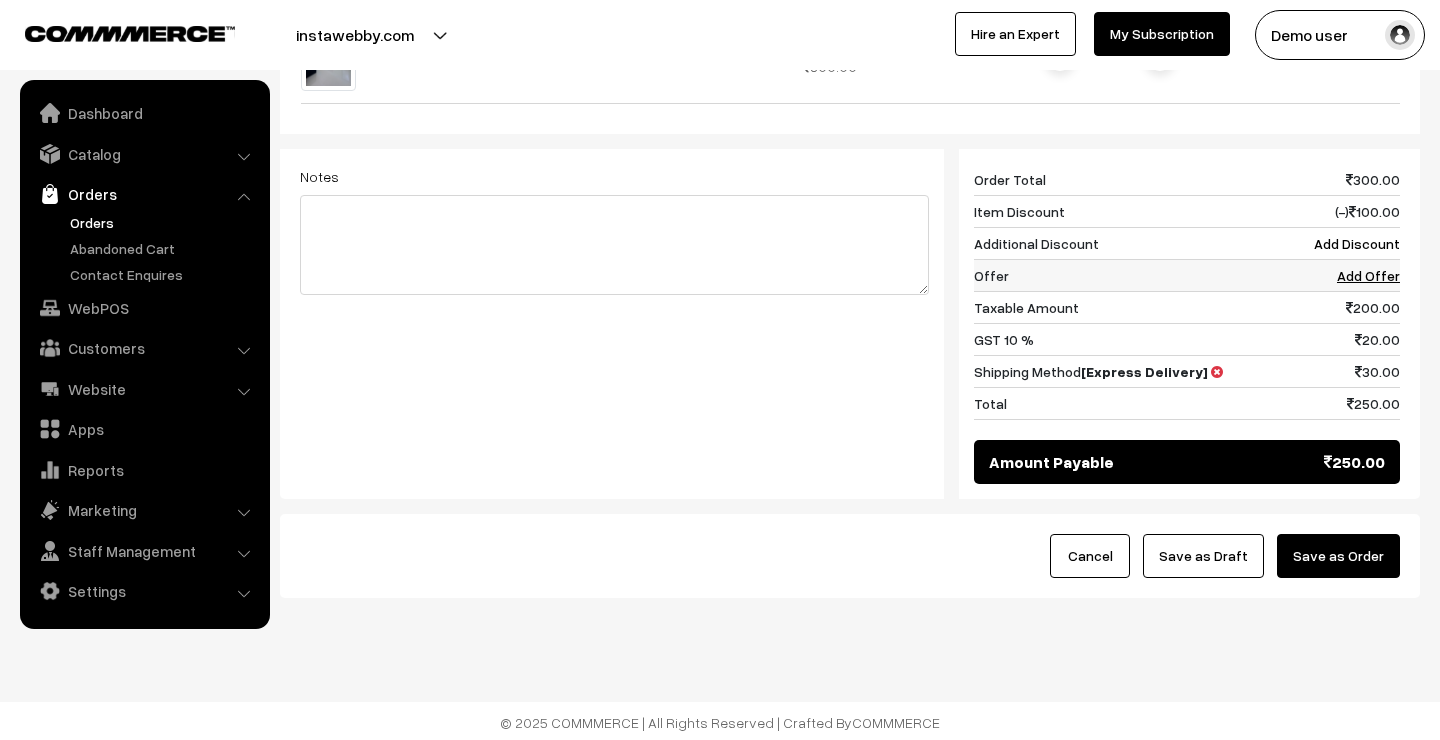 click on "Add Offer" at bounding box center [1368, 275] 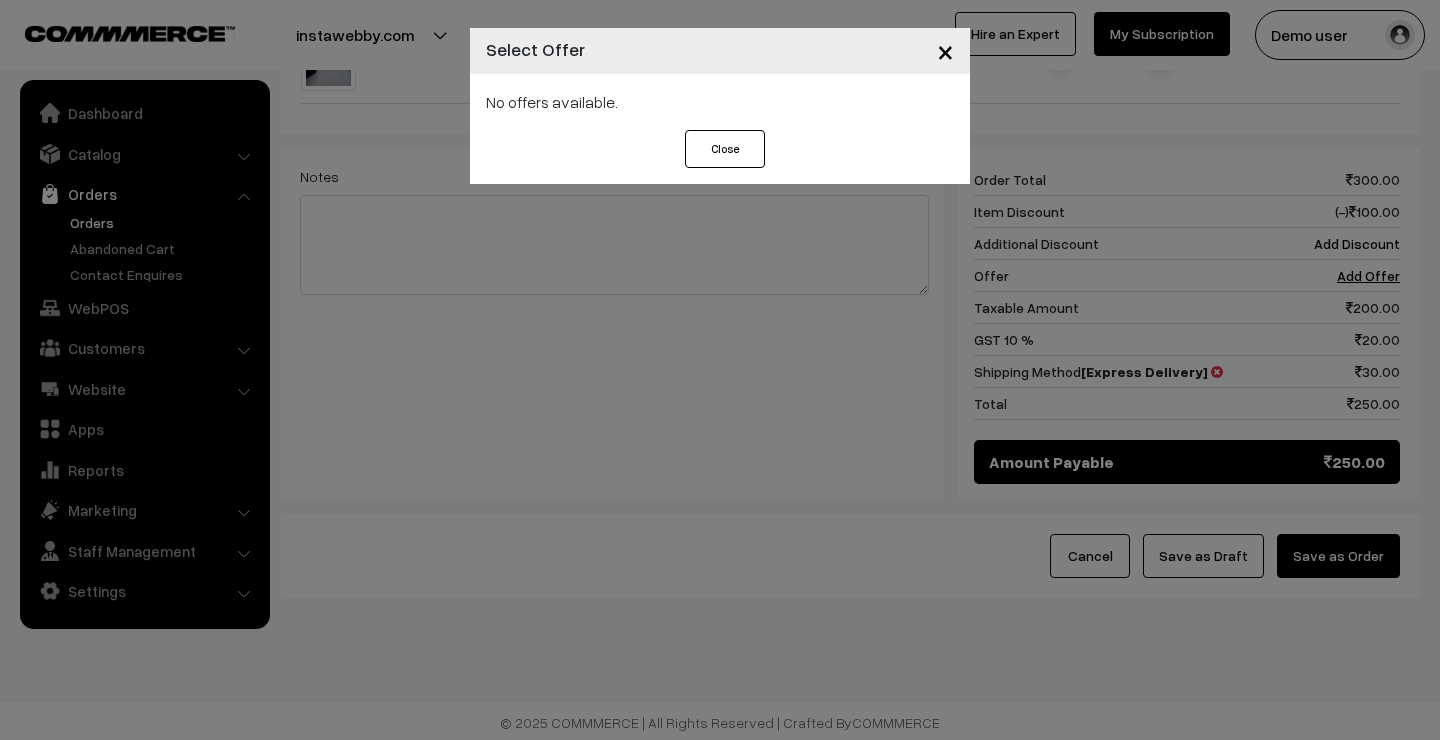 click on "Close" at bounding box center (725, 149) 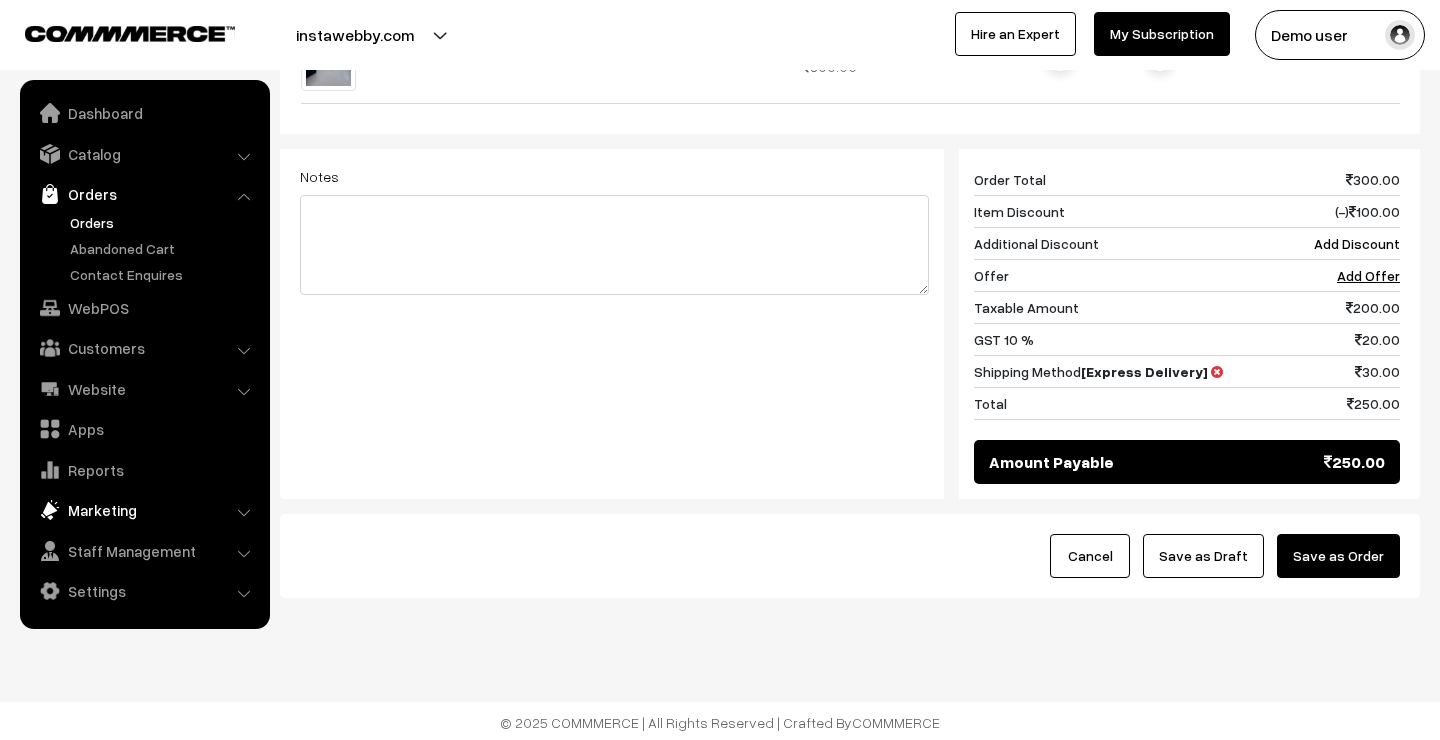 click on "Marketing" at bounding box center (144, 510) 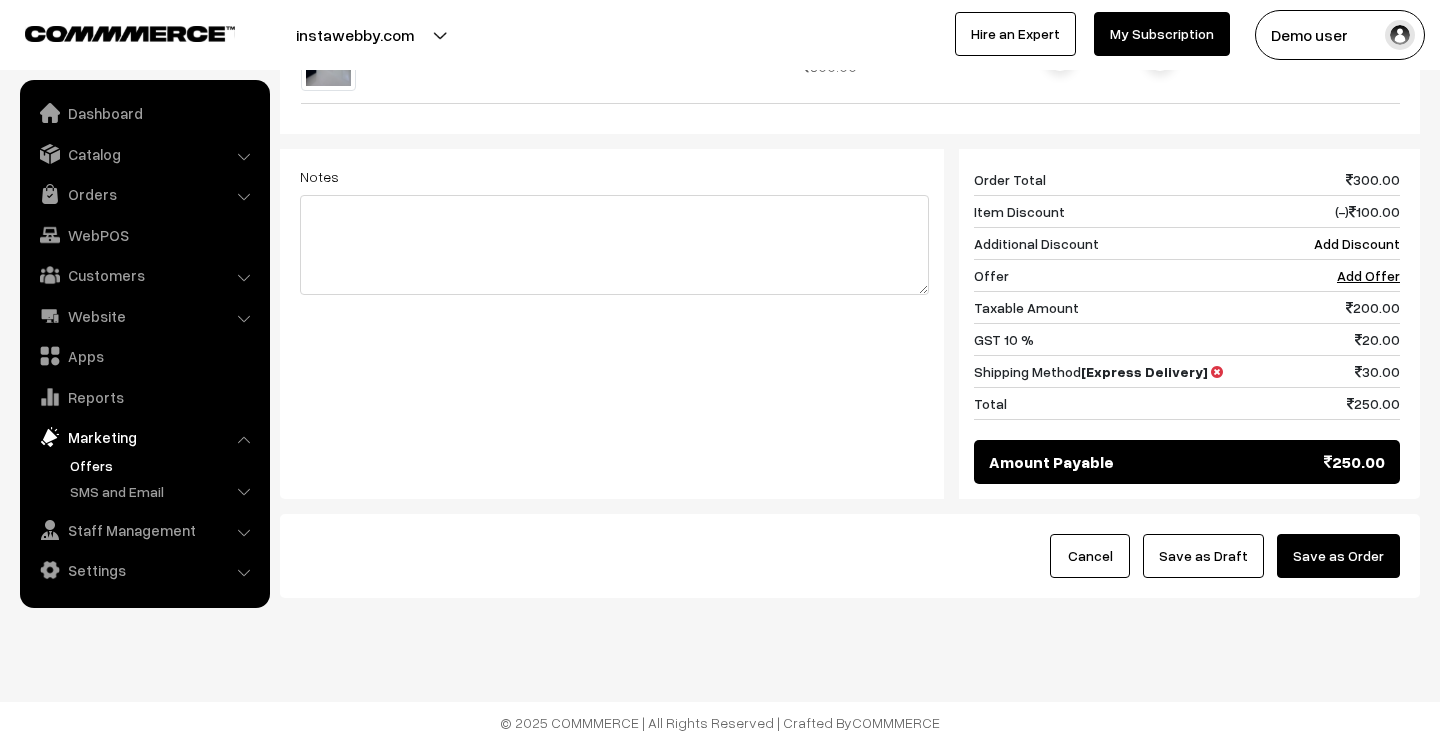 click on "Offers" at bounding box center (164, 465) 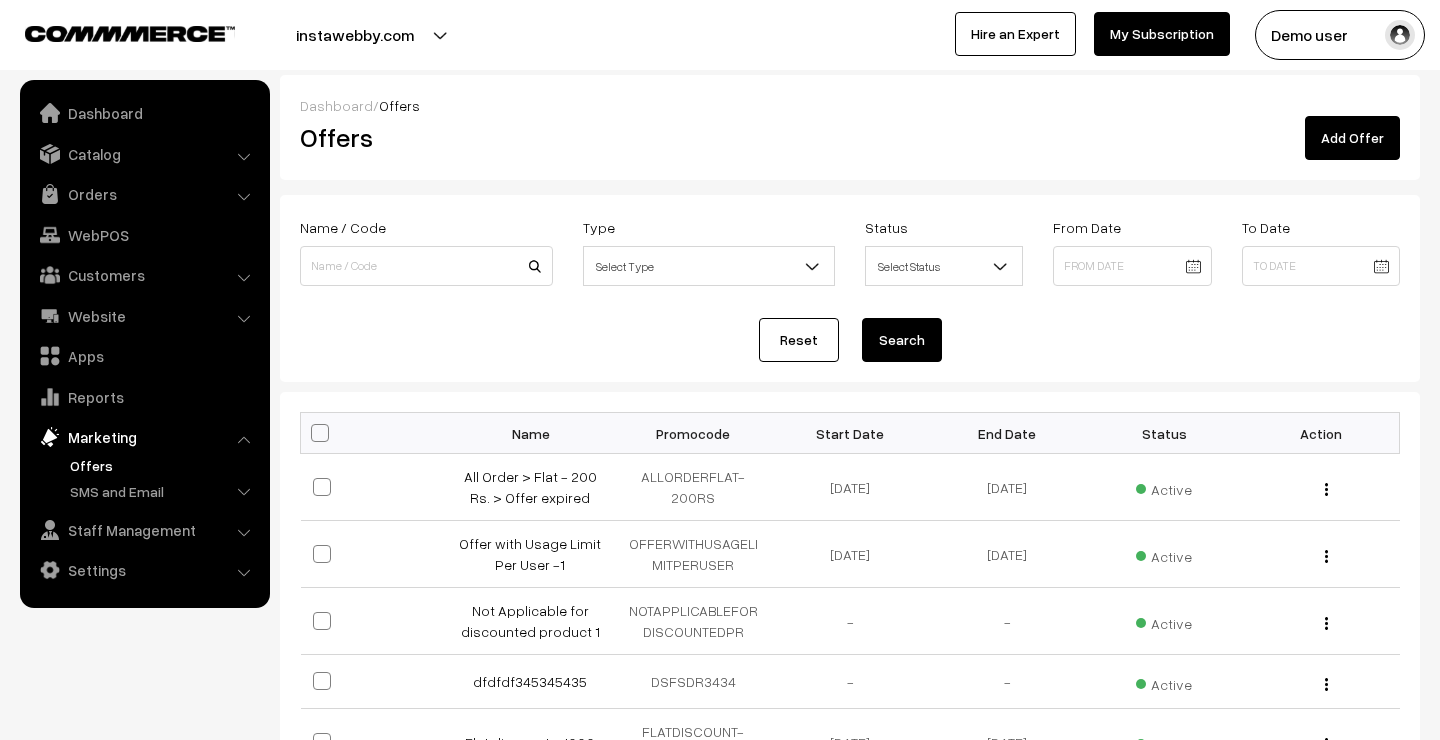 scroll, scrollTop: 0, scrollLeft: 0, axis: both 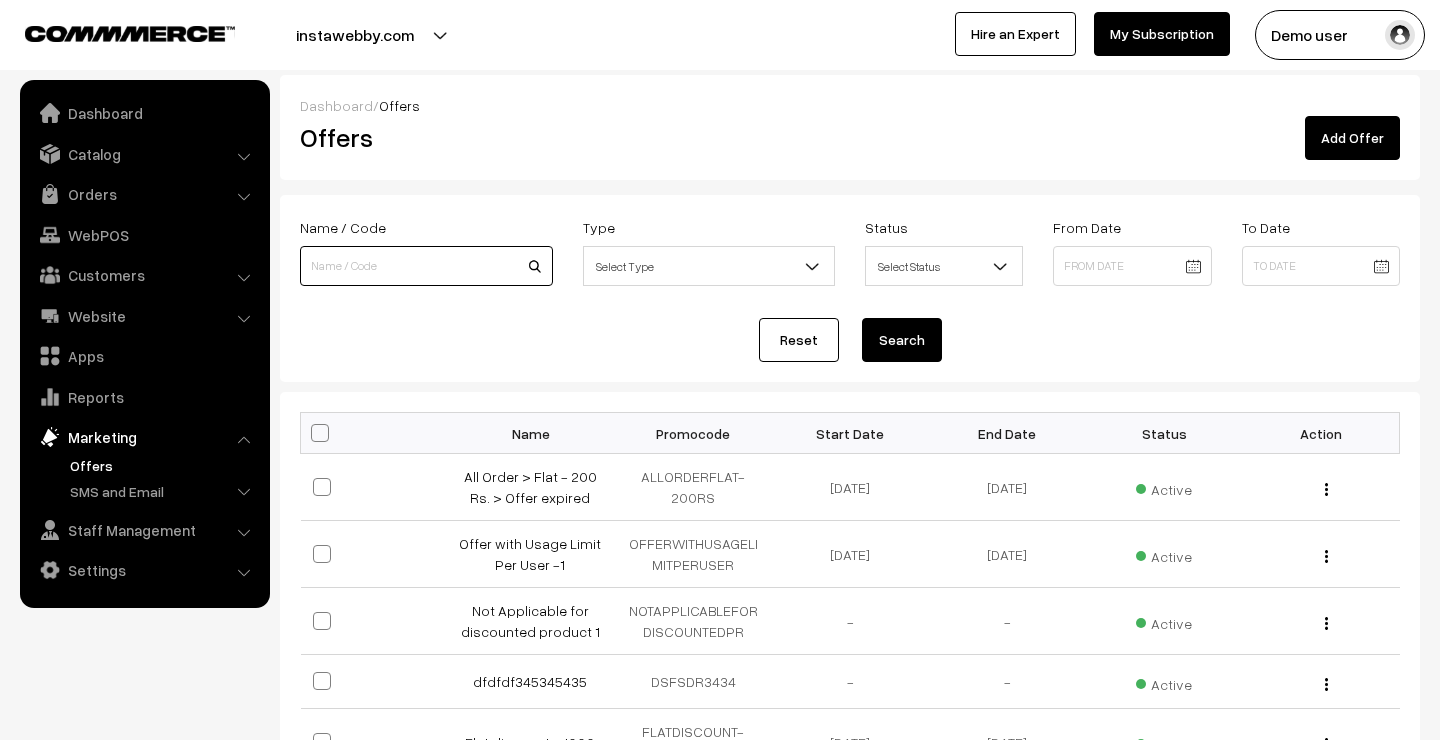 click at bounding box center (426, 266) 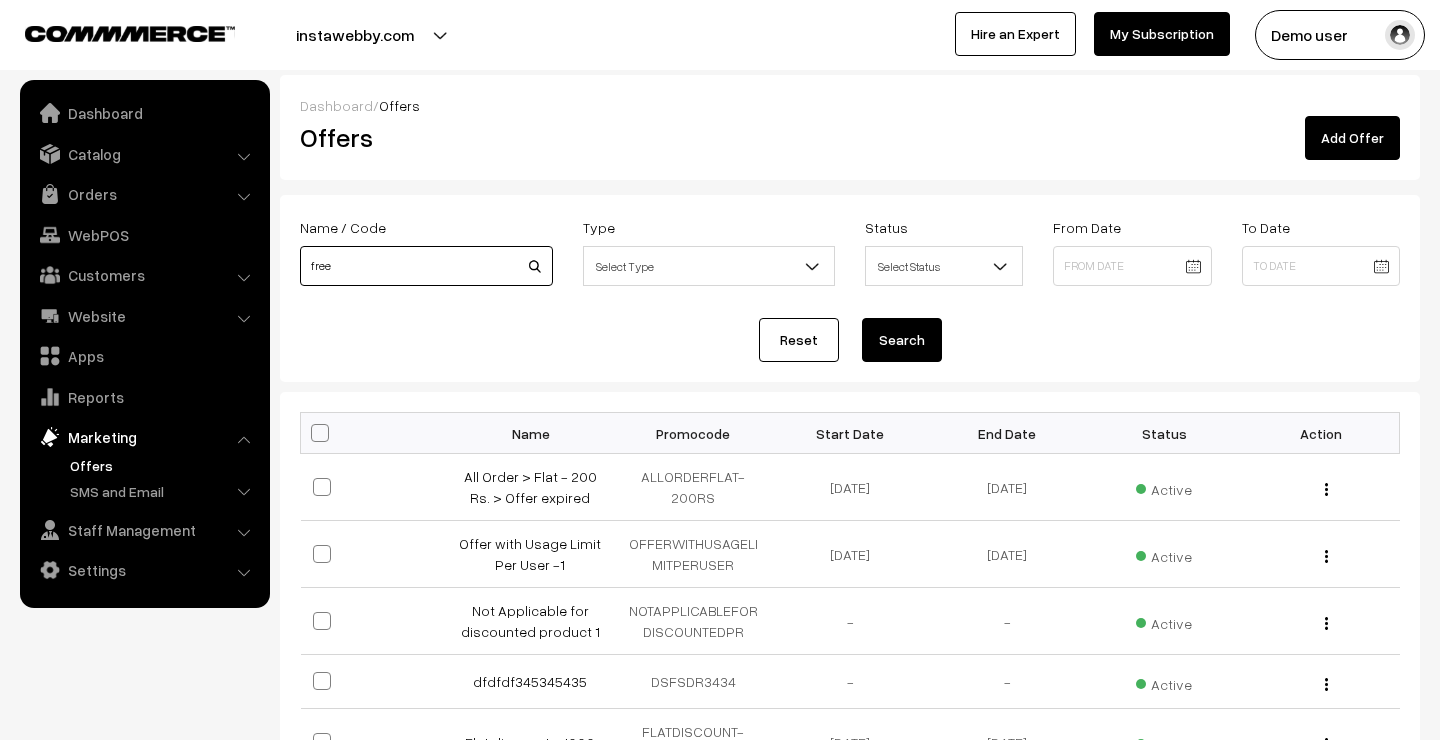 type on "free" 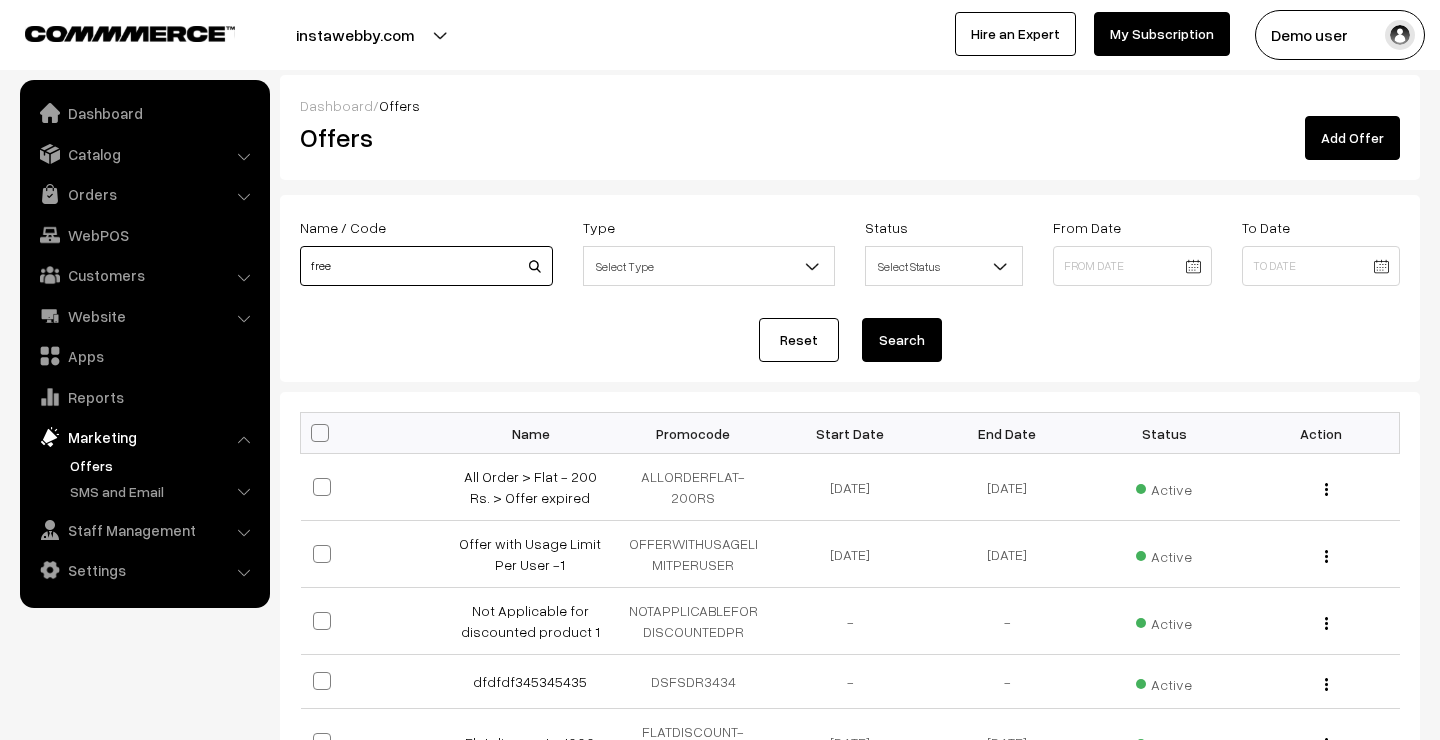 click on "Search" at bounding box center [902, 340] 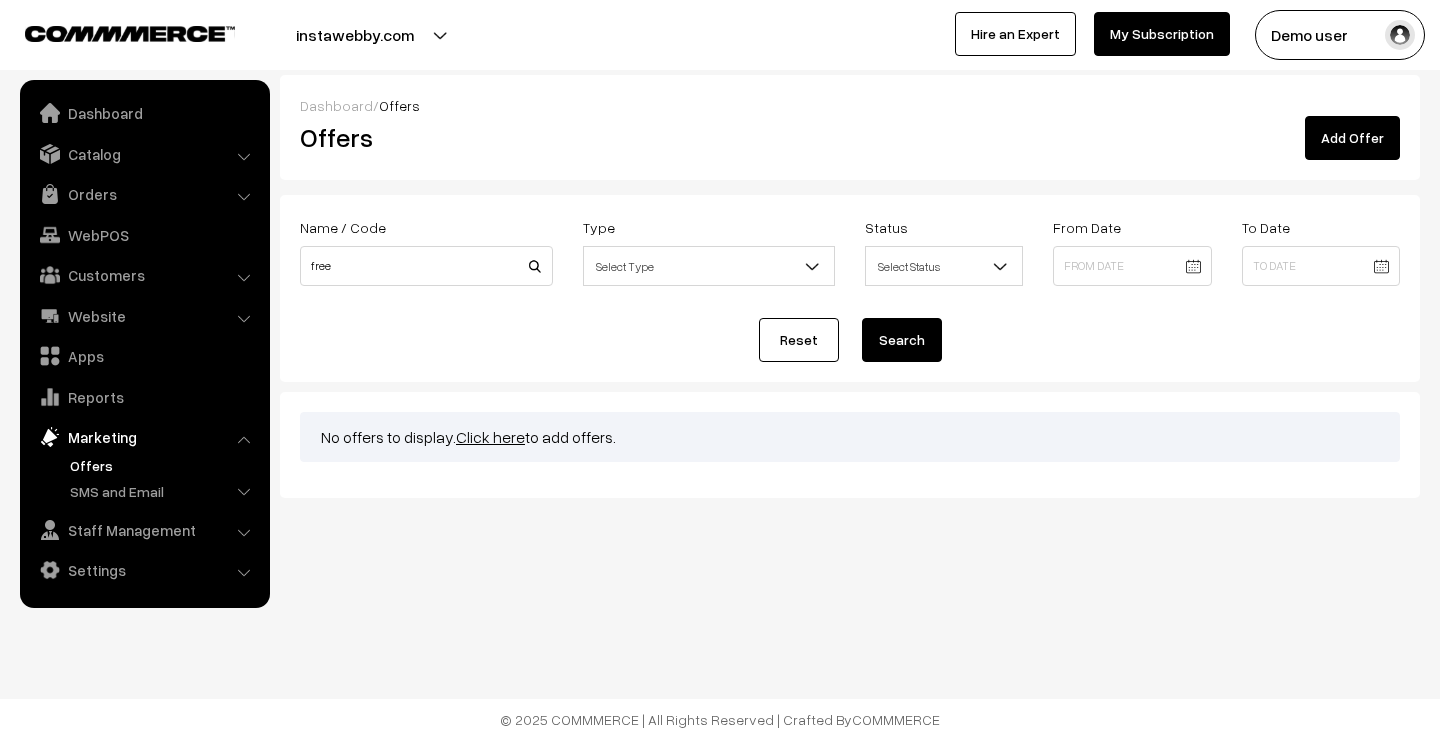 scroll, scrollTop: 0, scrollLeft: 0, axis: both 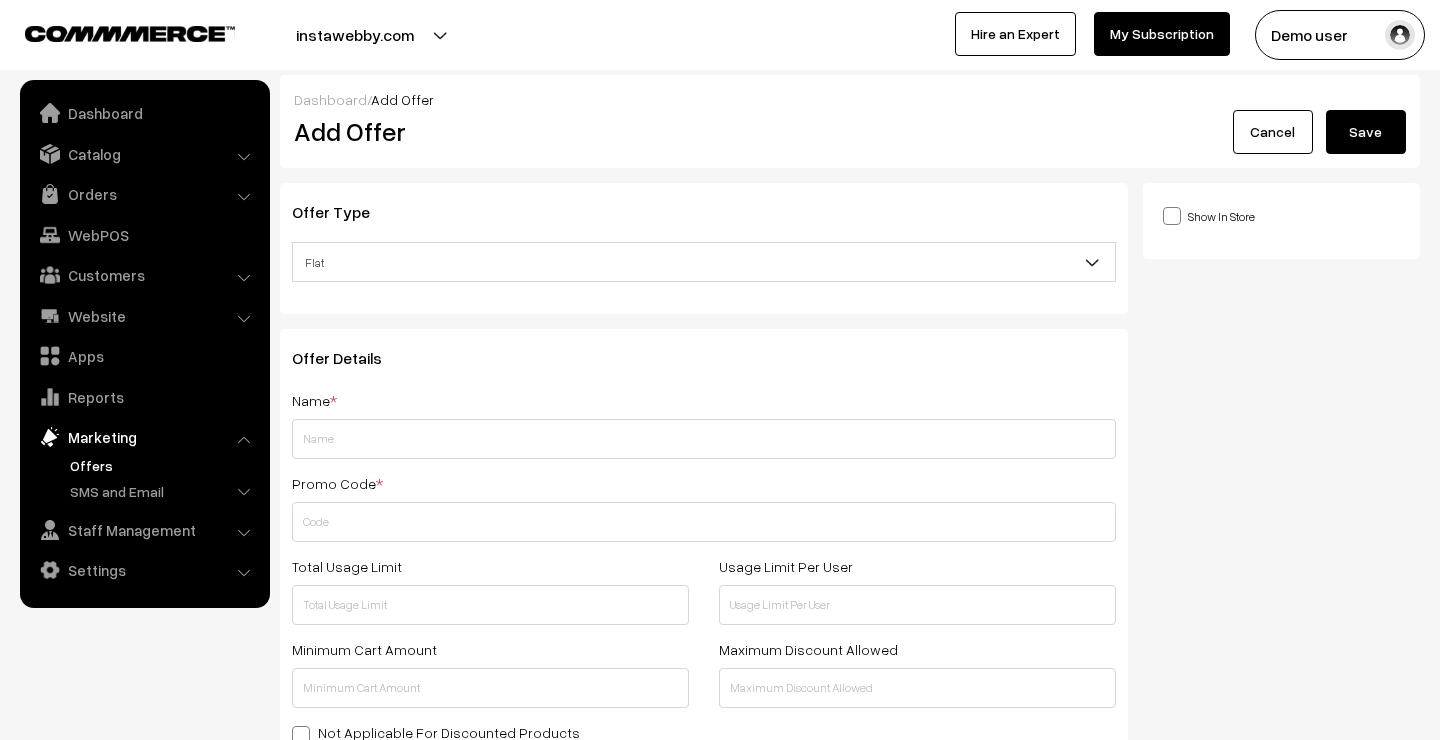 click on "Flat" at bounding box center (704, 262) 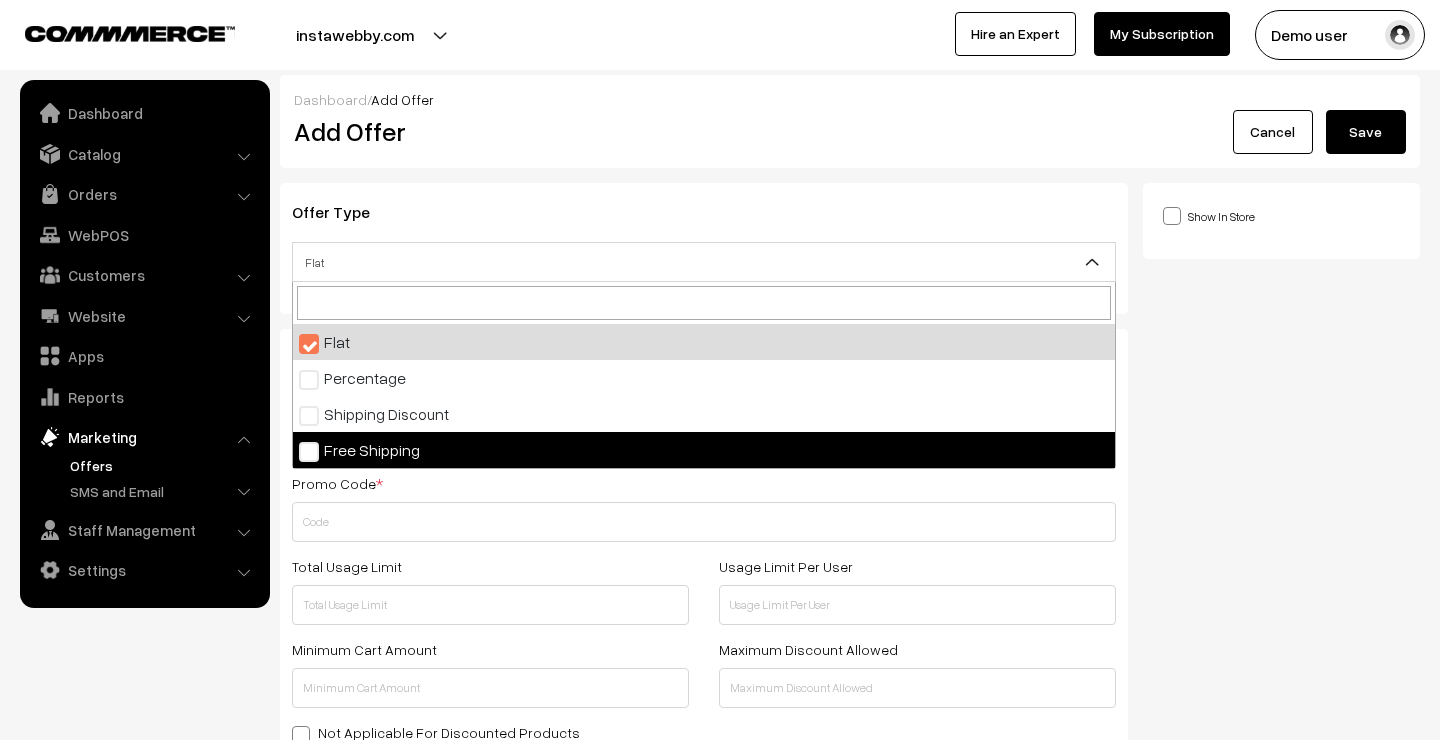 select on "4" 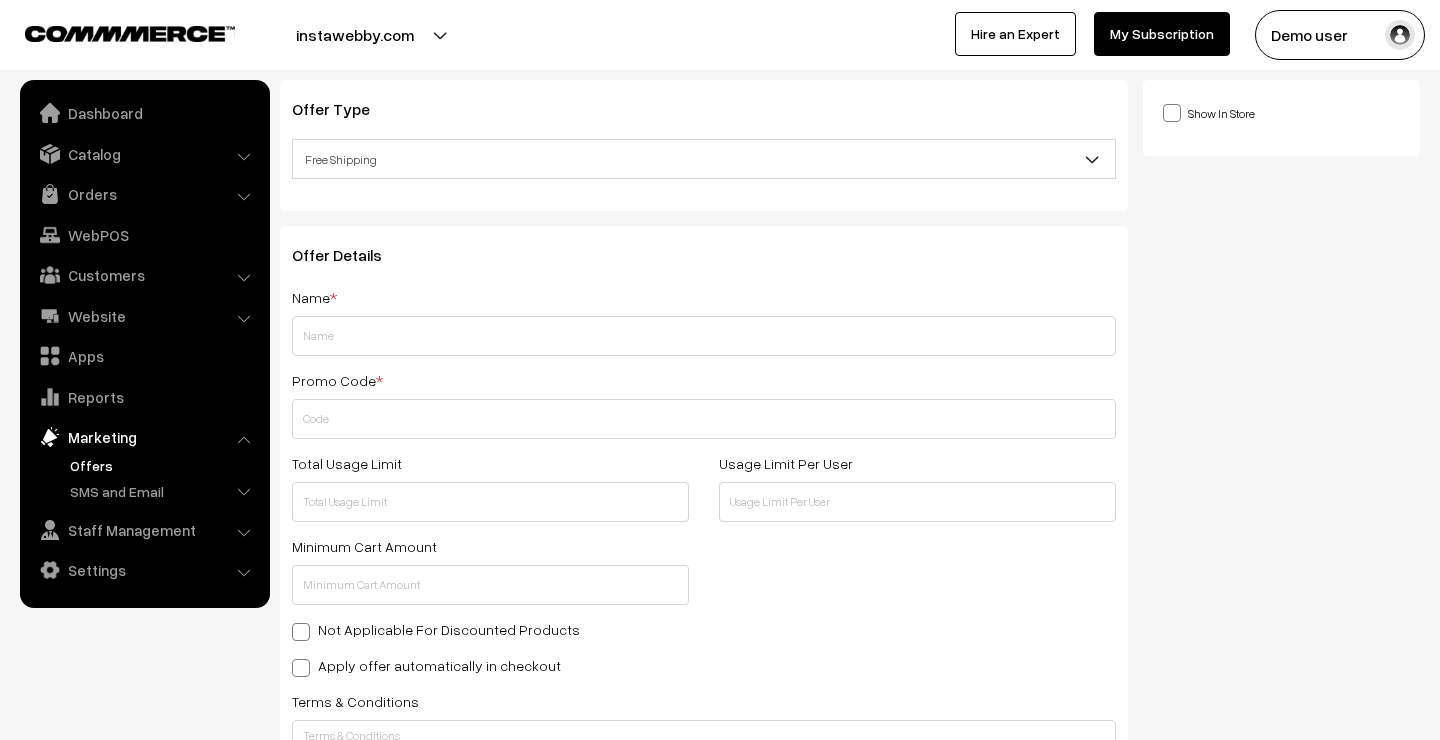 scroll, scrollTop: 195, scrollLeft: 0, axis: vertical 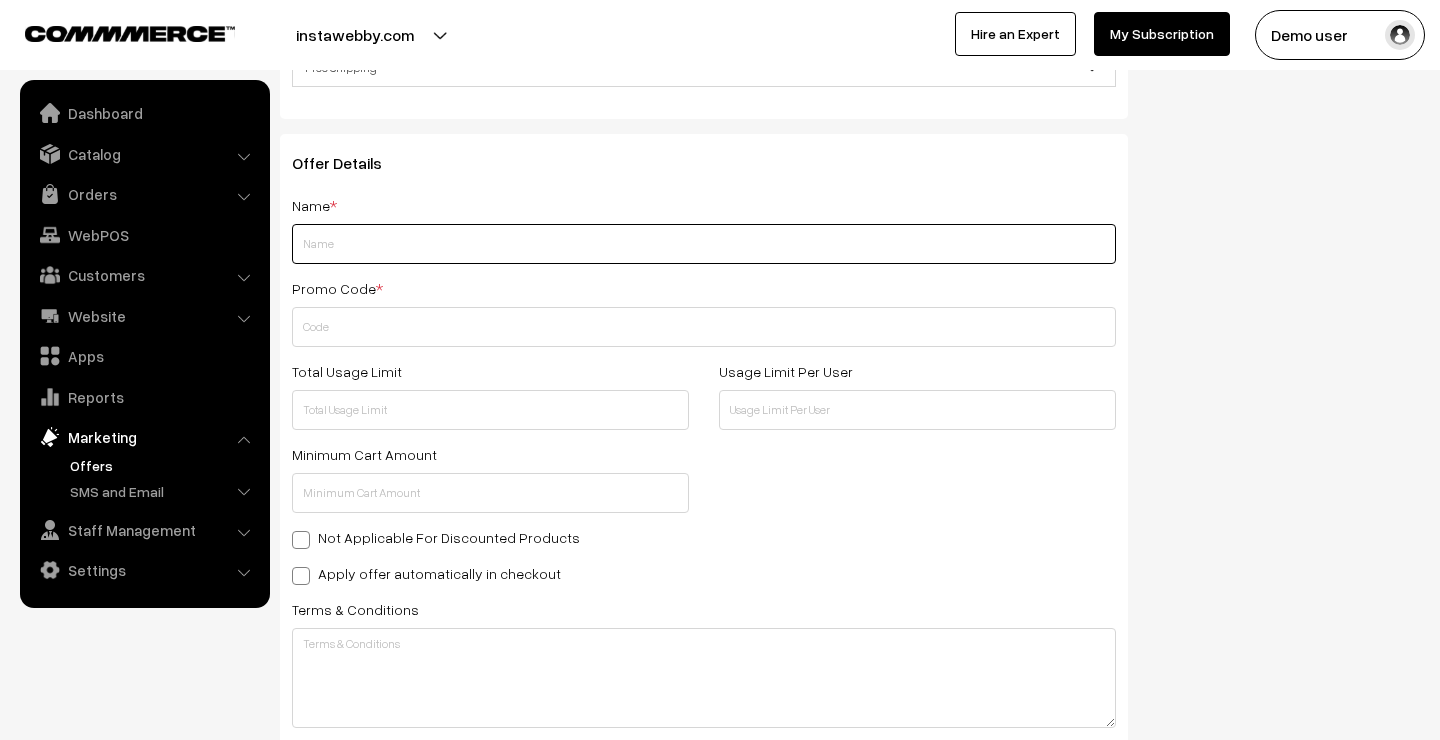 click at bounding box center (704, 244) 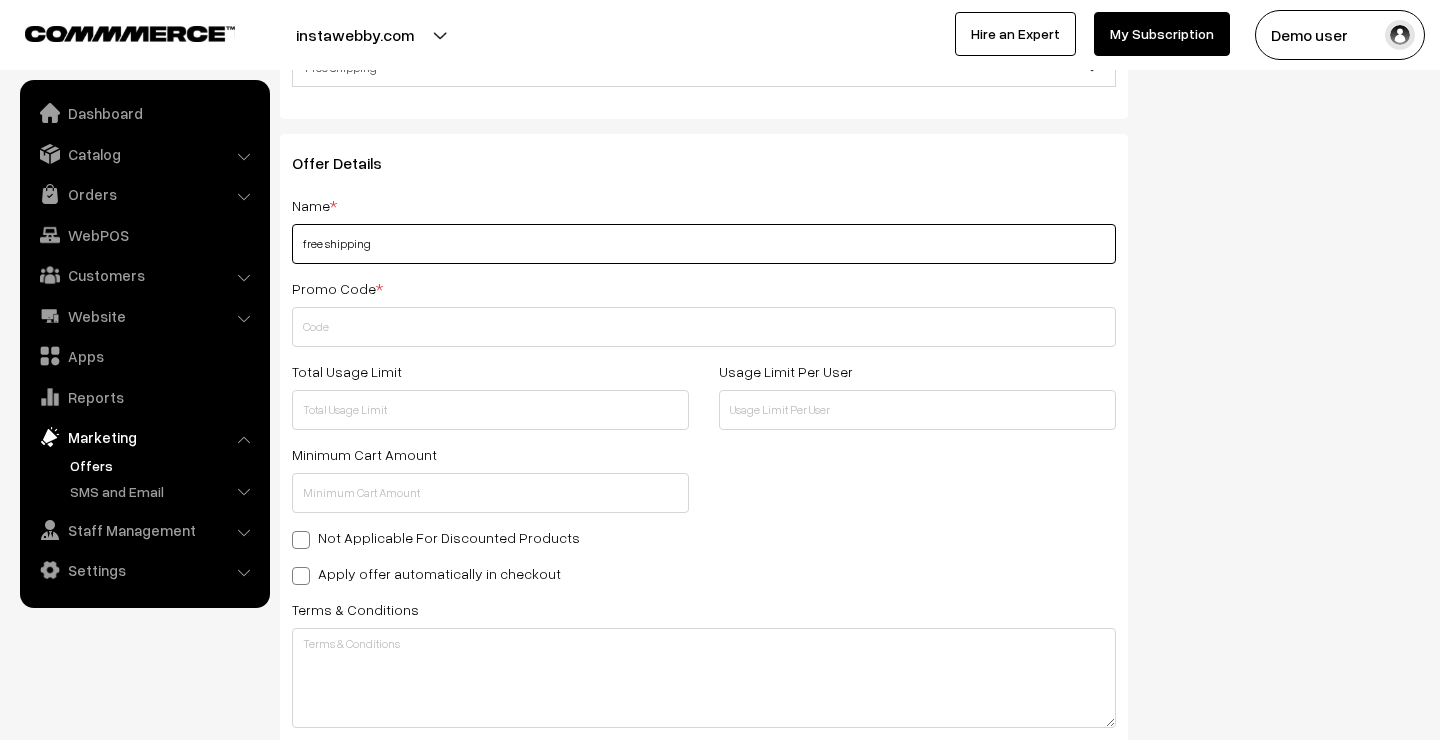 type on "free shipping" 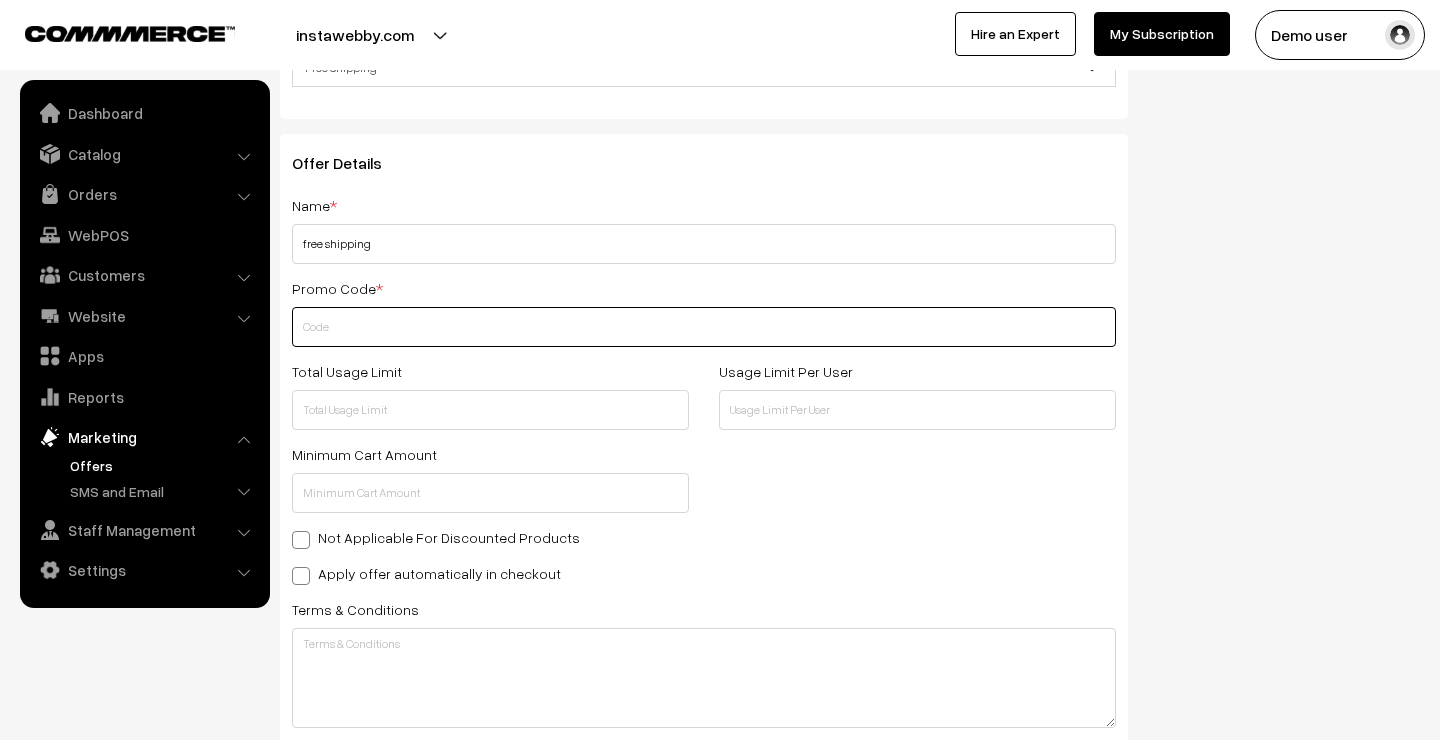 click at bounding box center [704, 327] 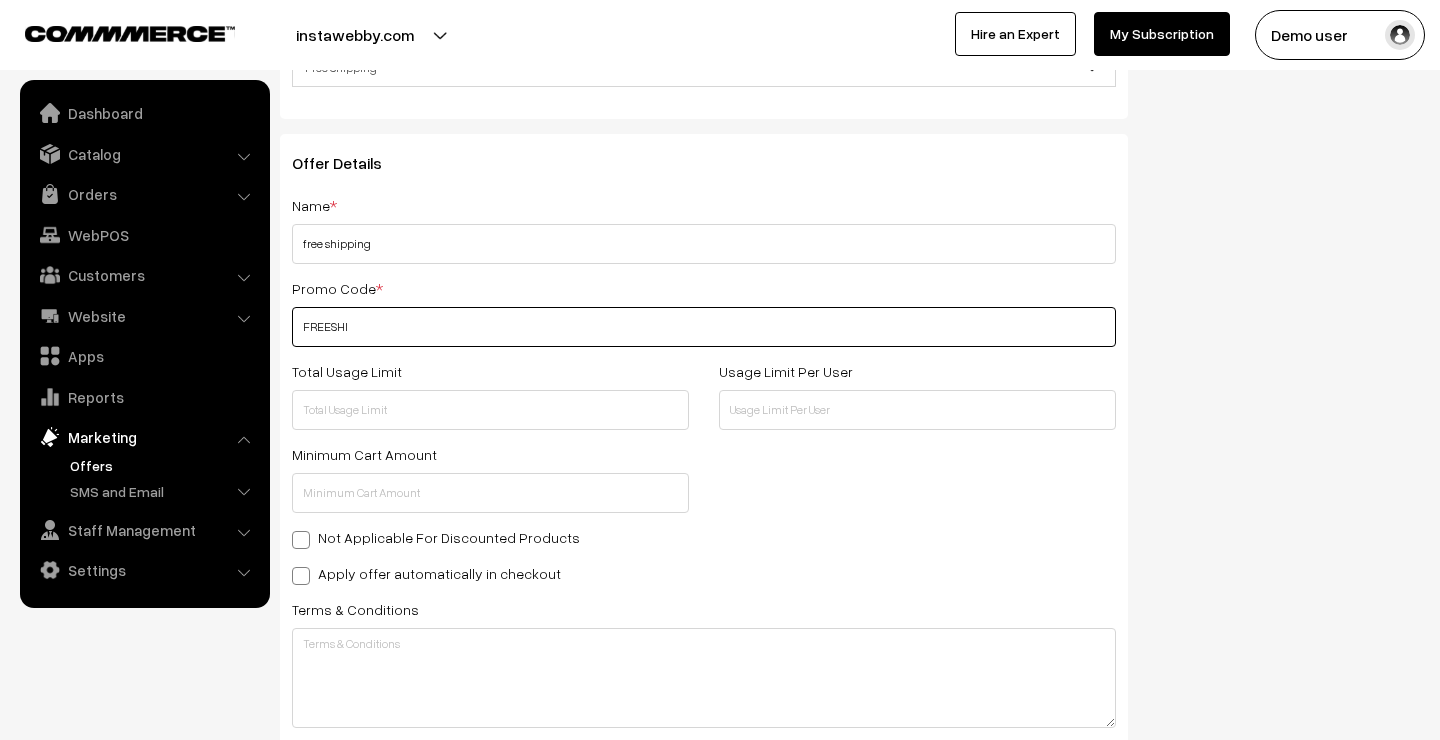 type on "FREESHIP" 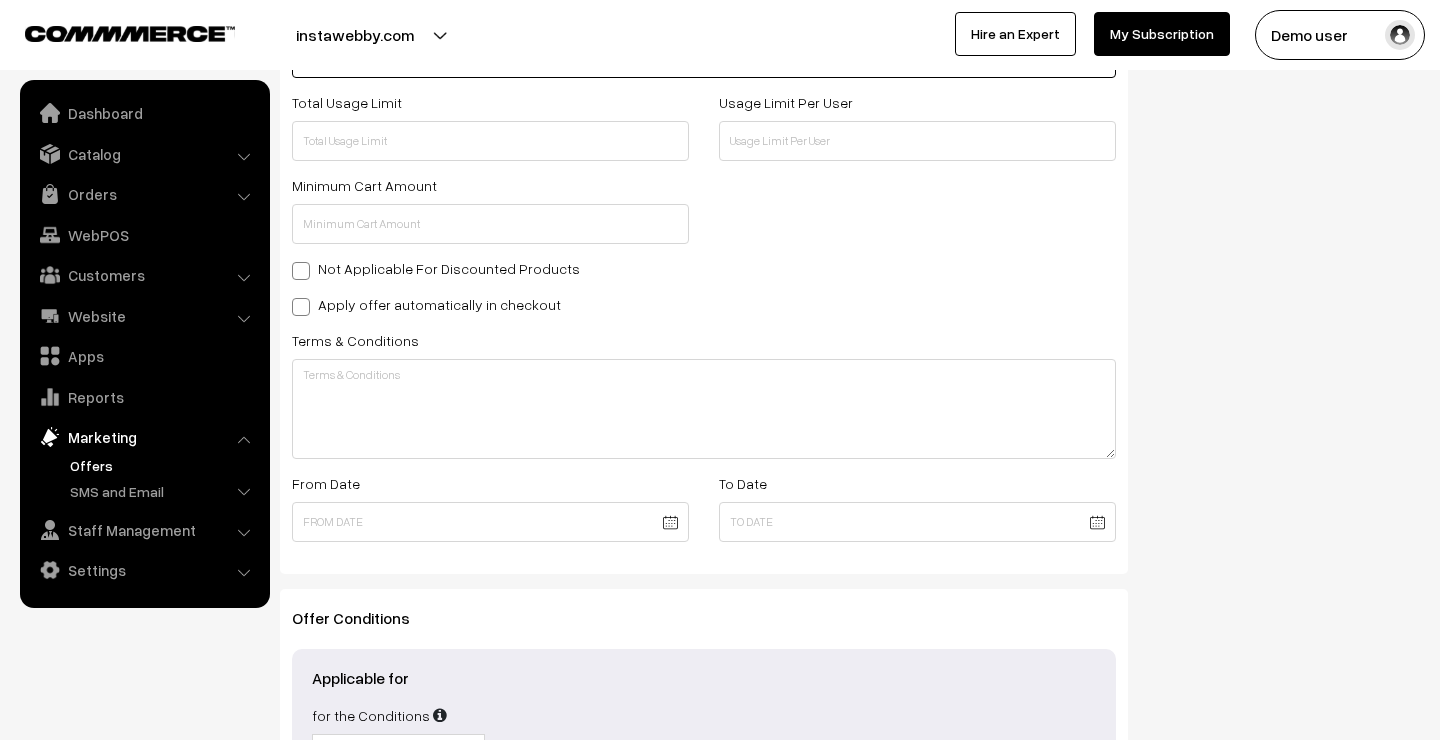 scroll, scrollTop: 466, scrollLeft: 0, axis: vertical 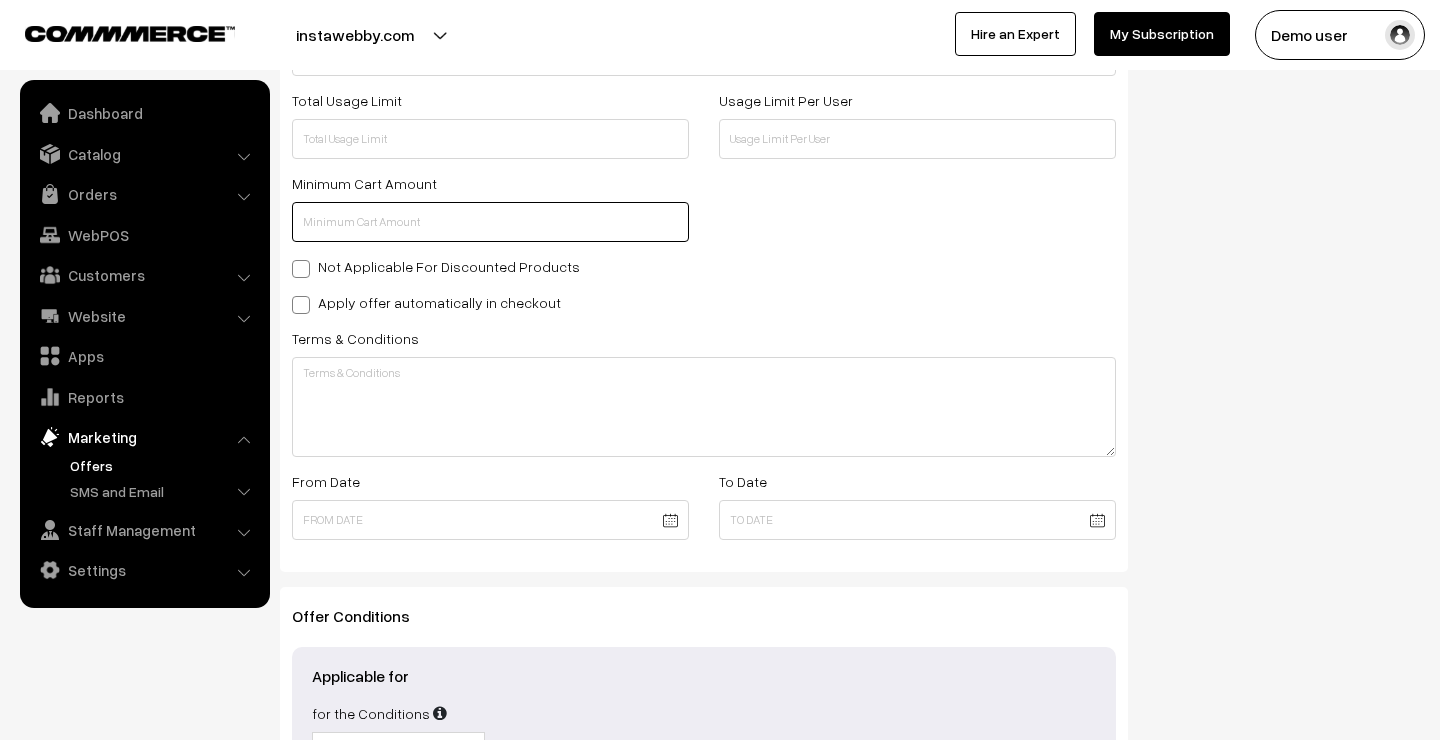 click at bounding box center (490, 222) 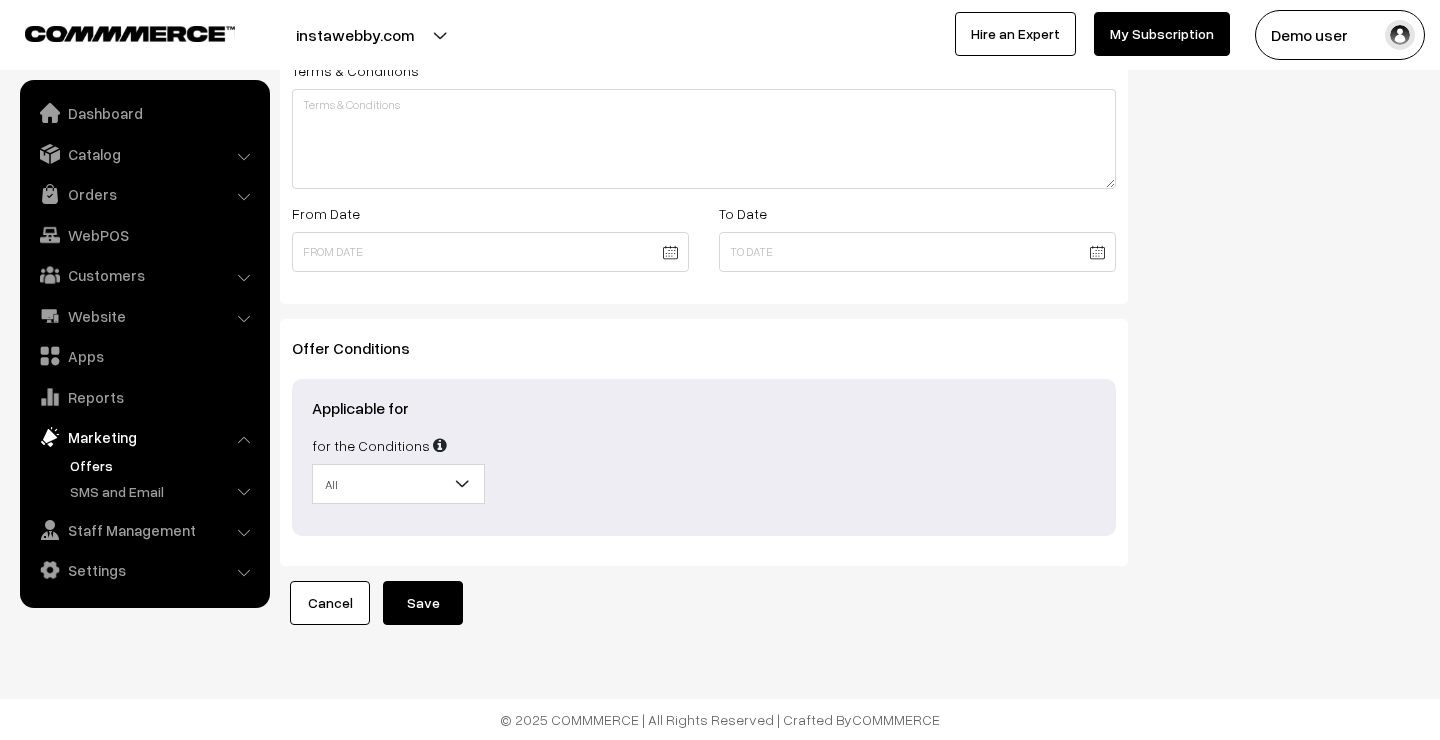 scroll, scrollTop: 733, scrollLeft: 0, axis: vertical 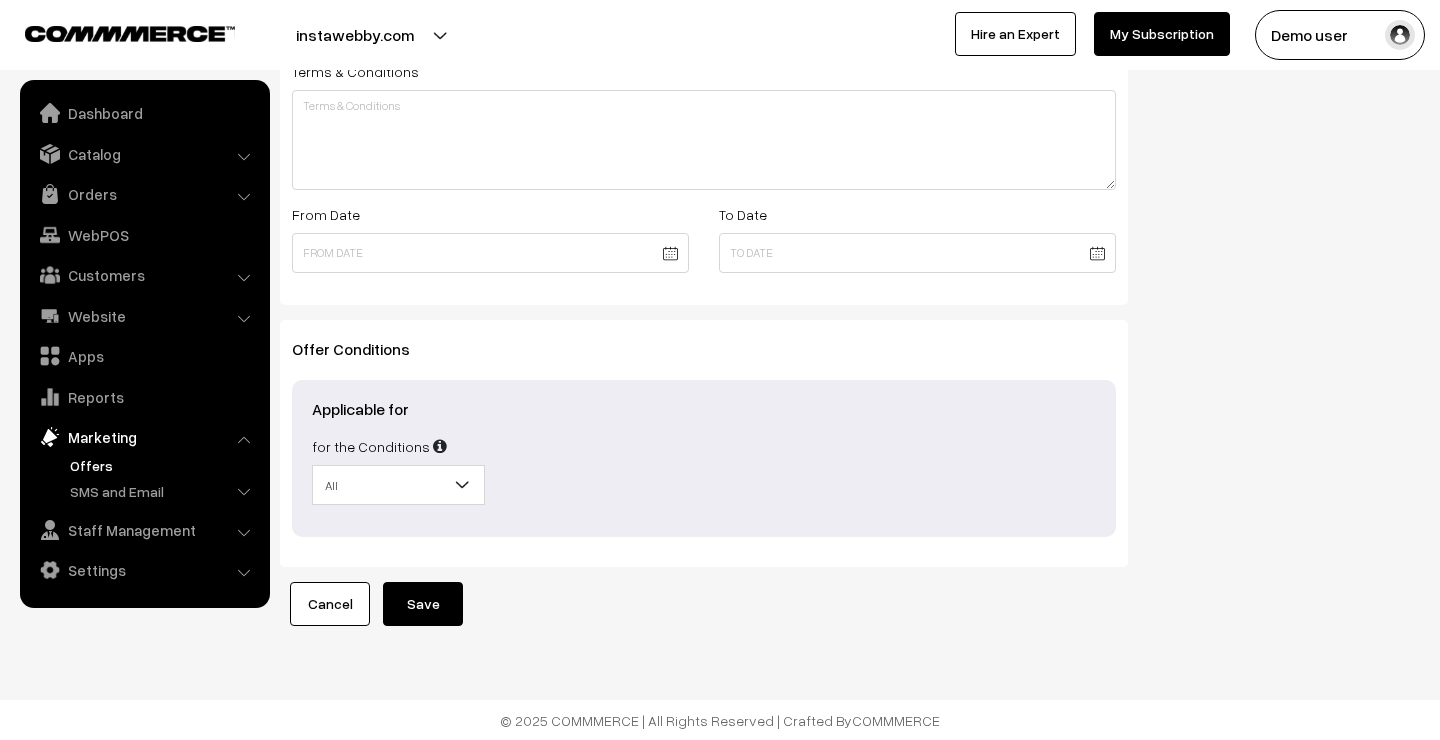 type on "1" 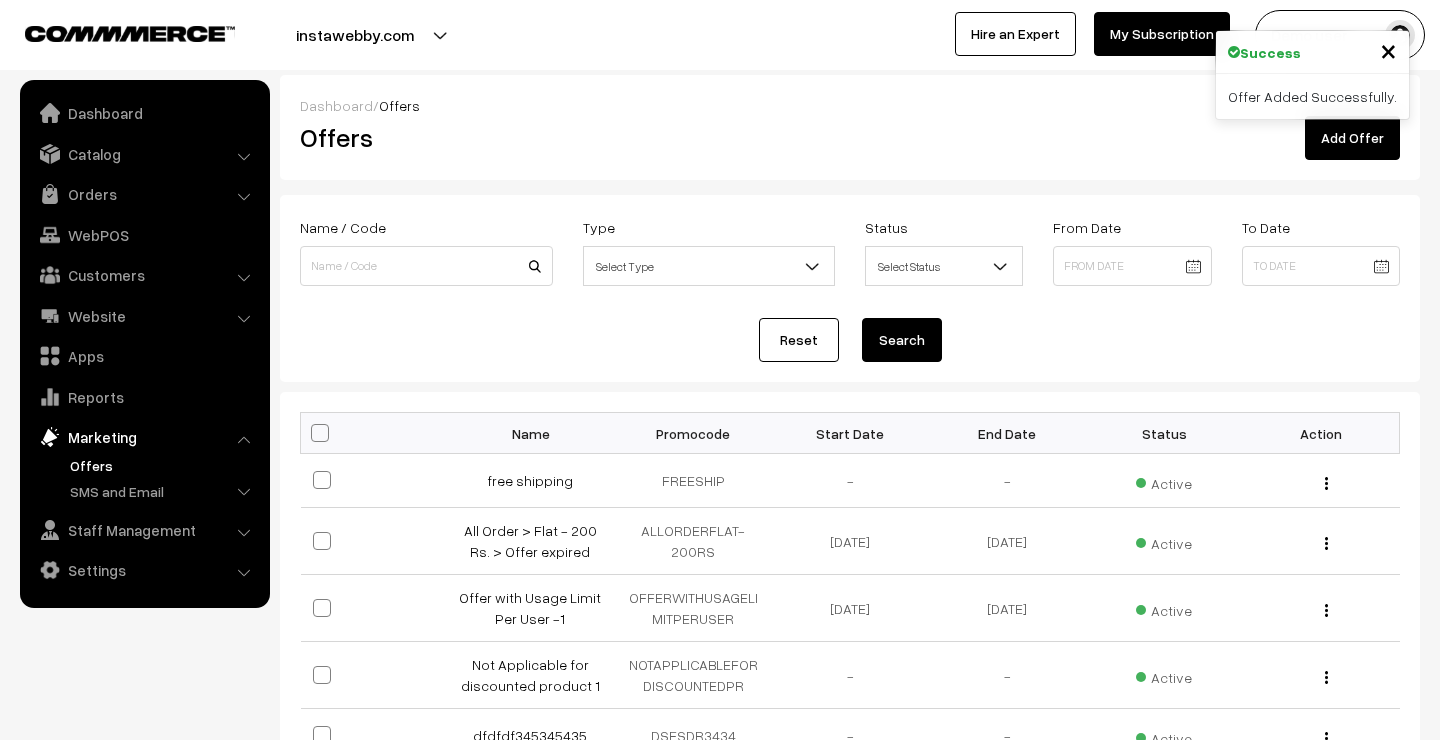 scroll, scrollTop: 0, scrollLeft: 0, axis: both 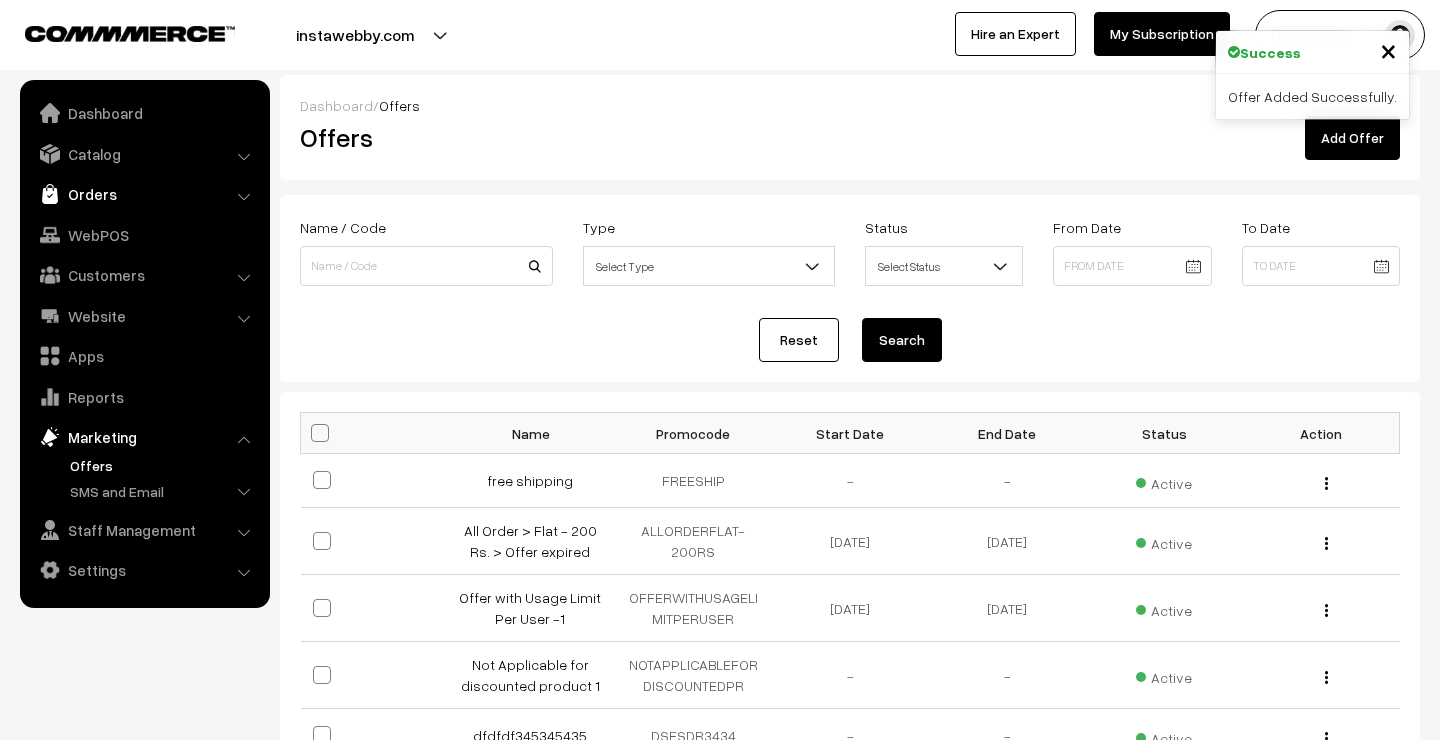 click on "Orders" at bounding box center [144, 194] 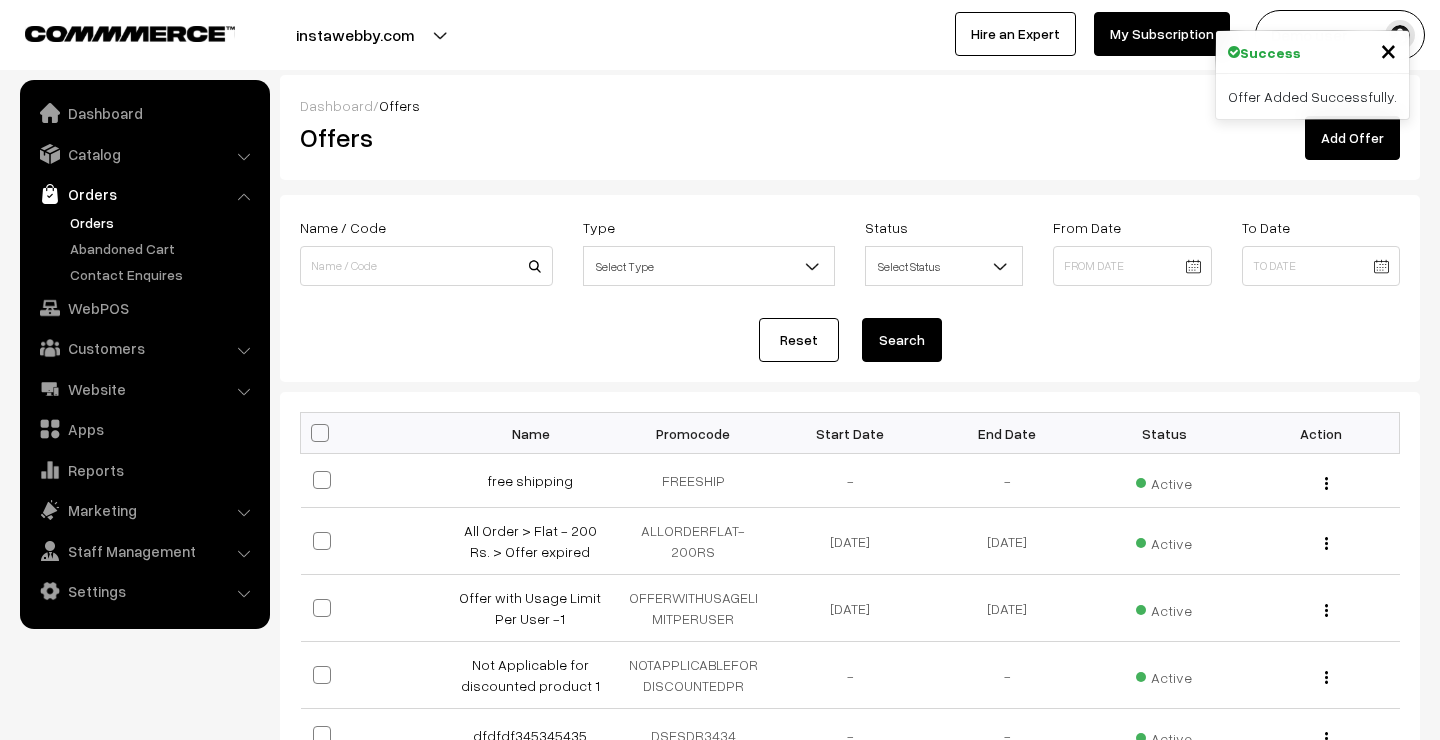 click on "Orders" at bounding box center (164, 222) 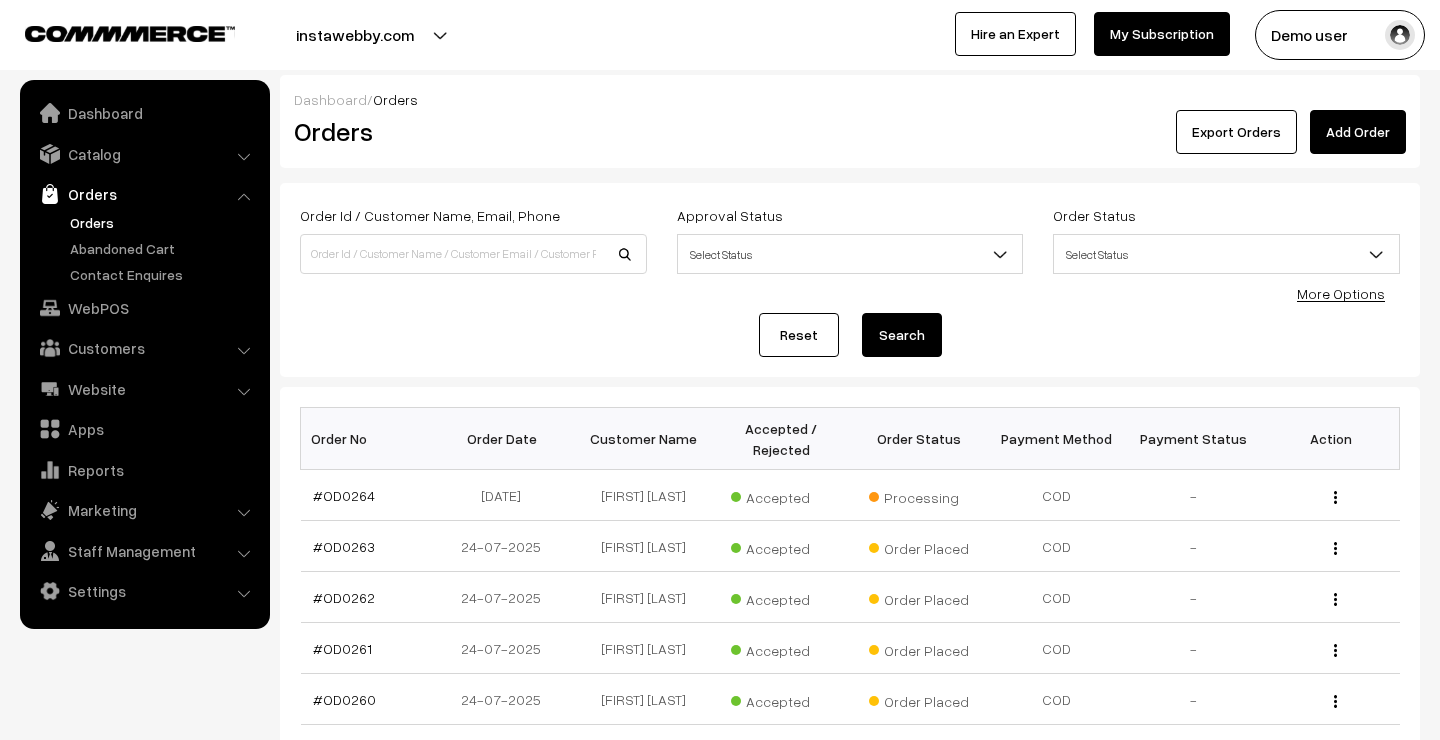scroll, scrollTop: 0, scrollLeft: 0, axis: both 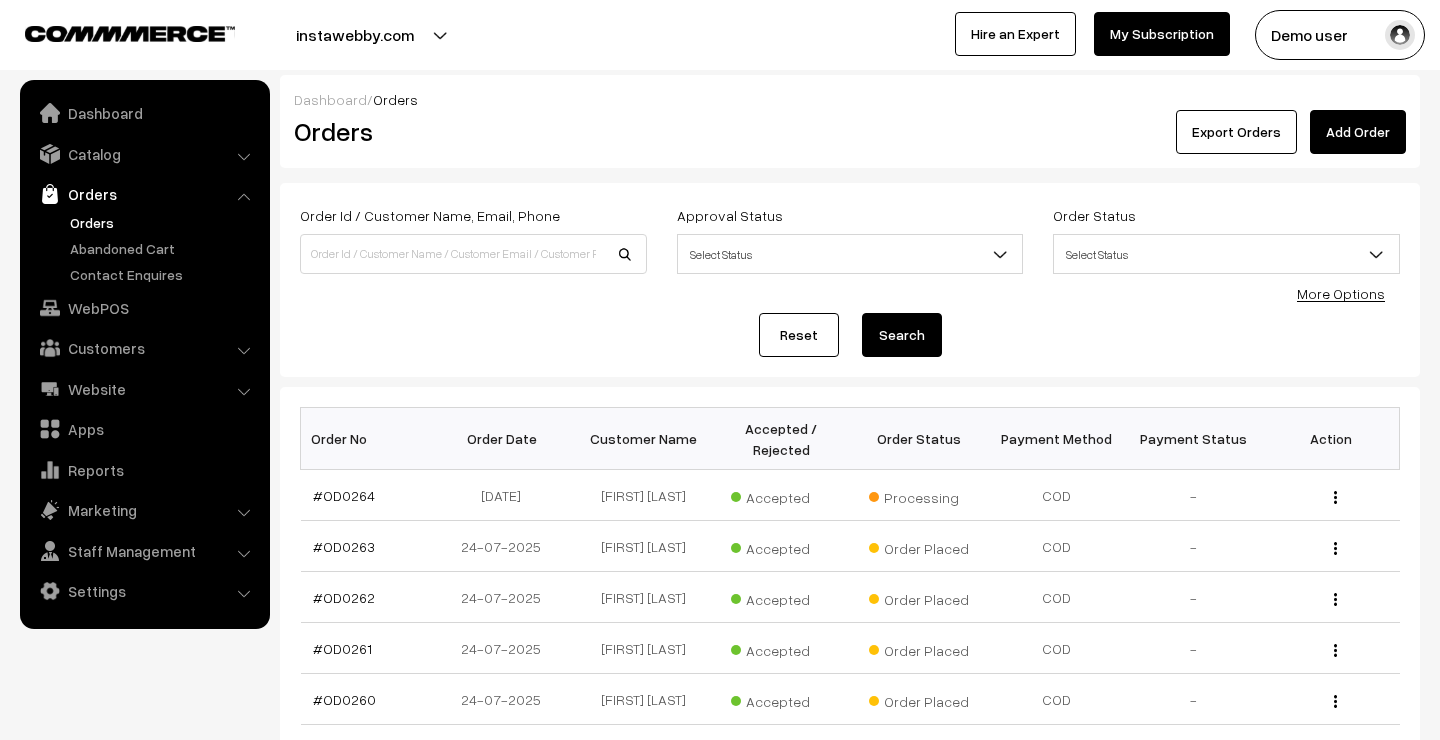 click on "Add Order" at bounding box center [1358, 132] 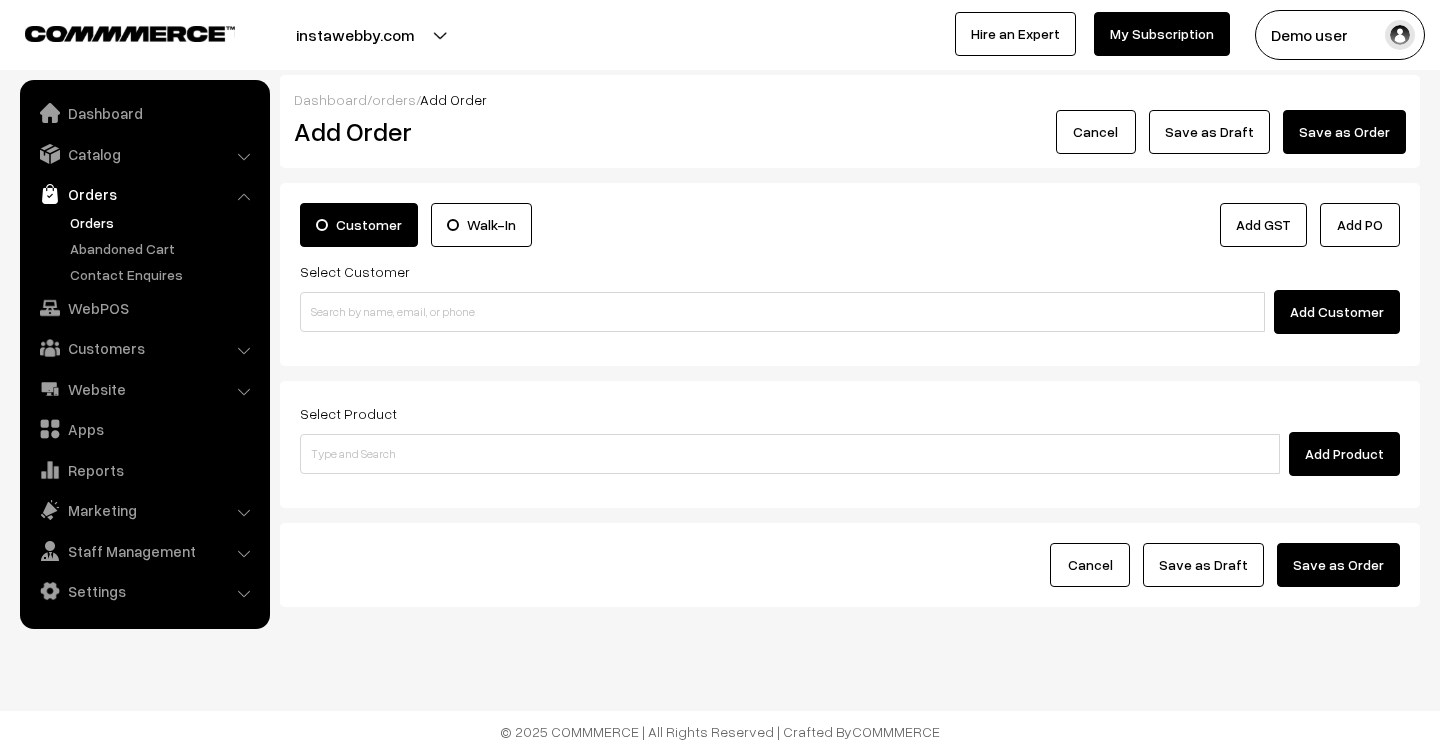 scroll, scrollTop: 0, scrollLeft: 0, axis: both 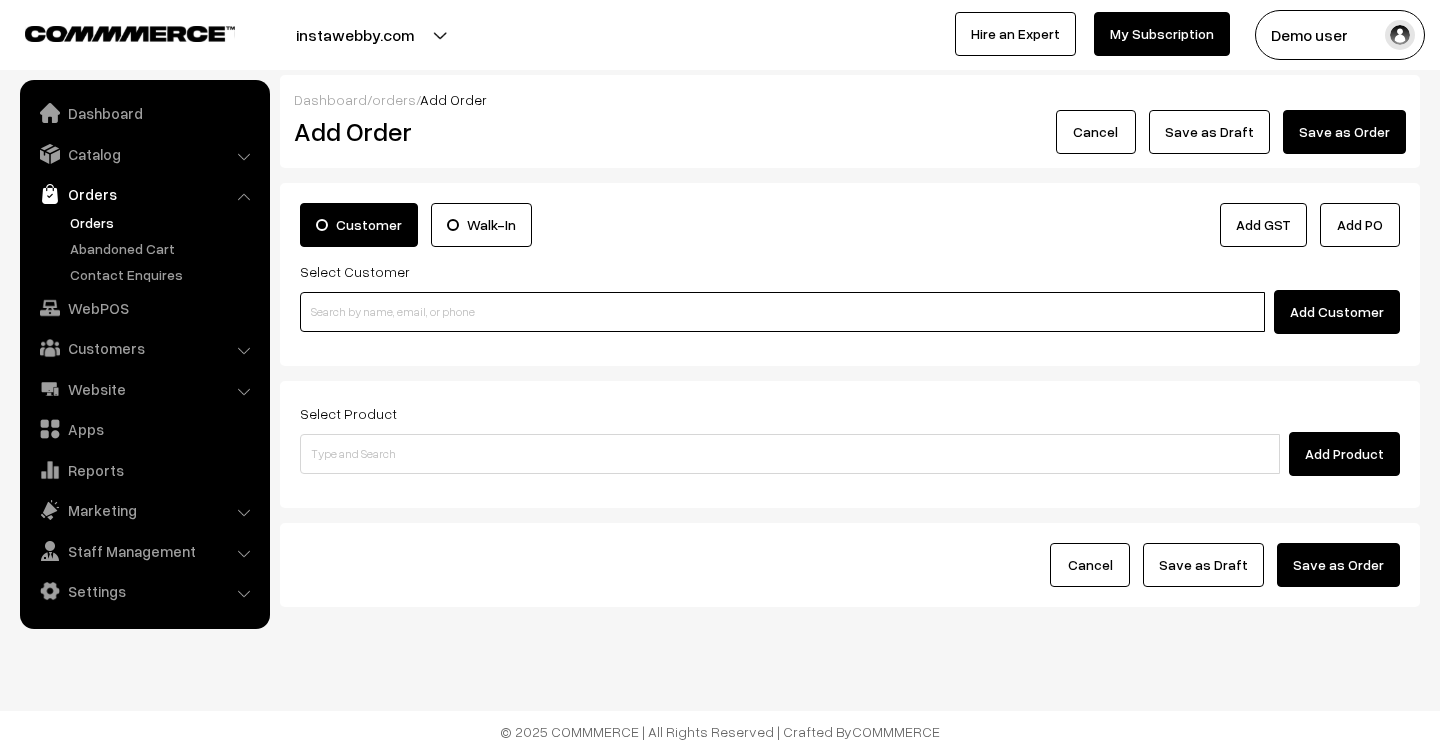 click at bounding box center (782, 312) 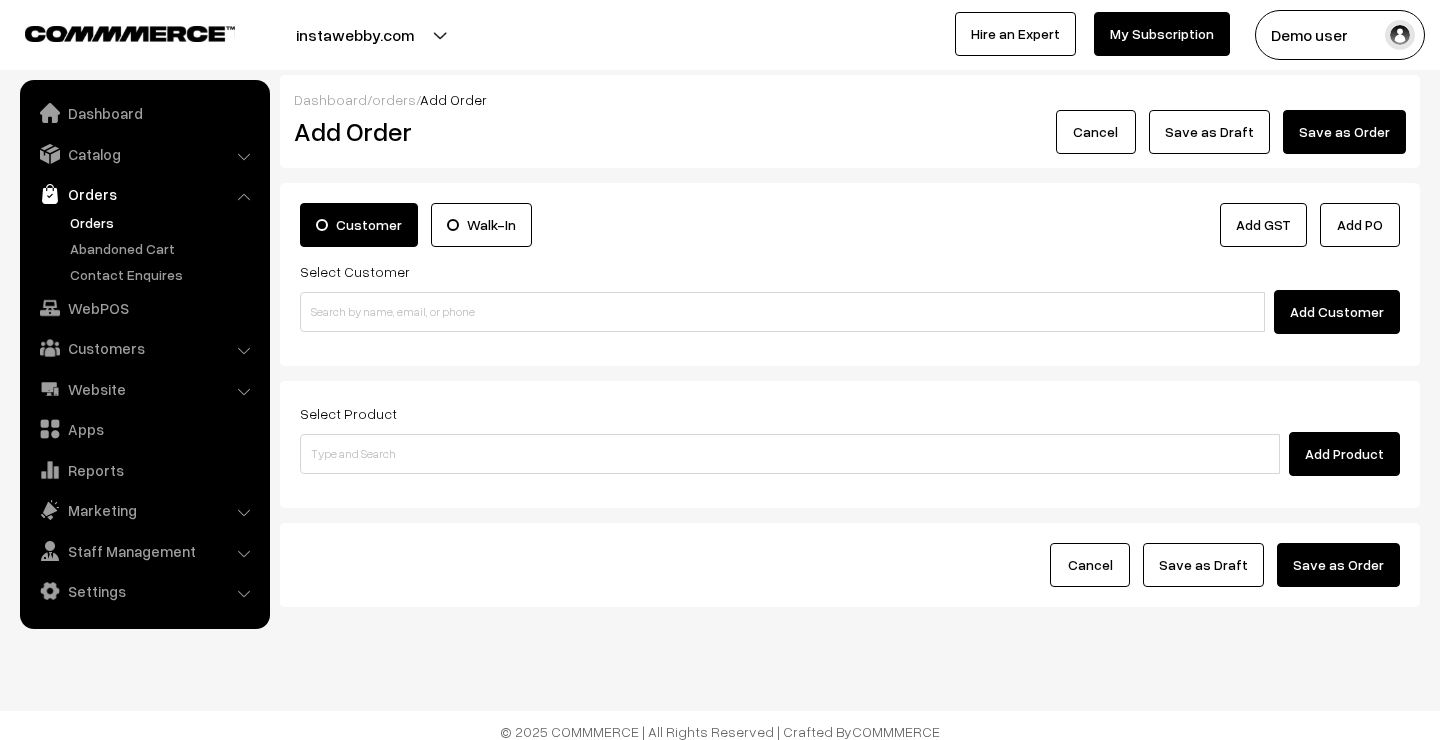 click on "Walk-In" at bounding box center [481, 225] 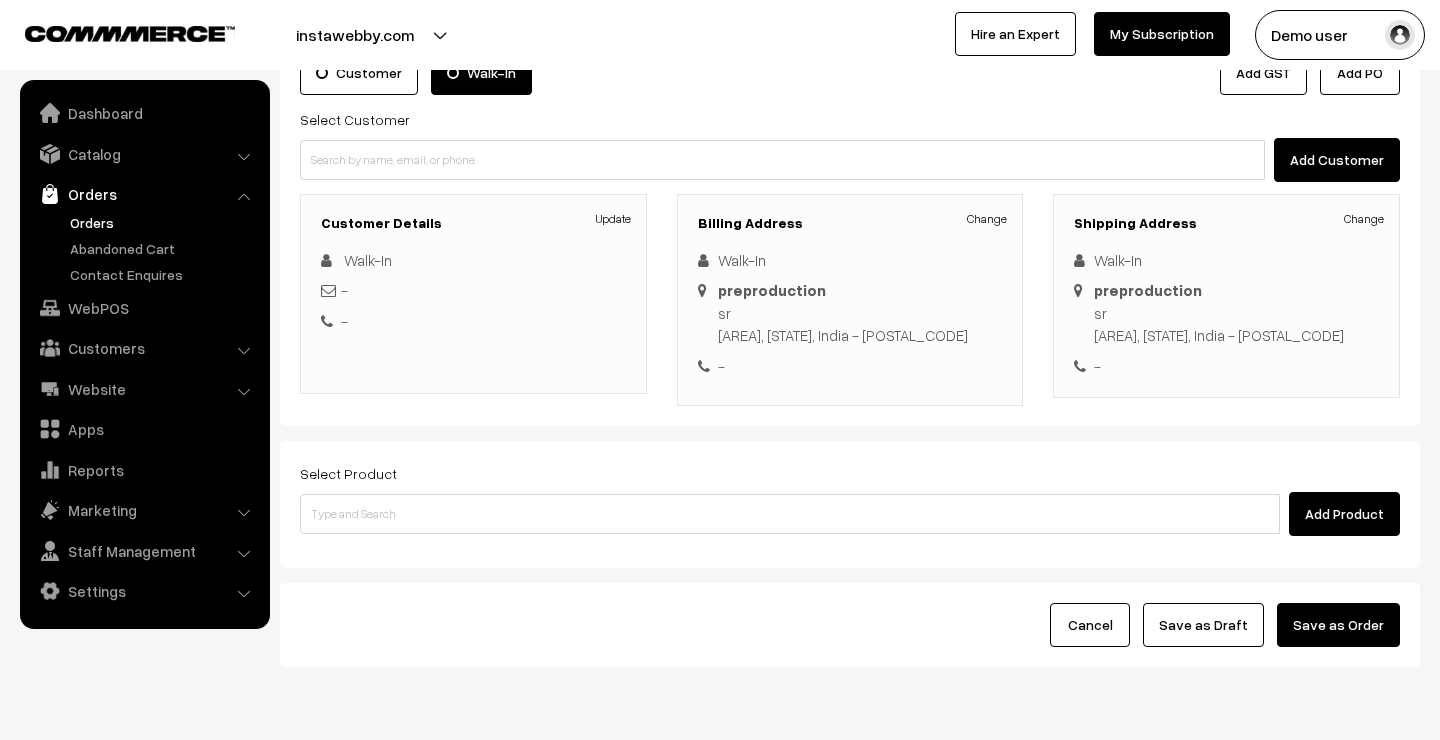 scroll, scrollTop: 171, scrollLeft: 0, axis: vertical 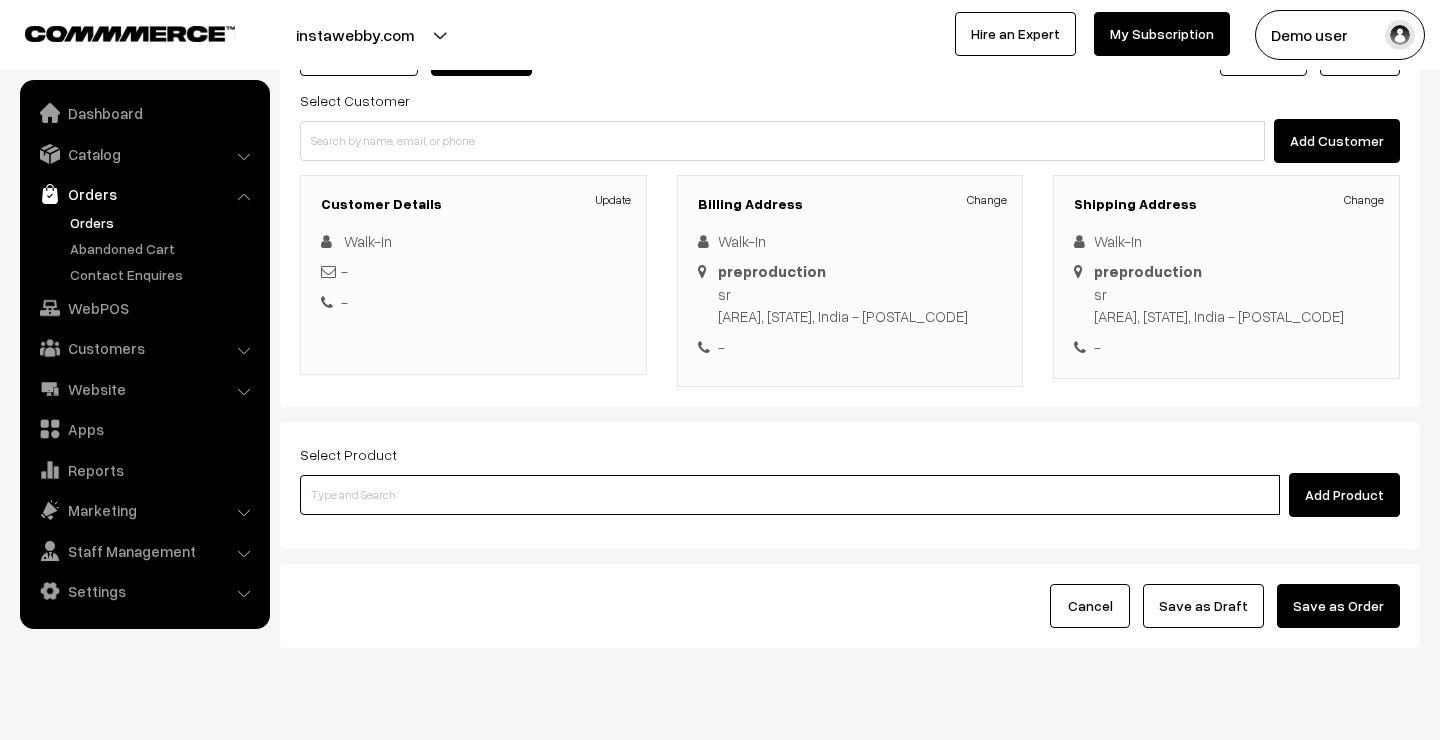 click at bounding box center [790, 495] 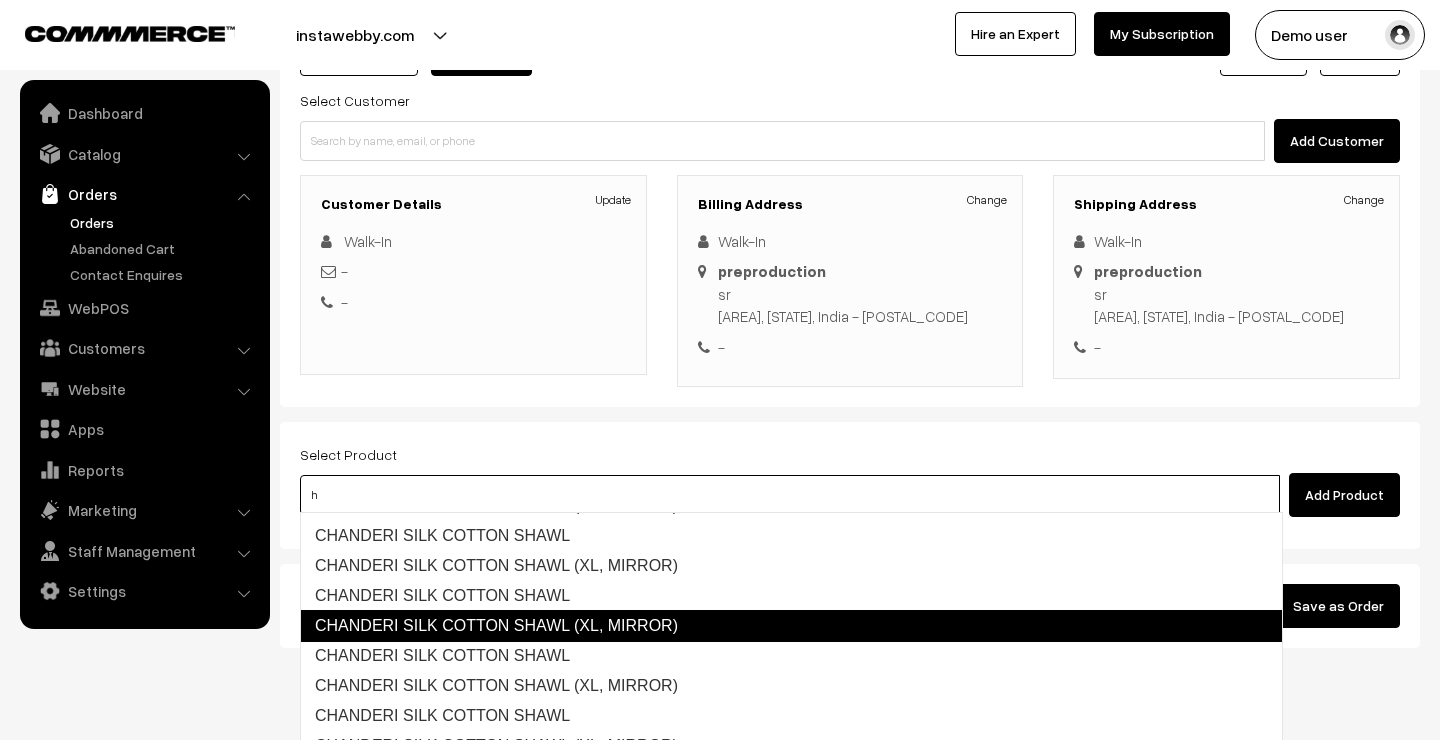 scroll, scrollTop: 112, scrollLeft: 0, axis: vertical 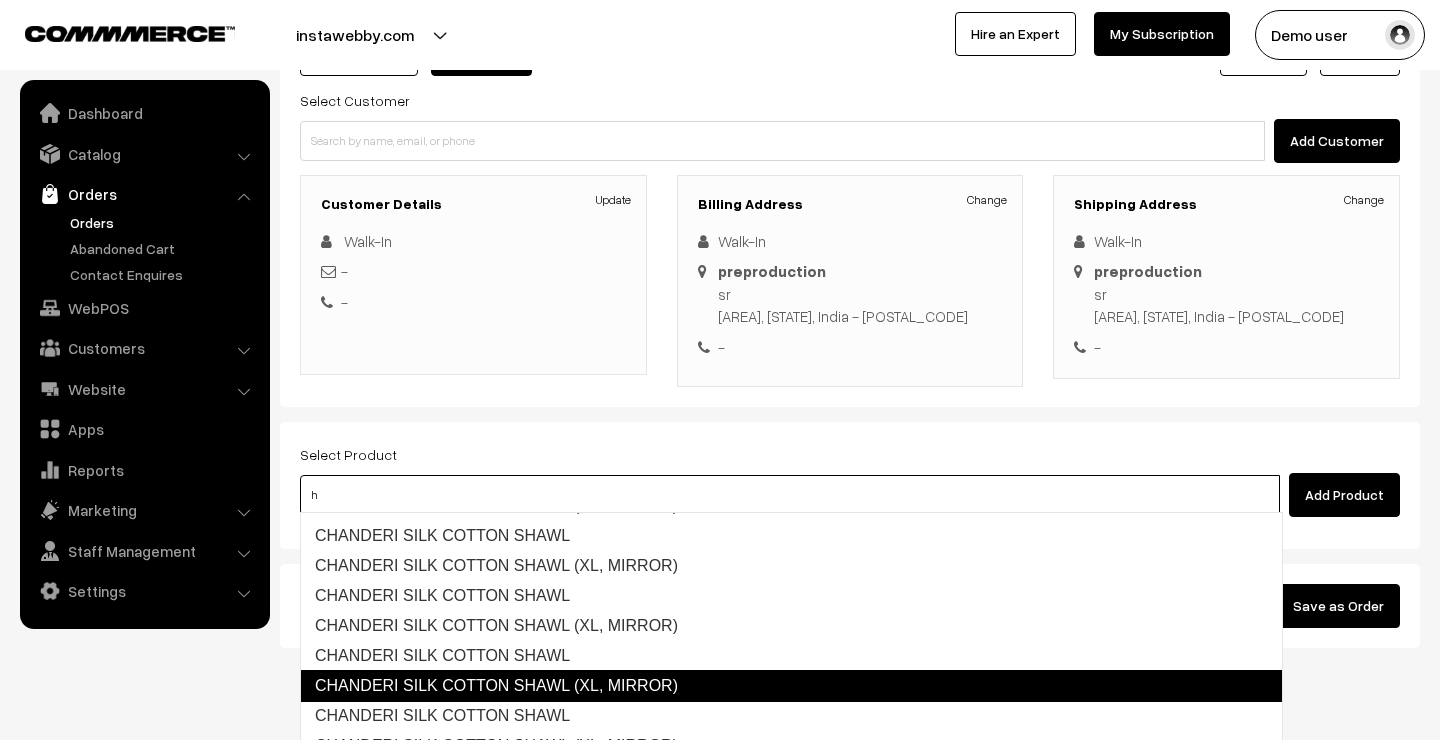 click on "CHANDERI SILK COTTON SHAWL (XL, MIRROR)" at bounding box center (791, 686) 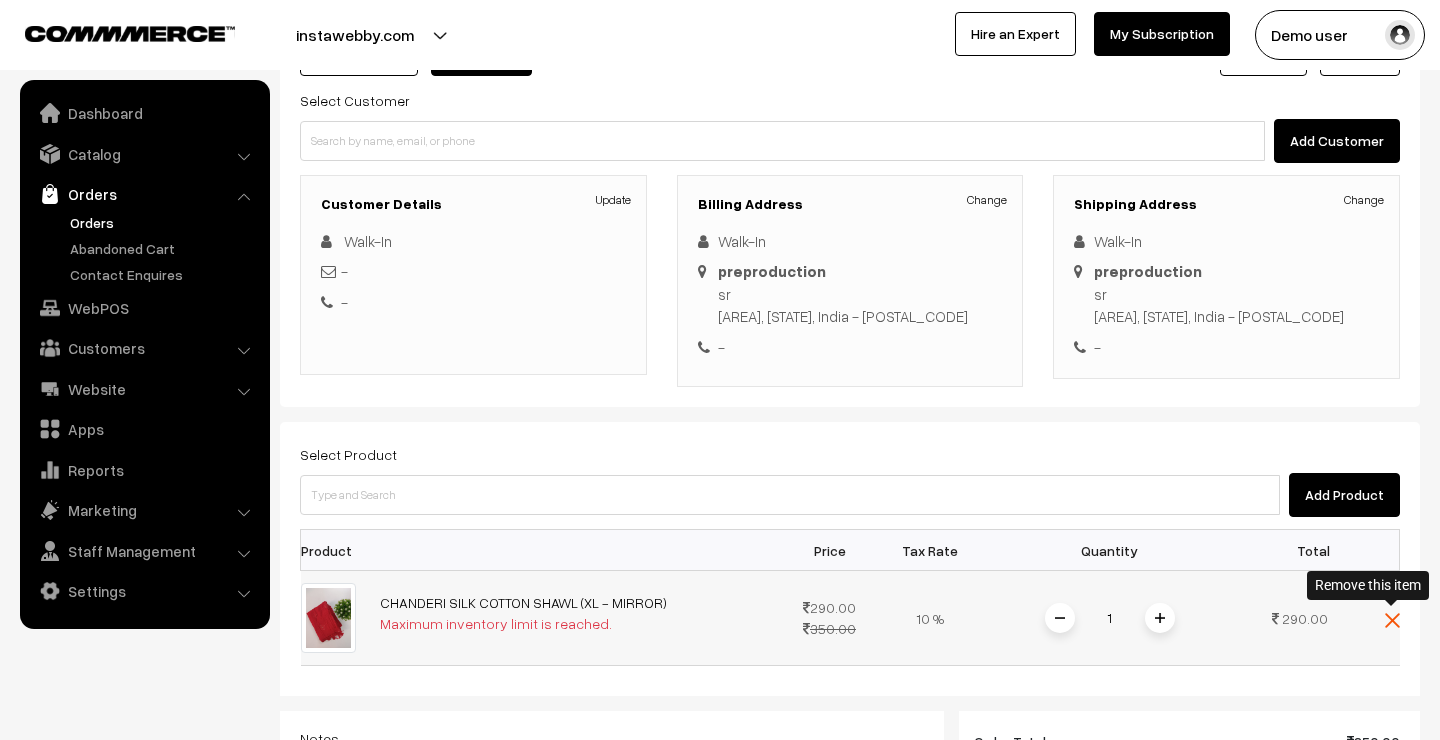 click at bounding box center (1392, 620) 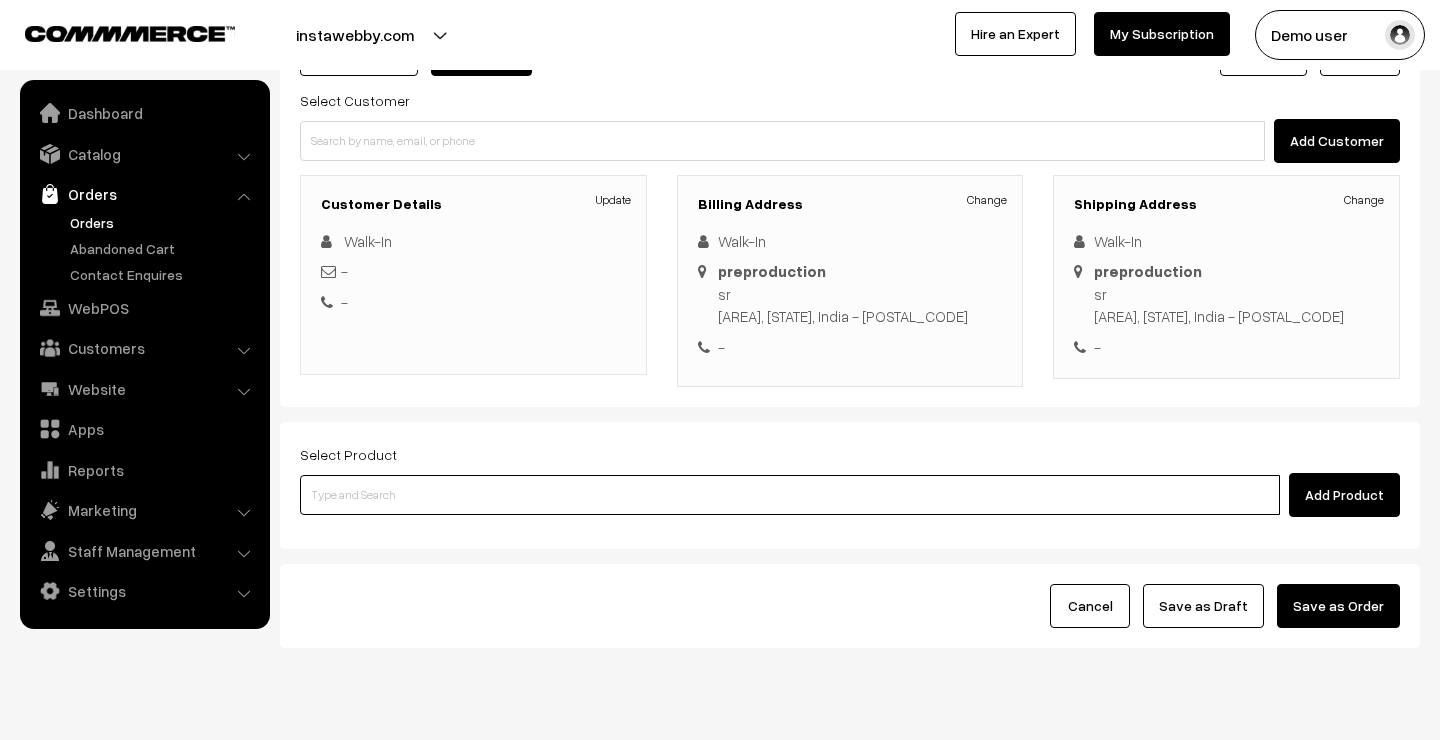 click at bounding box center [790, 495] 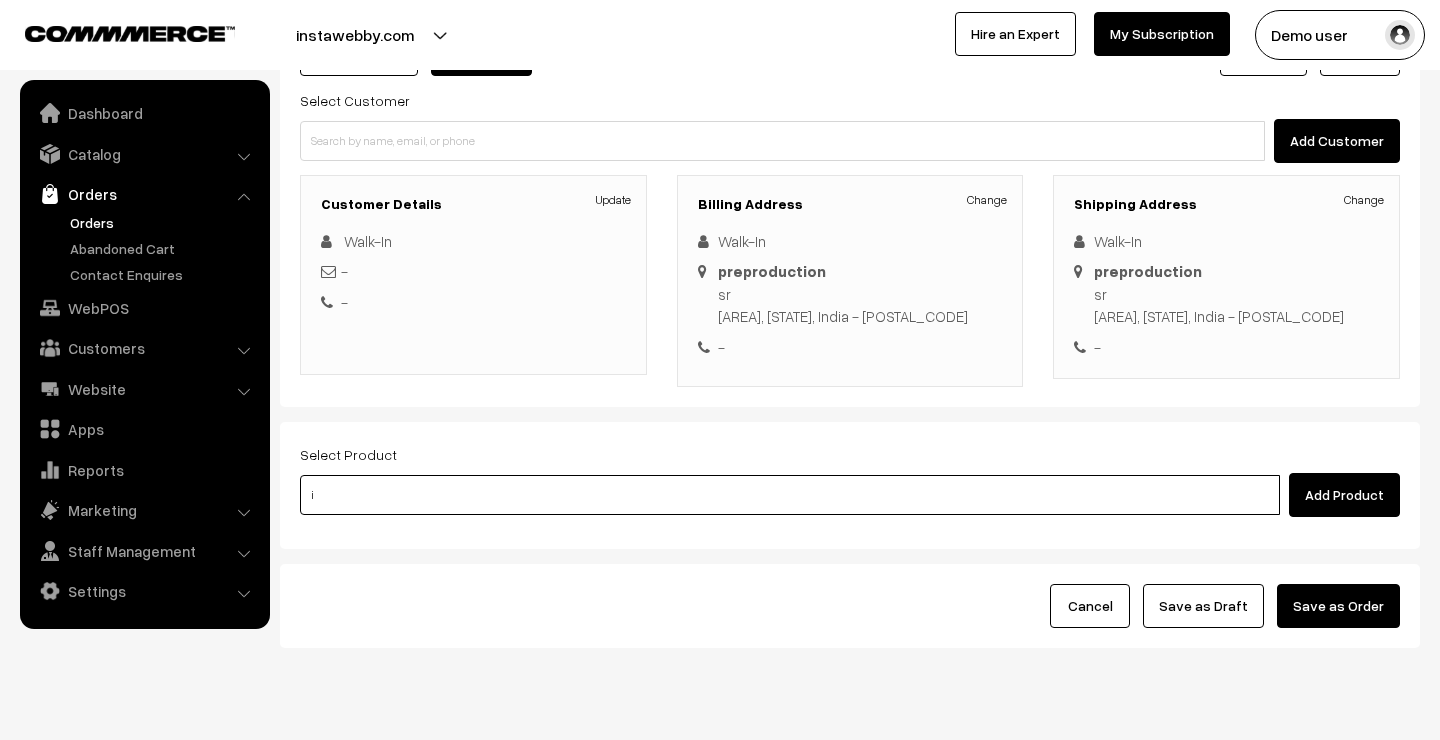 type on "io" 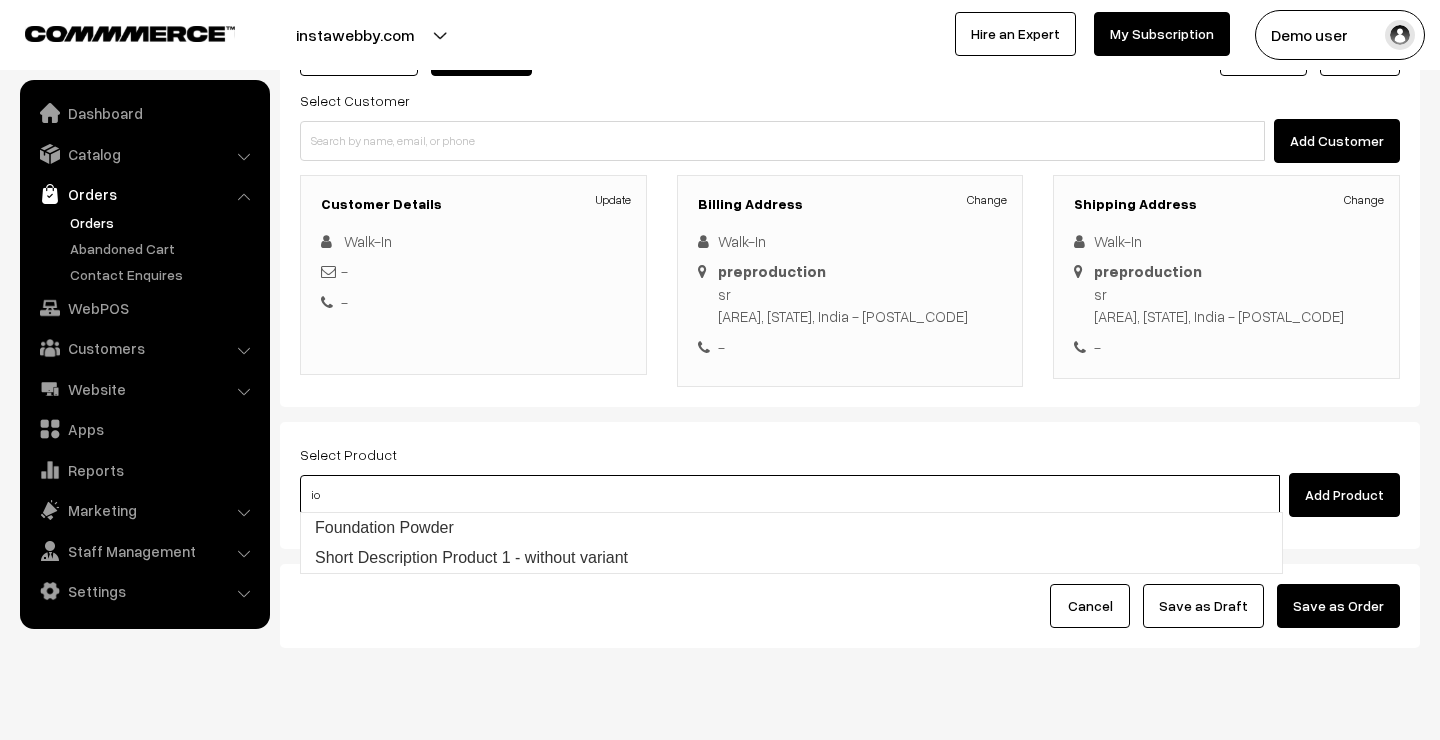 scroll, scrollTop: 0, scrollLeft: 0, axis: both 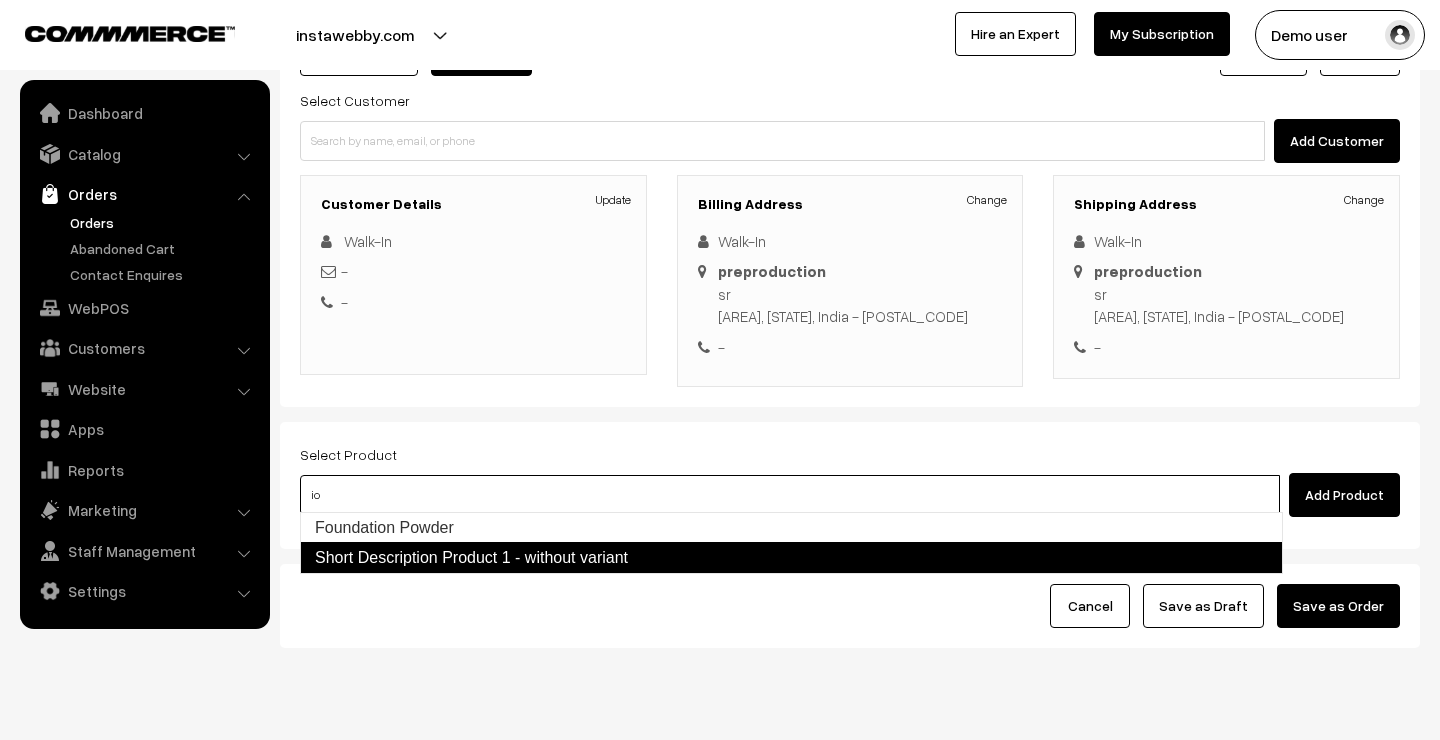 click on "Short Description Product 1 - without variant" at bounding box center [791, 558] 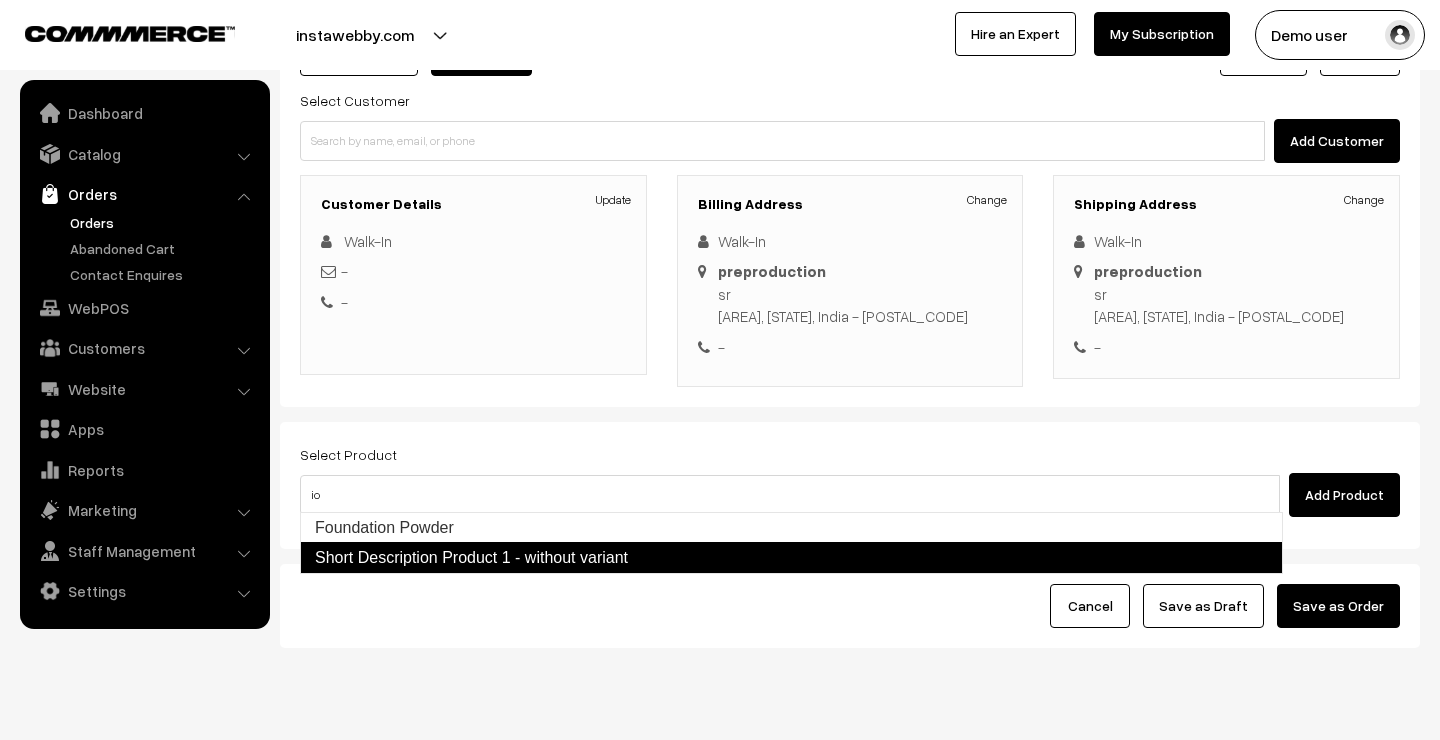 type 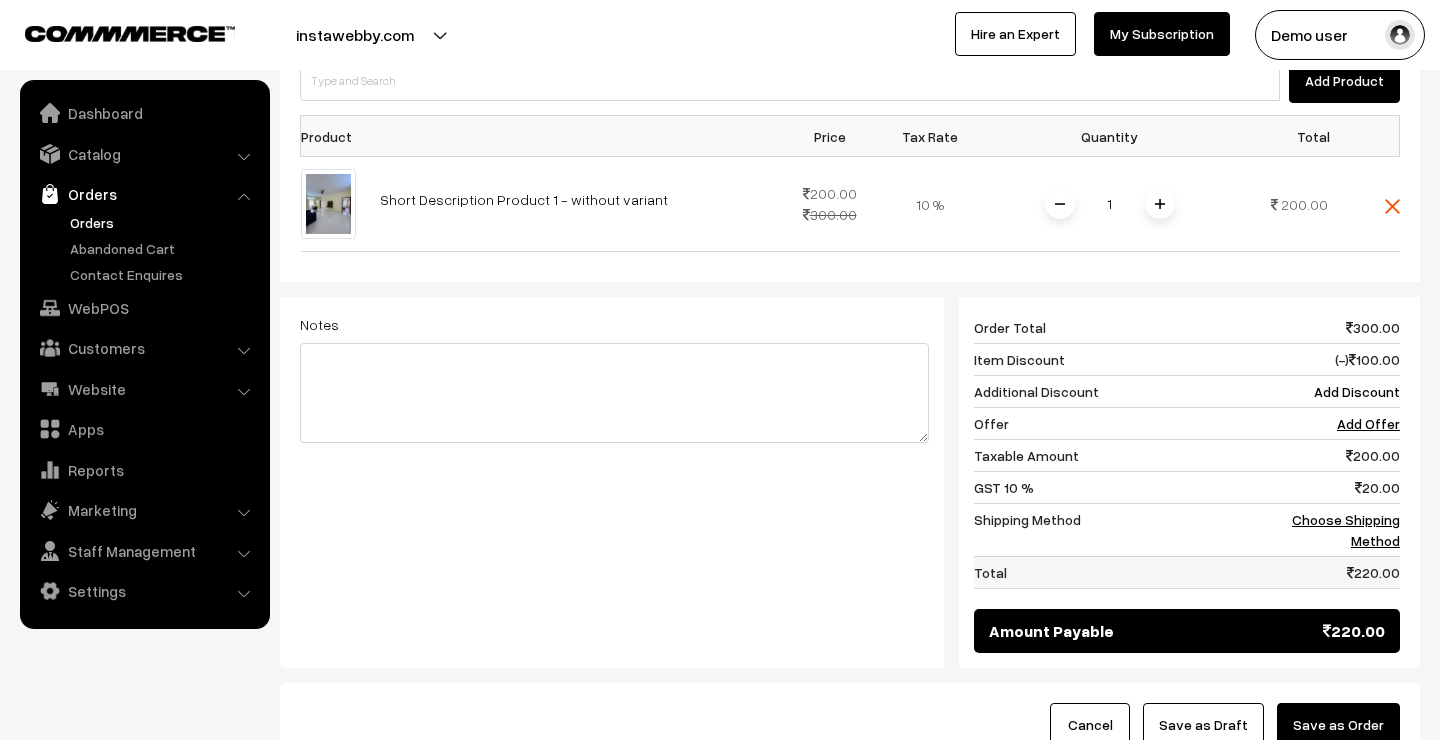 scroll, scrollTop: 573, scrollLeft: 0, axis: vertical 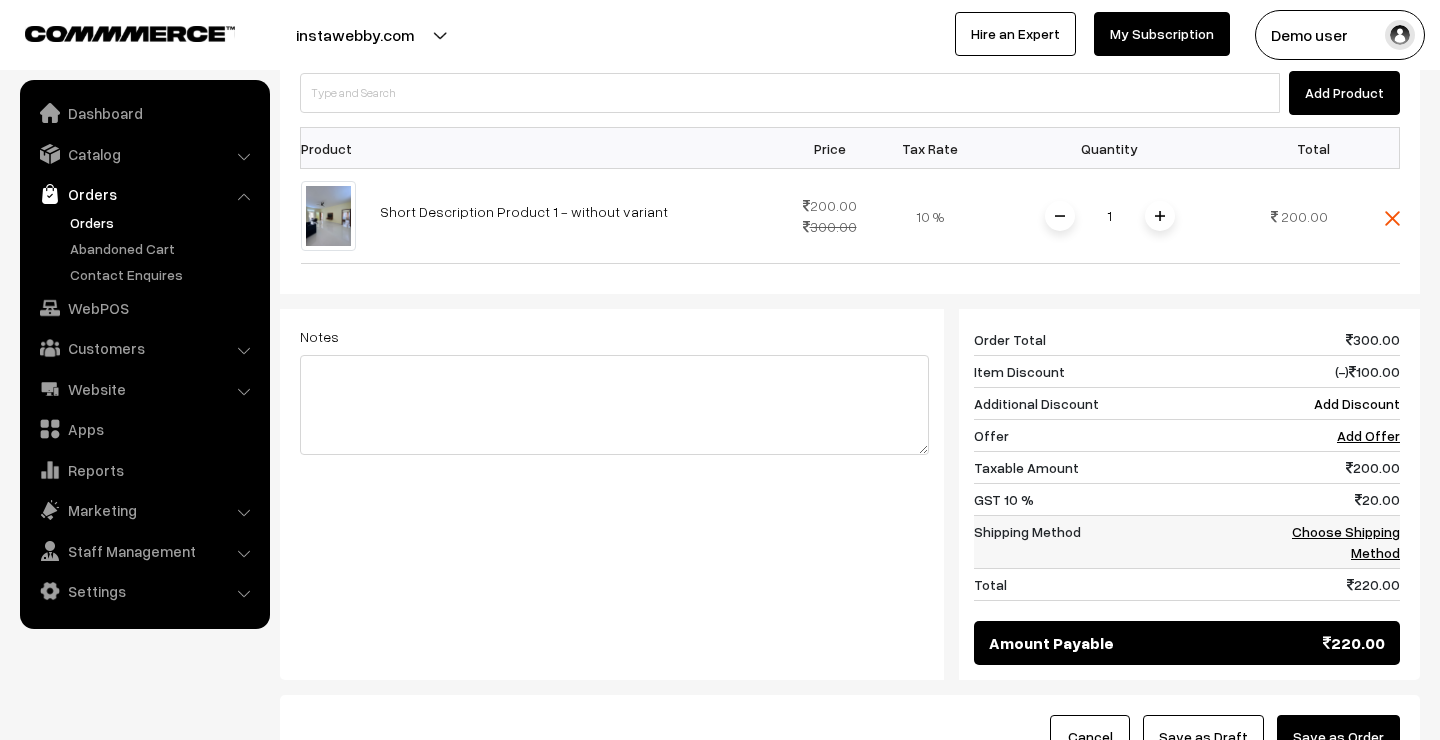 click on "Choose Shipping Method" at bounding box center (1346, 542) 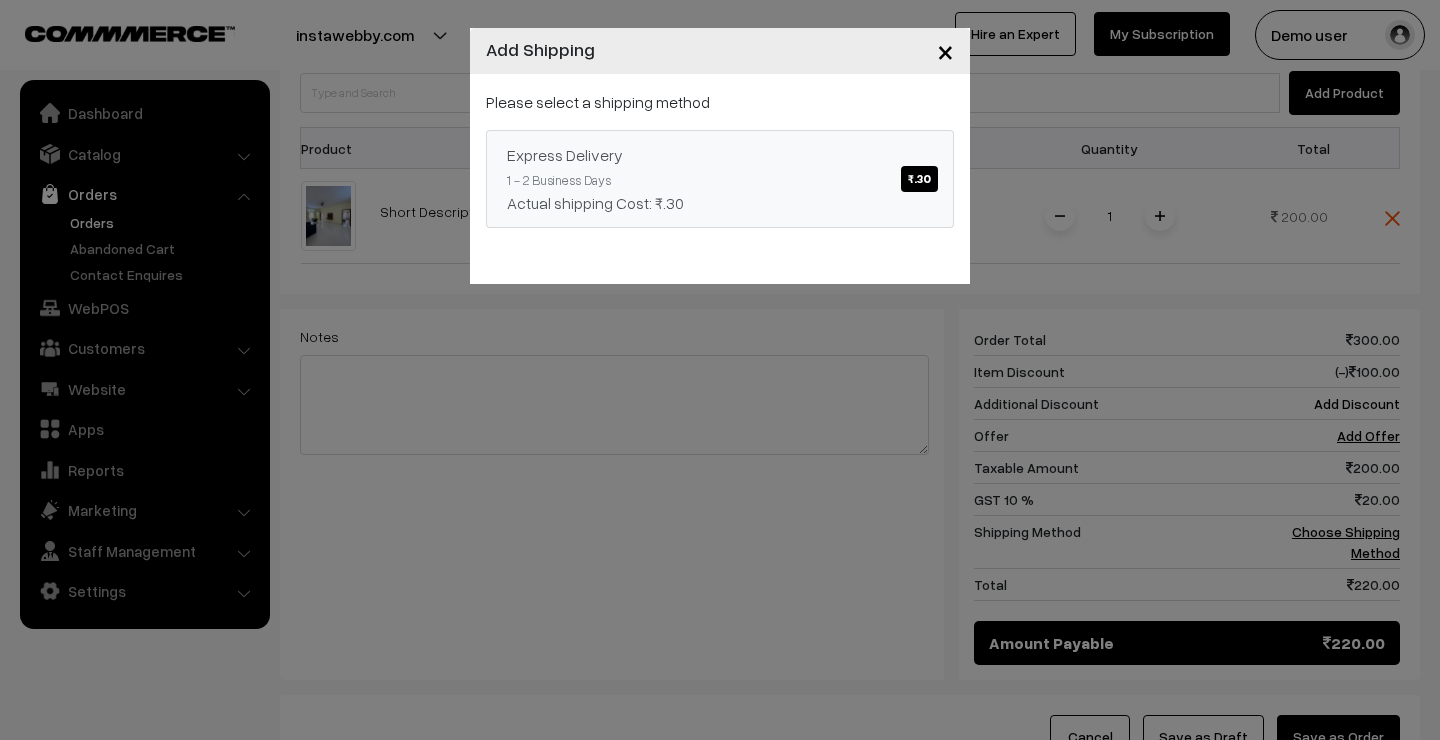 click on "₹.30" at bounding box center [919, 179] 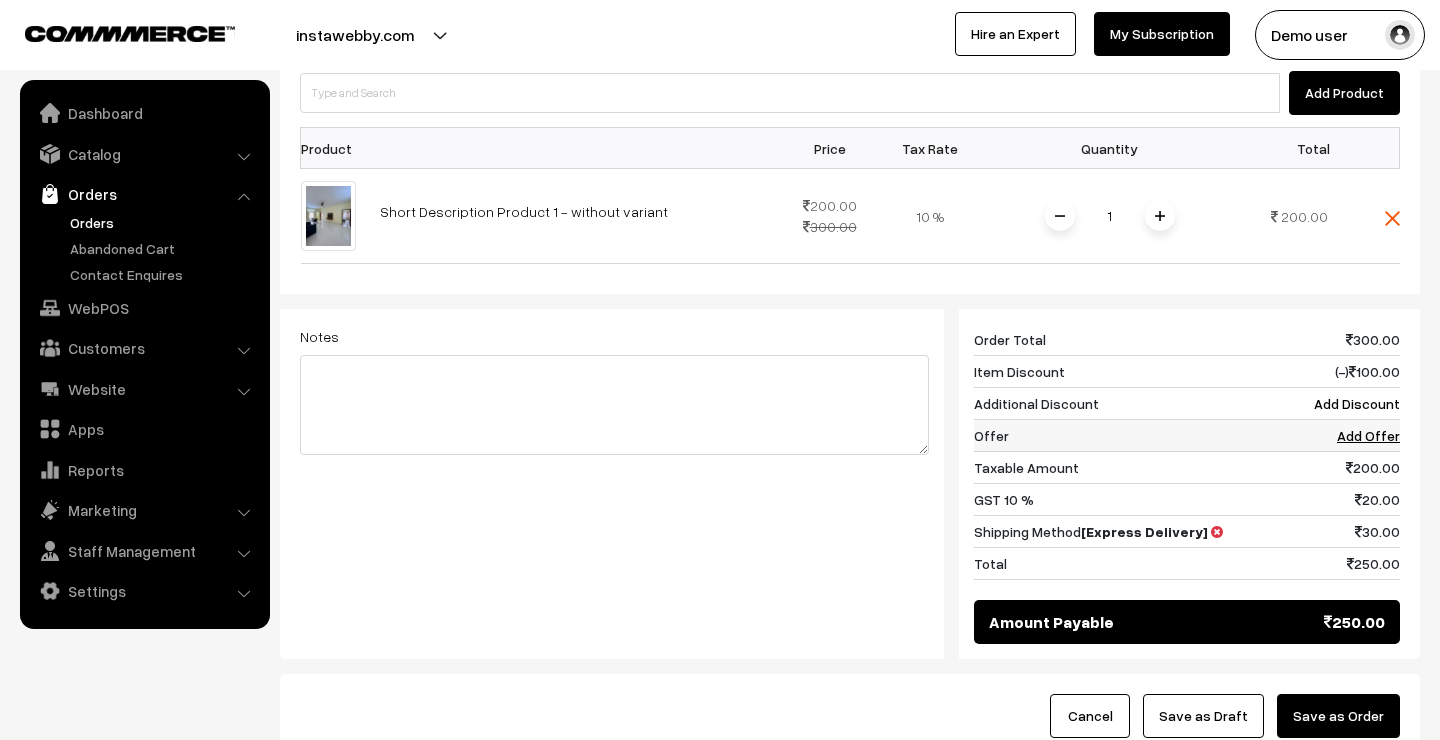 click on "Add Offer" at bounding box center [1368, 435] 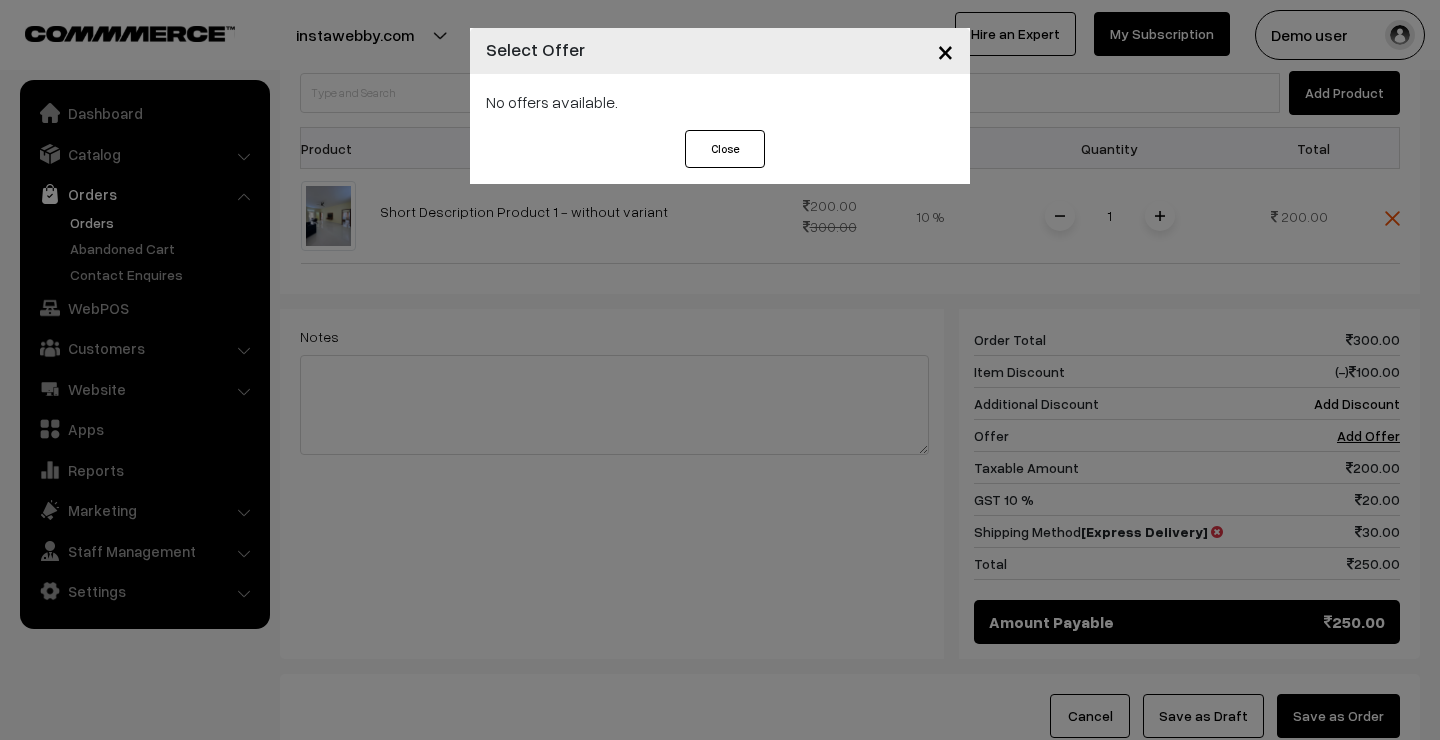 click on "Close" at bounding box center (725, 149) 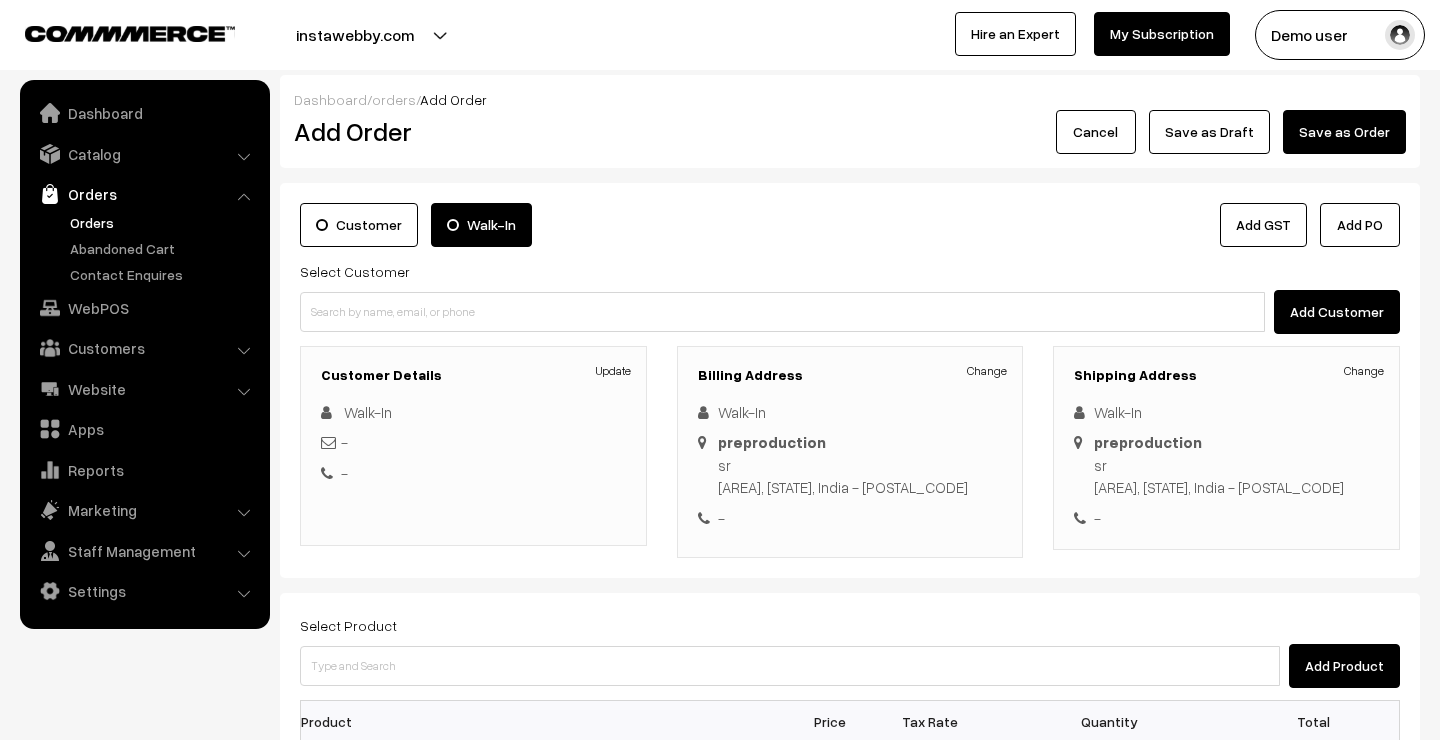 scroll, scrollTop: 0, scrollLeft: 0, axis: both 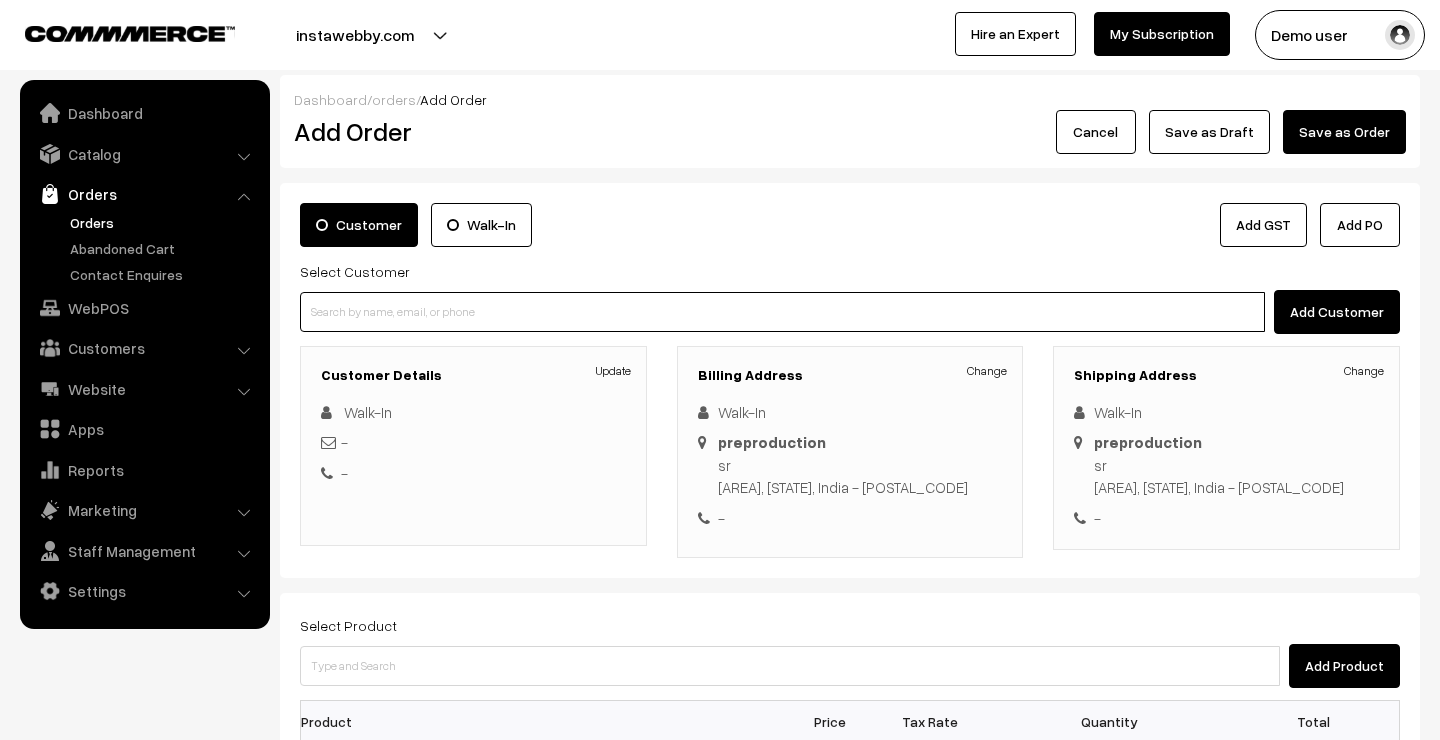 click at bounding box center [782, 312] 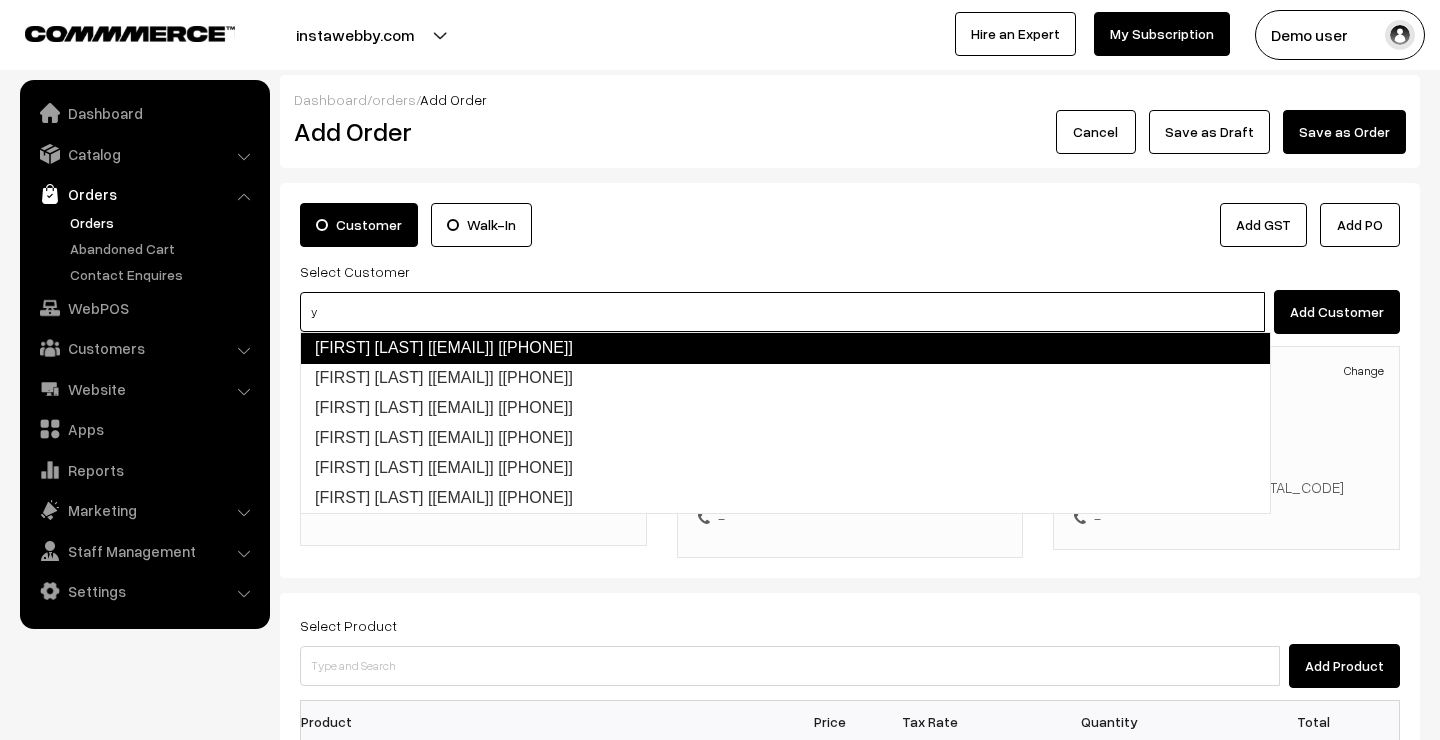 click on "Mayank Kumar [mayank.hzb1999@gmail.com] [7870181271]" at bounding box center (785, 348) 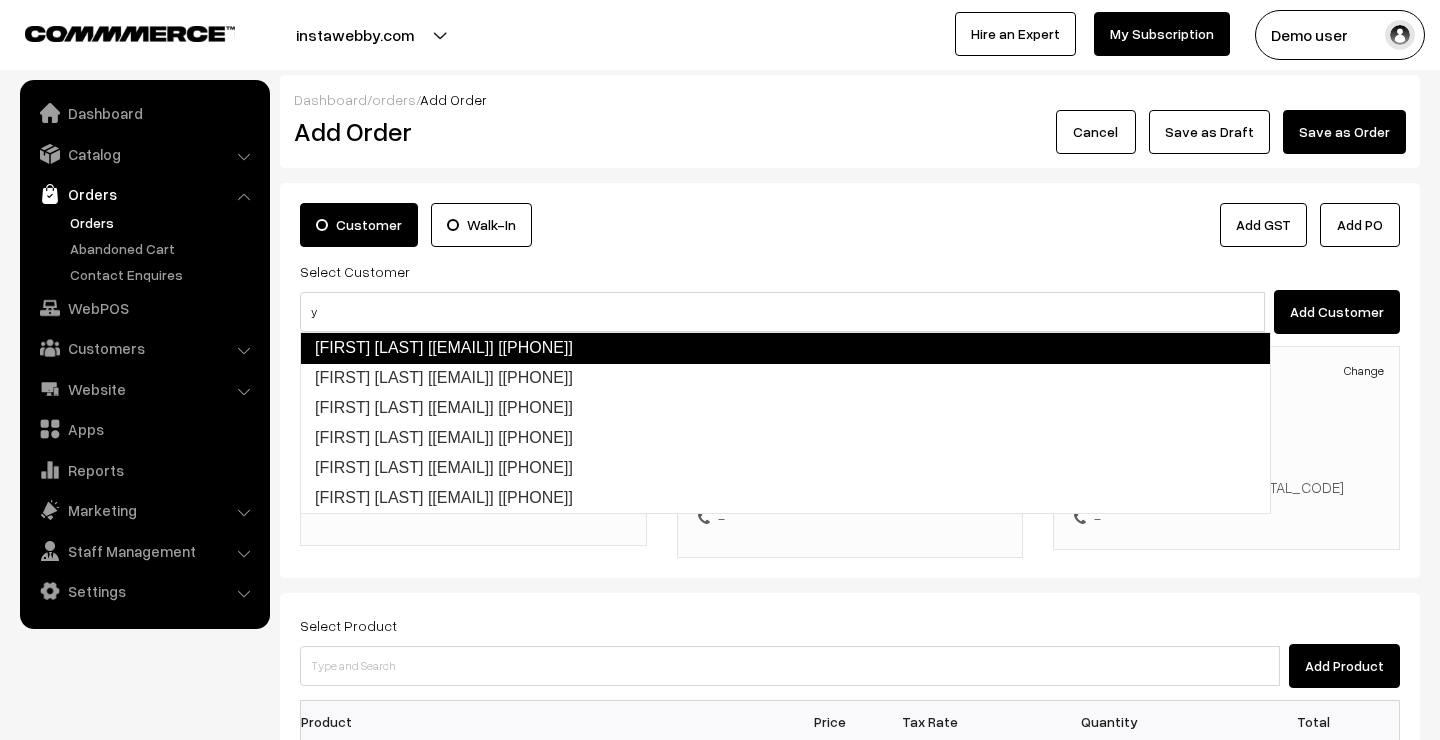 type 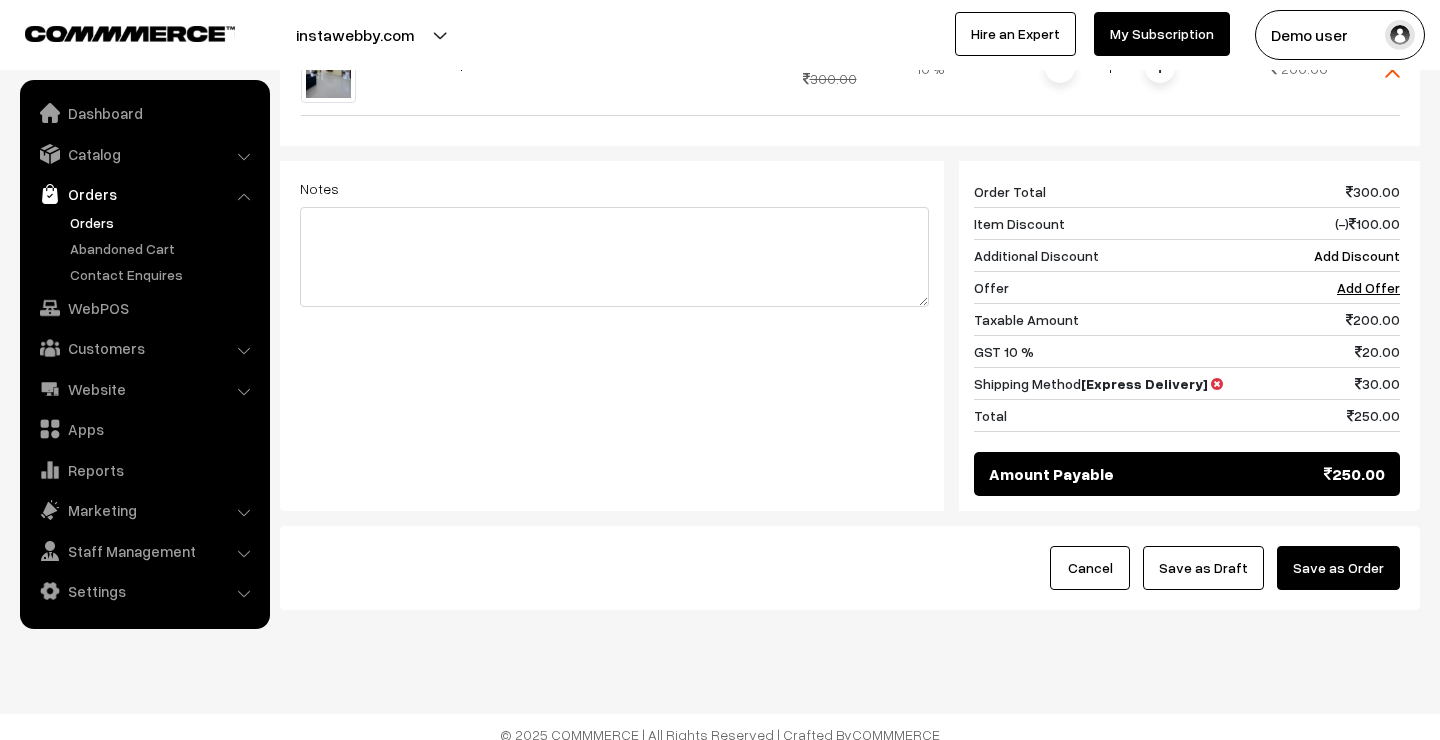 scroll, scrollTop: 739, scrollLeft: 0, axis: vertical 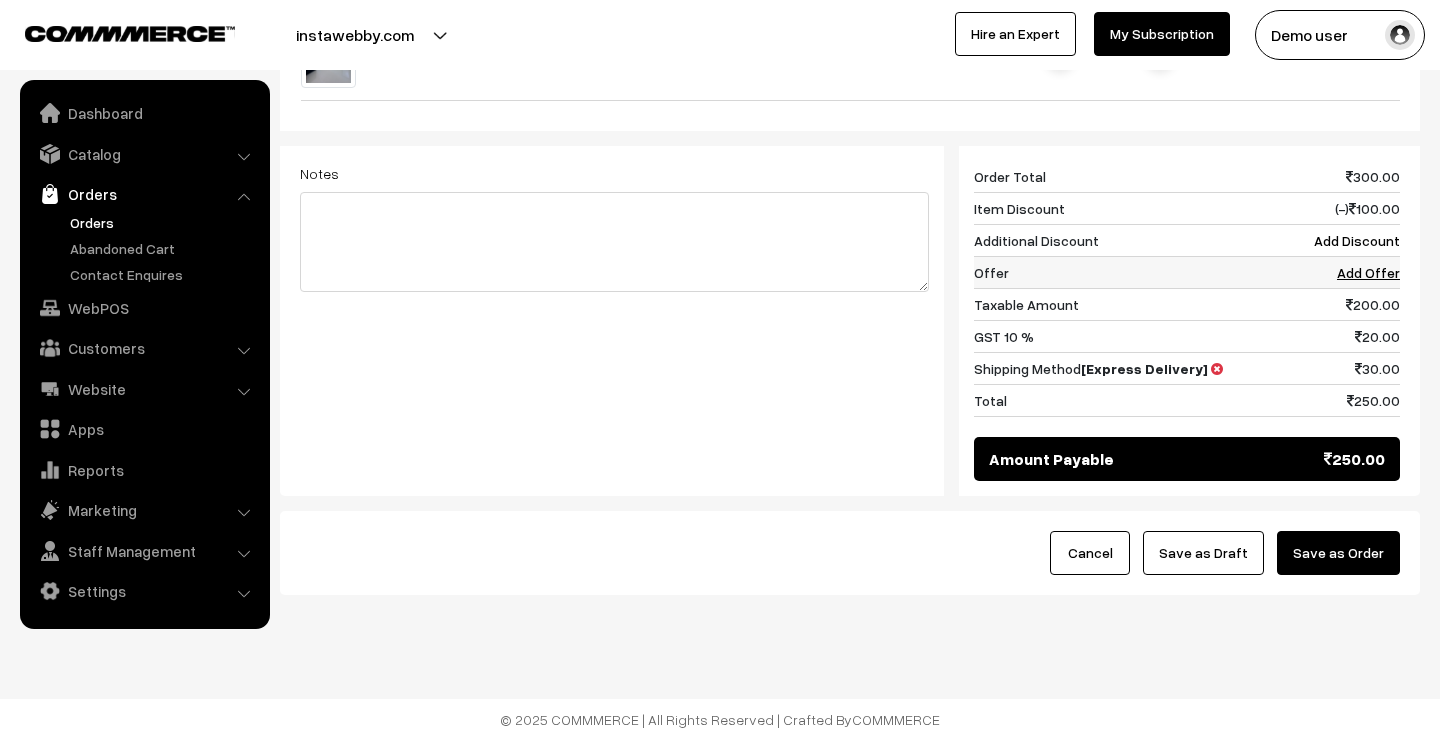 click on "Add Offer" at bounding box center (1368, 272) 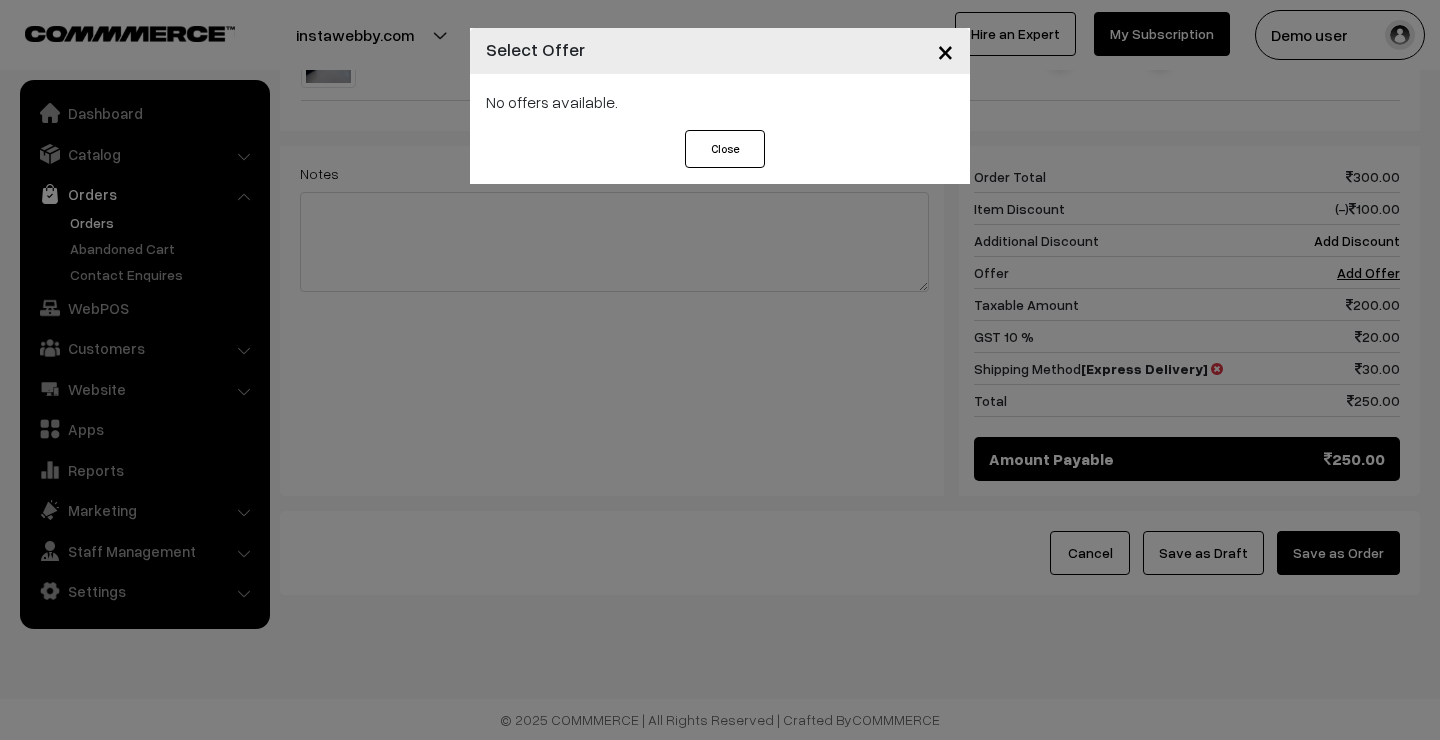 click on "Close" at bounding box center [725, 149] 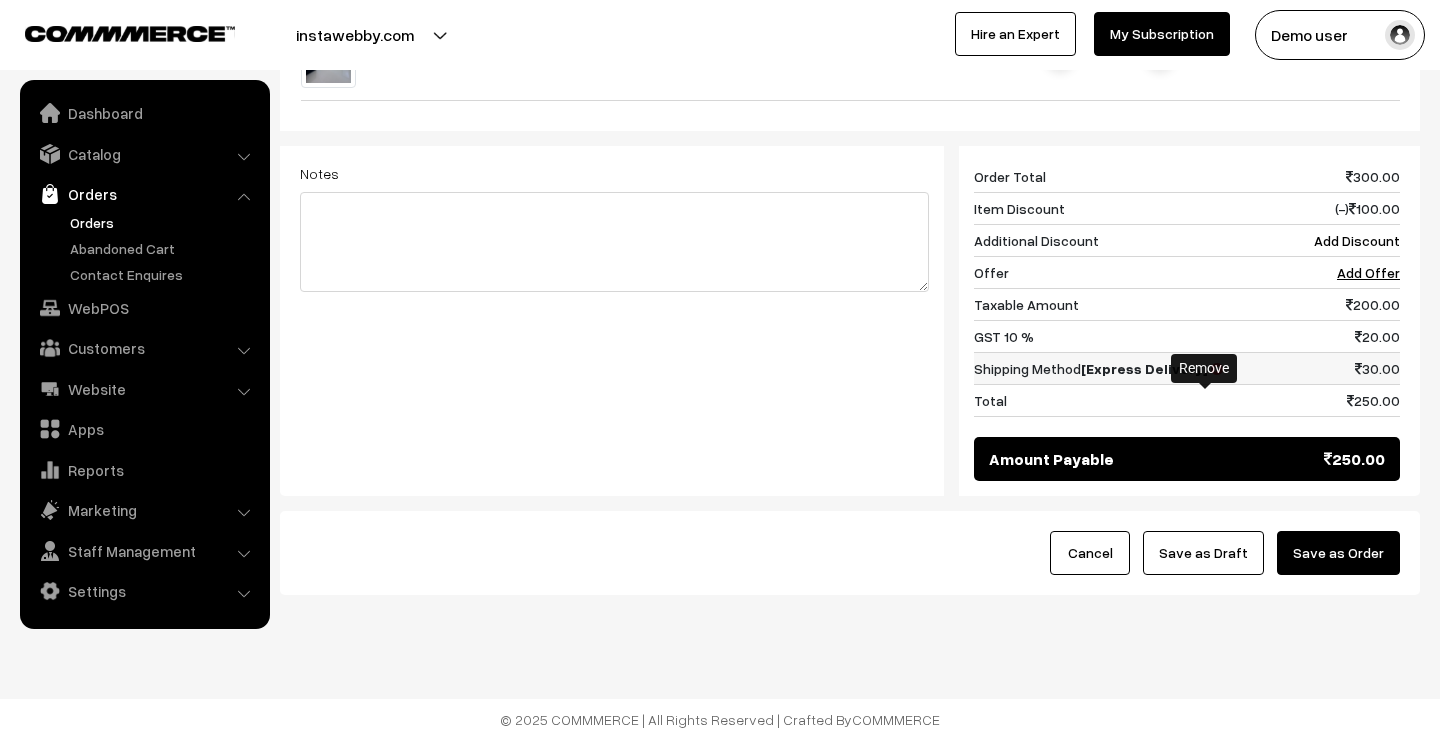 click at bounding box center (1217, 369) 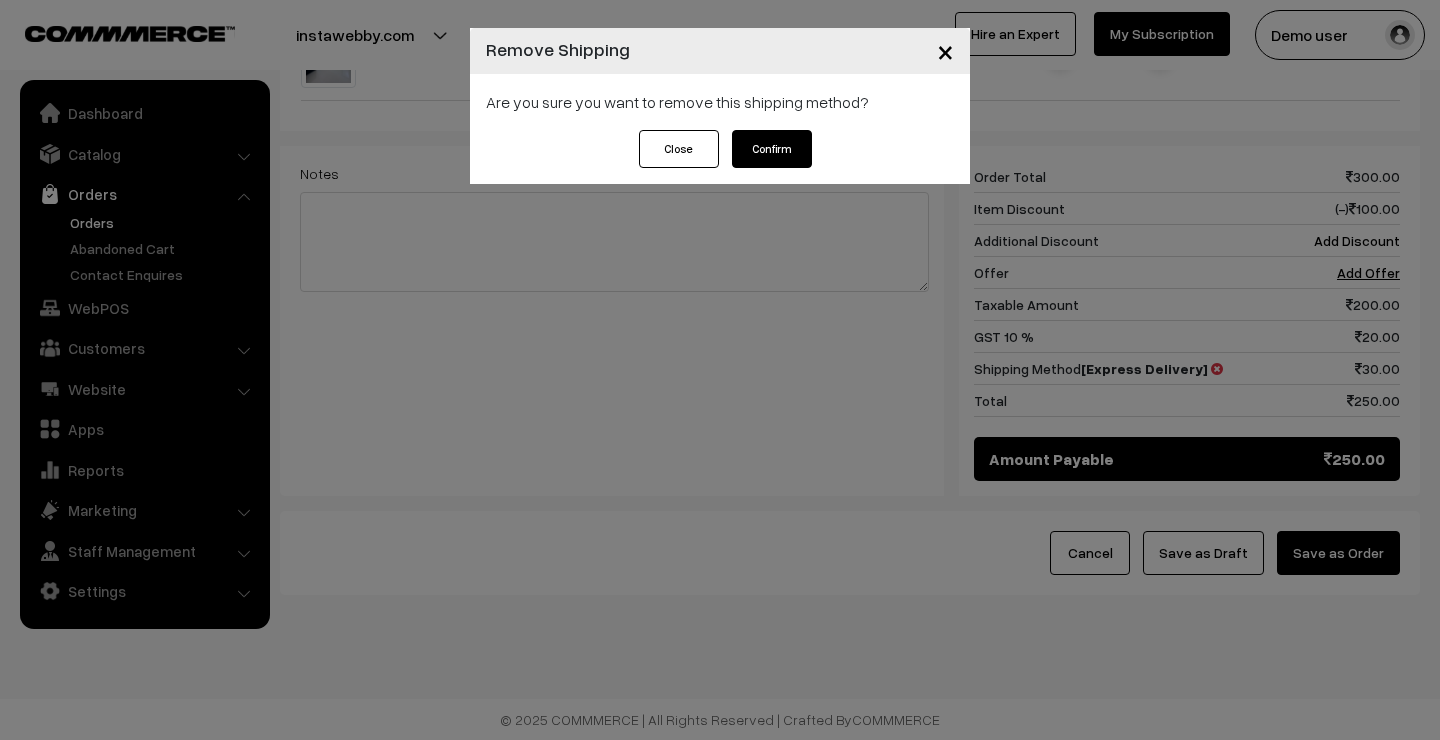 click on "Confirm" at bounding box center (772, 149) 